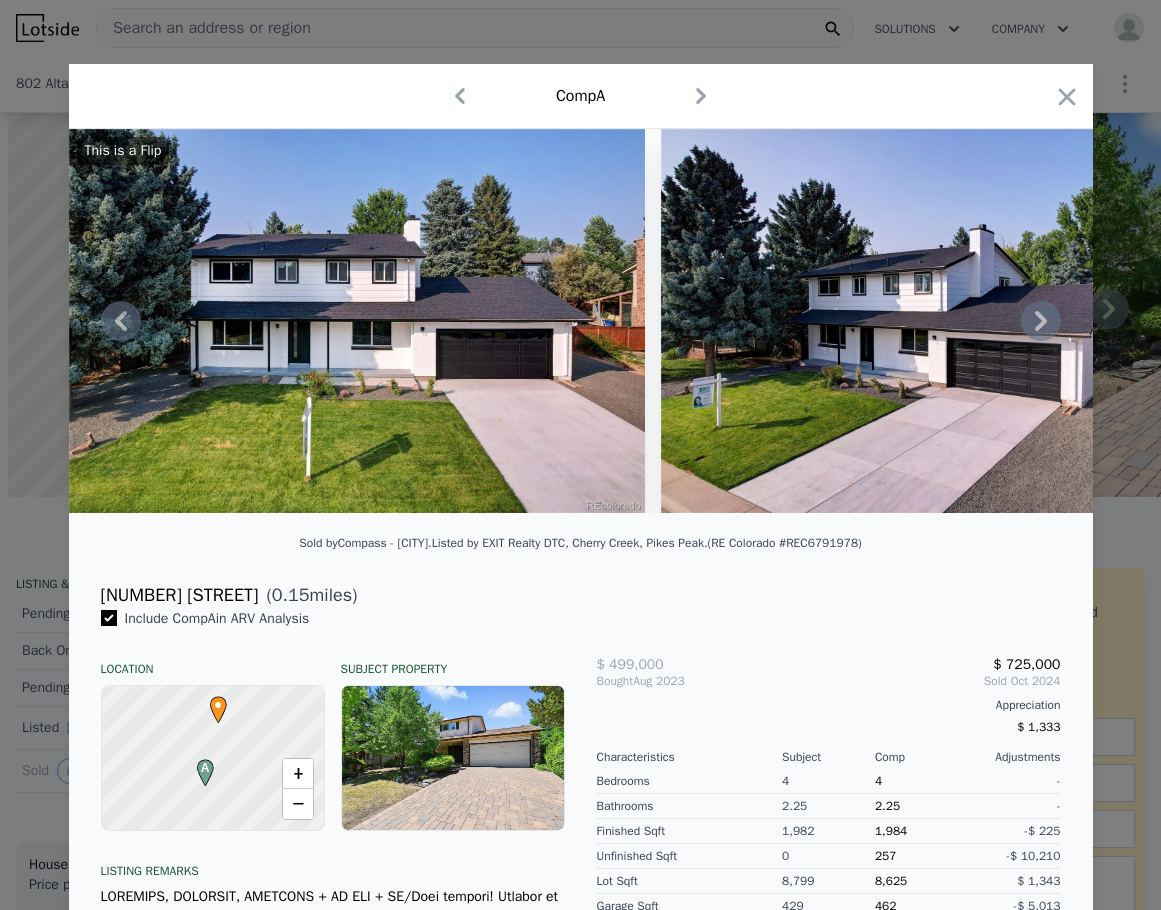 scroll, scrollTop: 0, scrollLeft: 0, axis: both 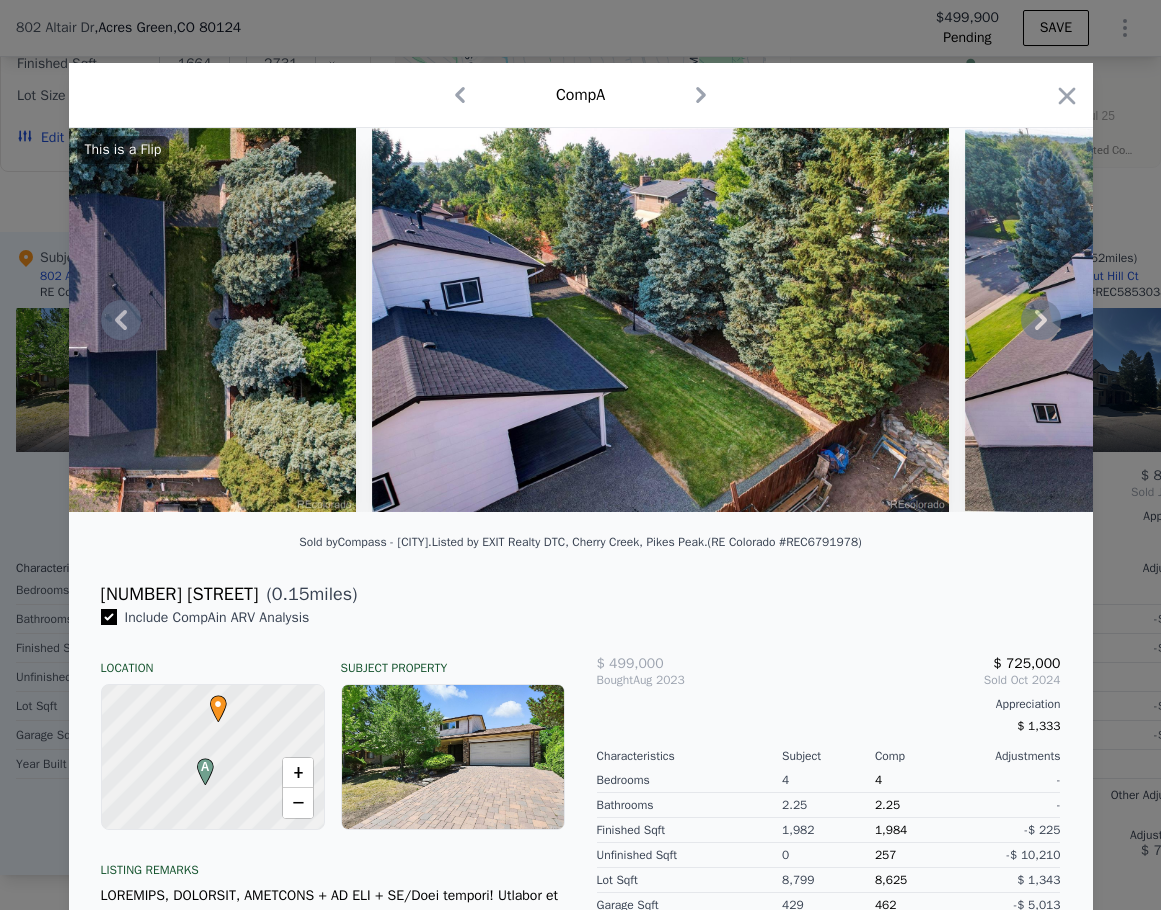 click 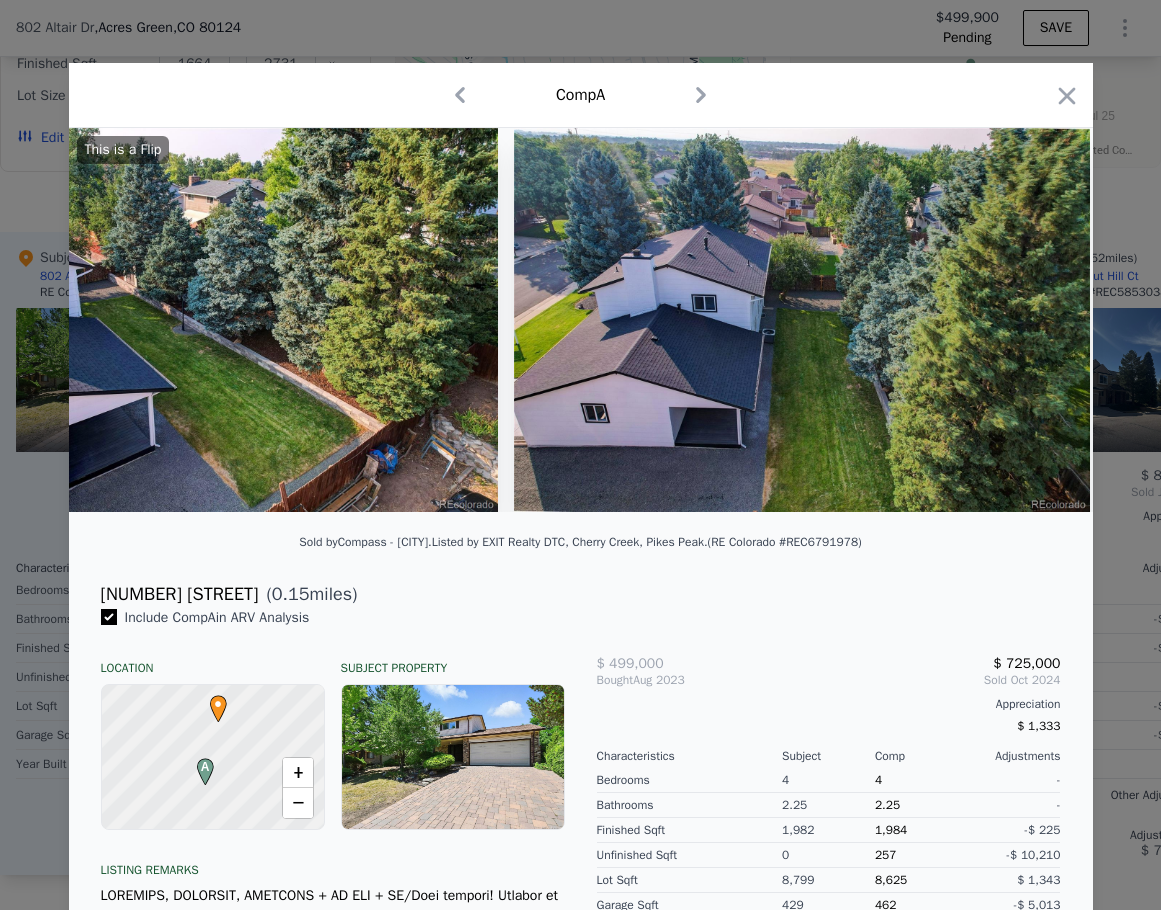 scroll, scrollTop: 0, scrollLeft: 19997, axis: horizontal 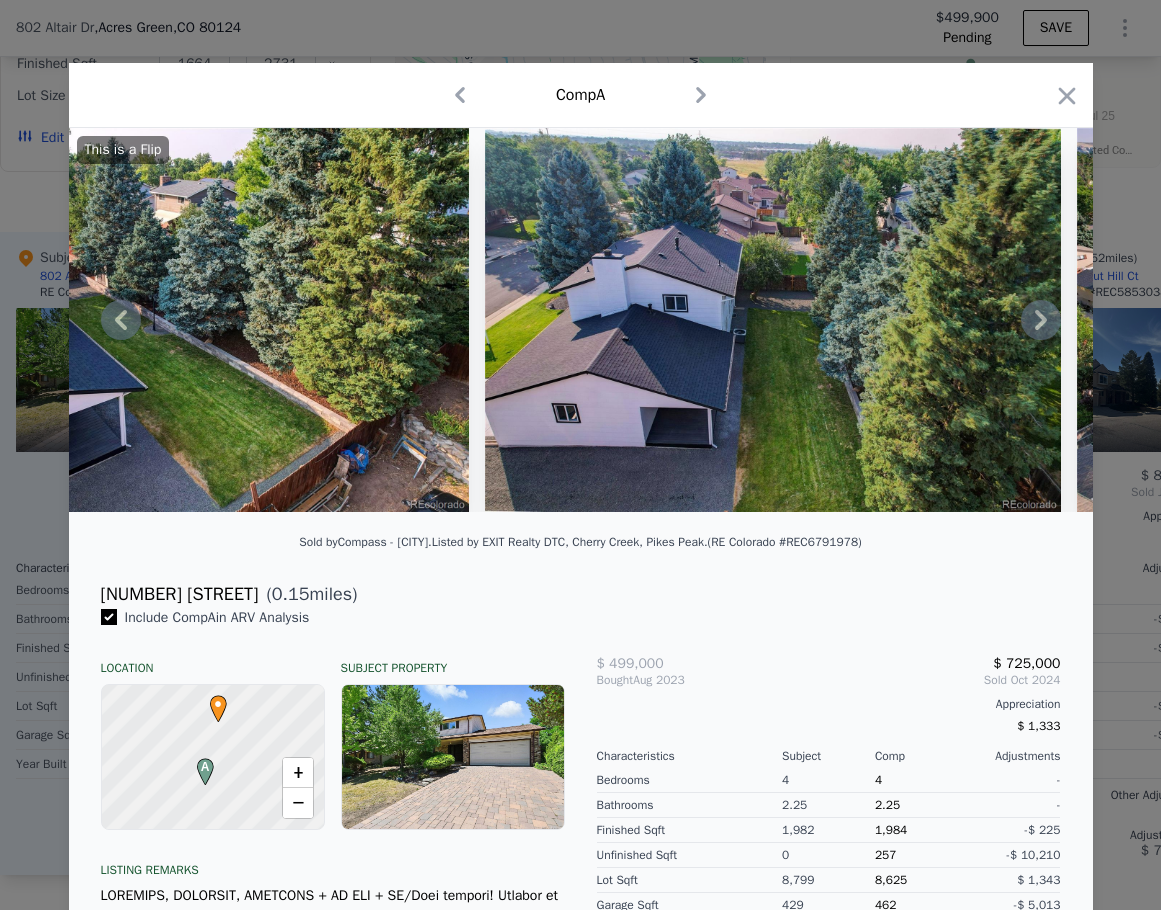 click on "This is a Flip" at bounding box center (581, 320) 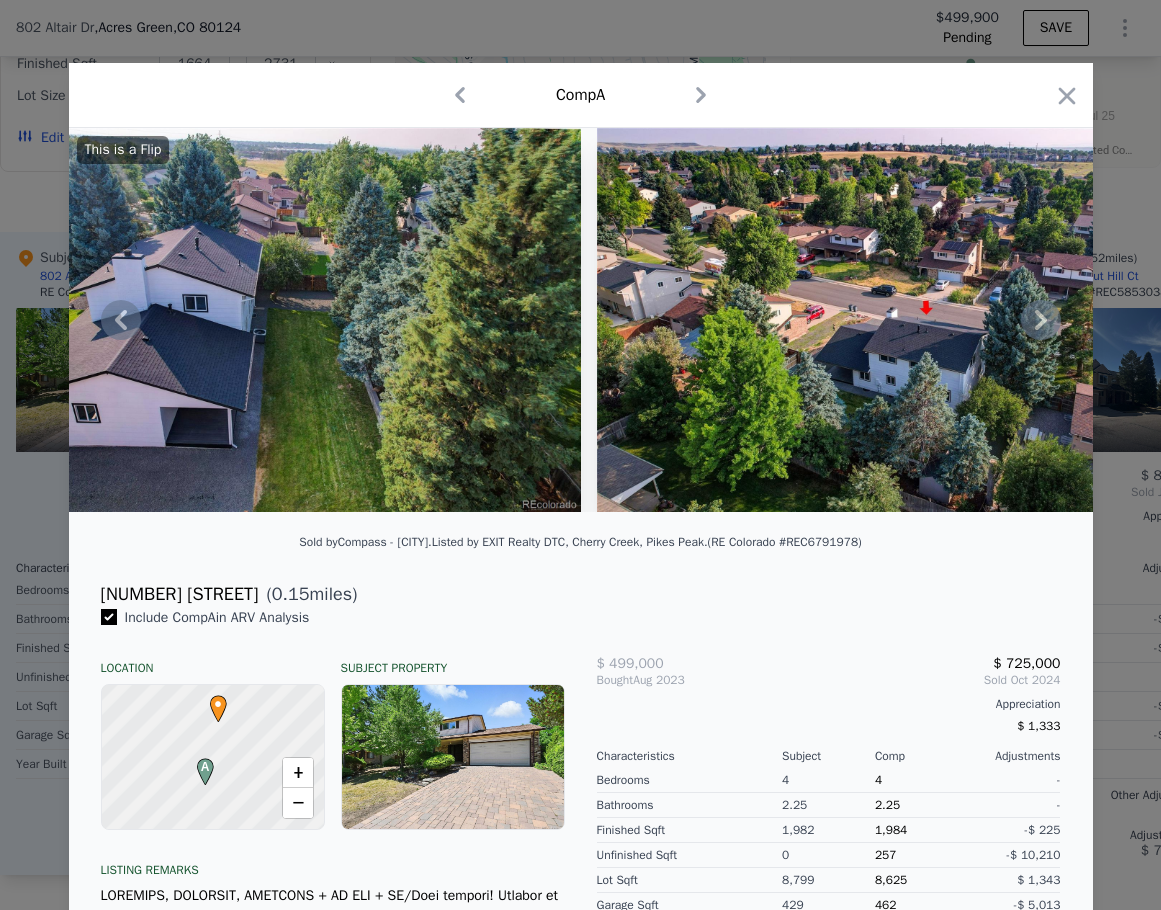 click 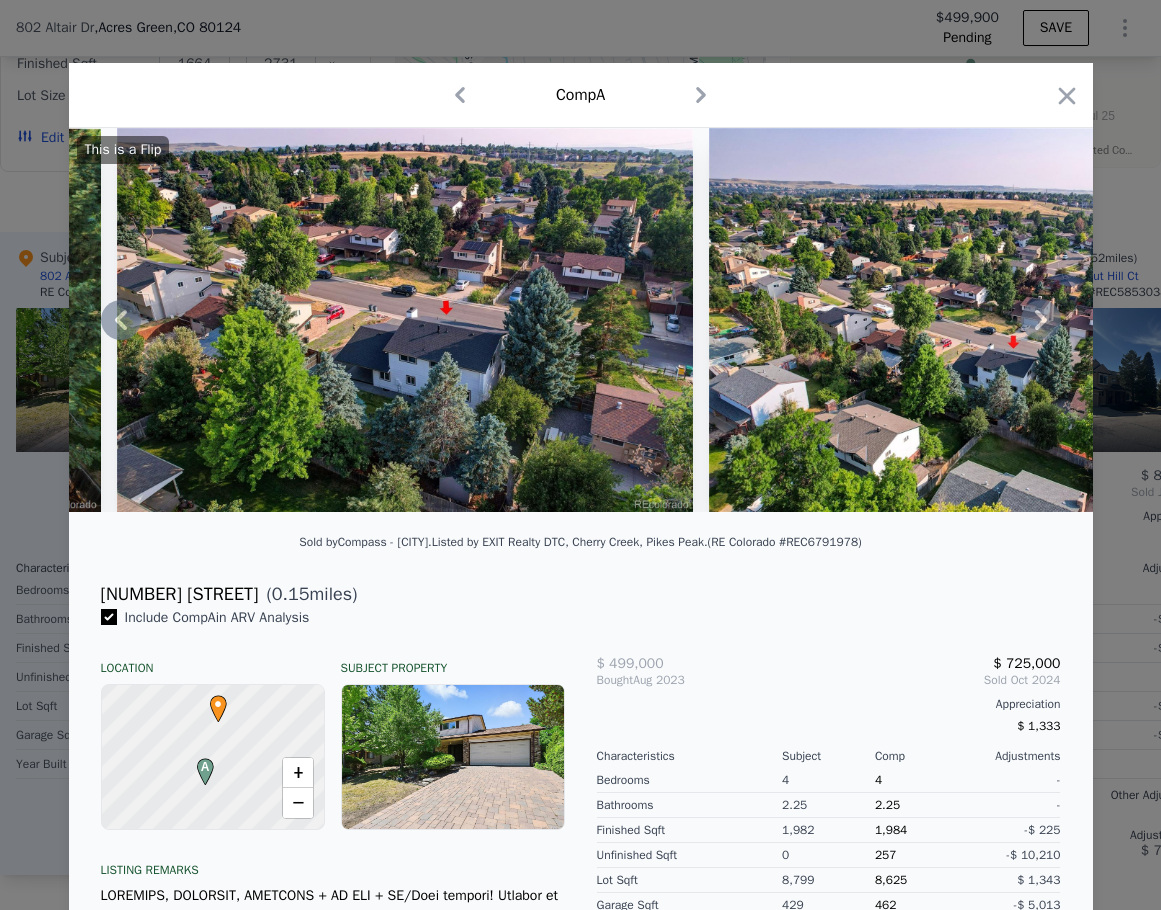 click 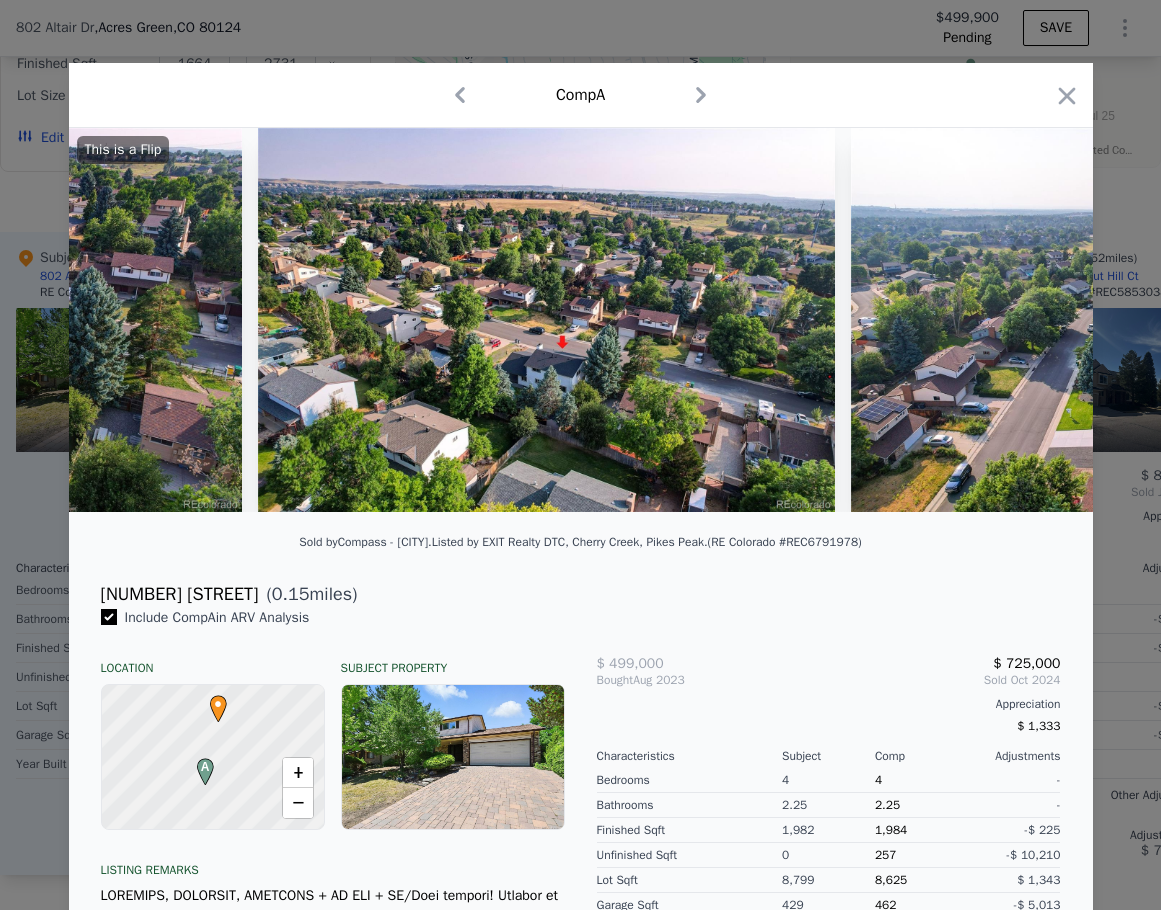scroll, scrollTop: 0, scrollLeft: 21437, axis: horizontal 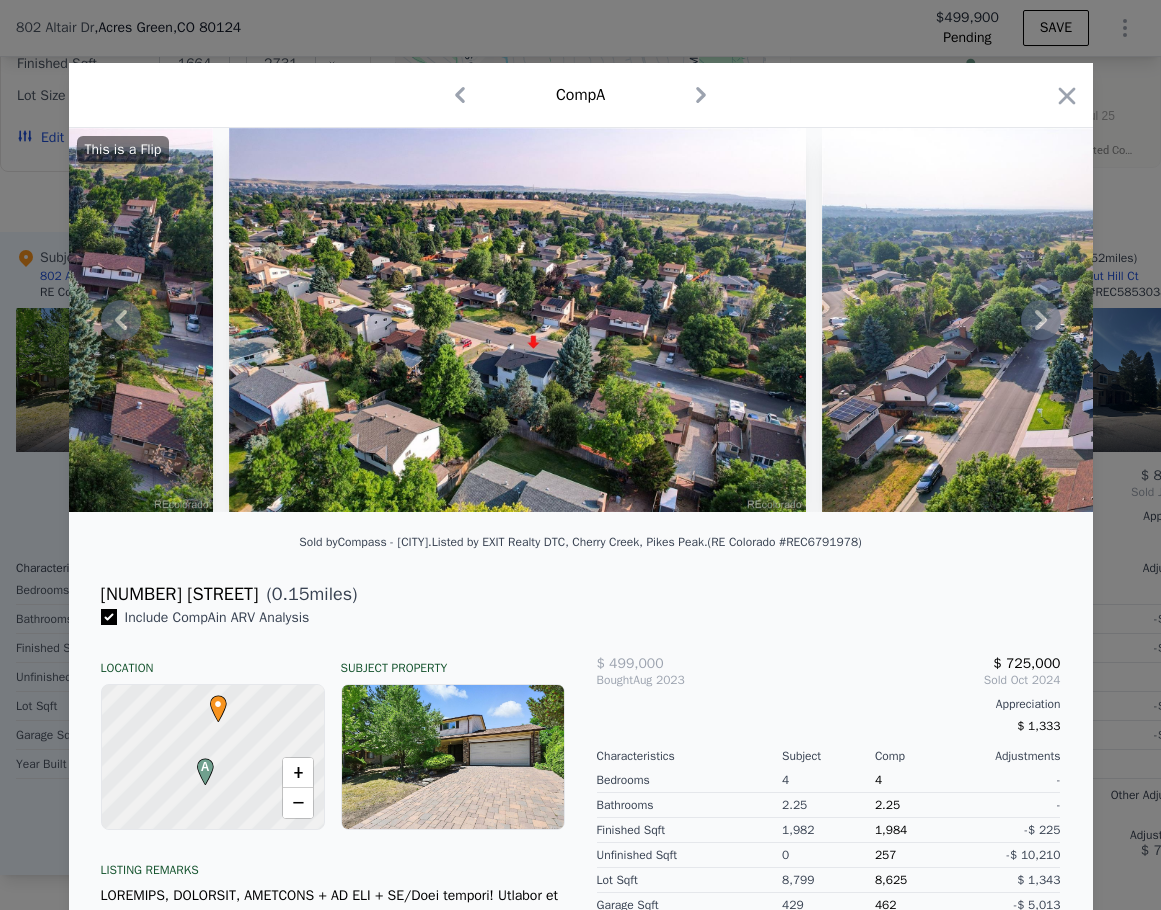 click 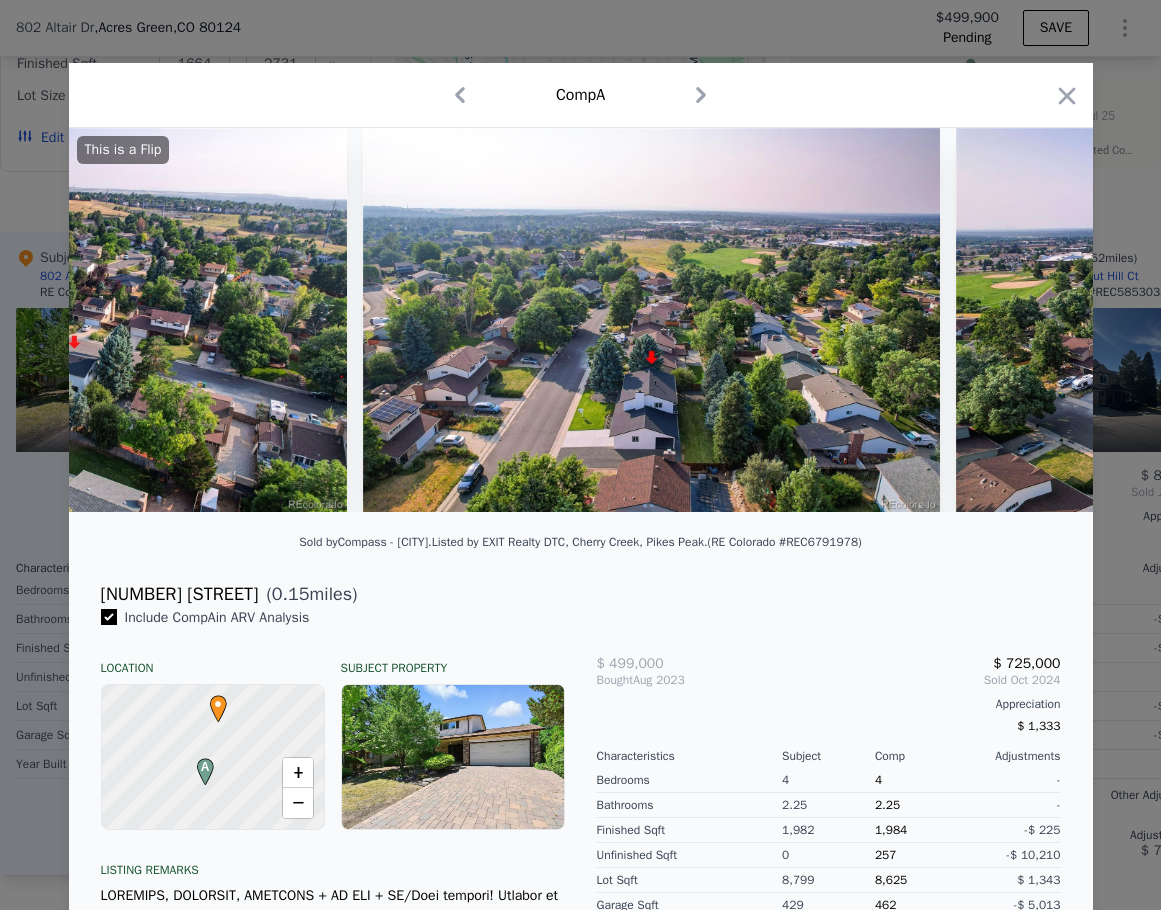 scroll, scrollTop: 0, scrollLeft: 21917, axis: horizontal 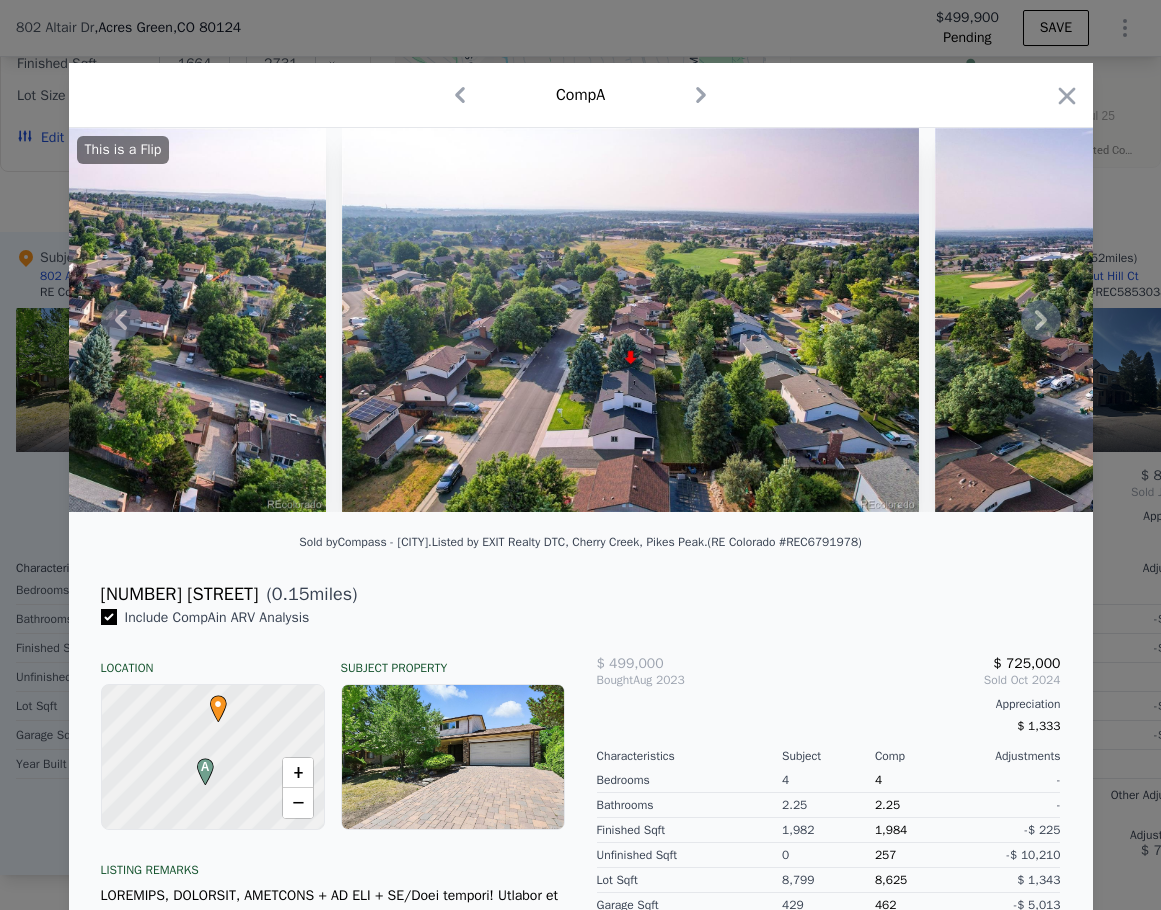 click 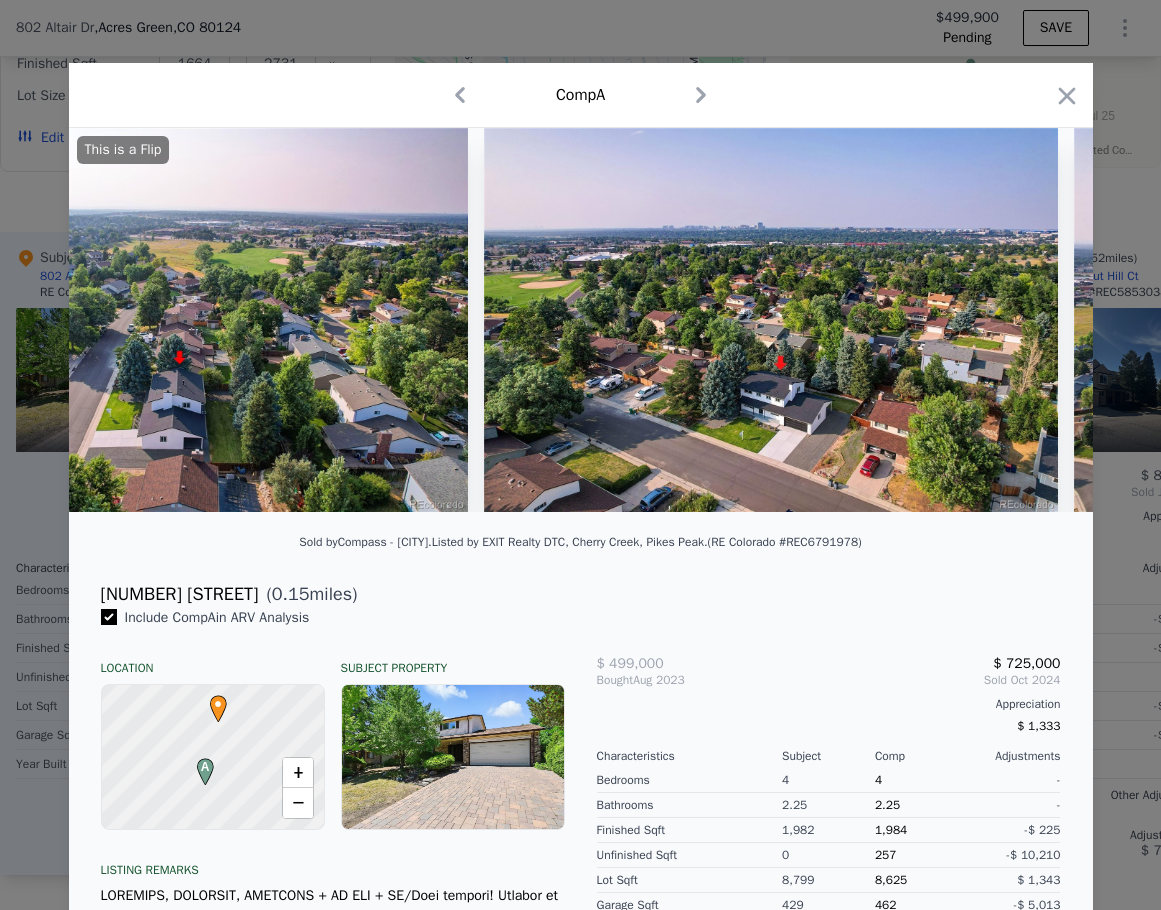 scroll, scrollTop: 0, scrollLeft: 22397, axis: horizontal 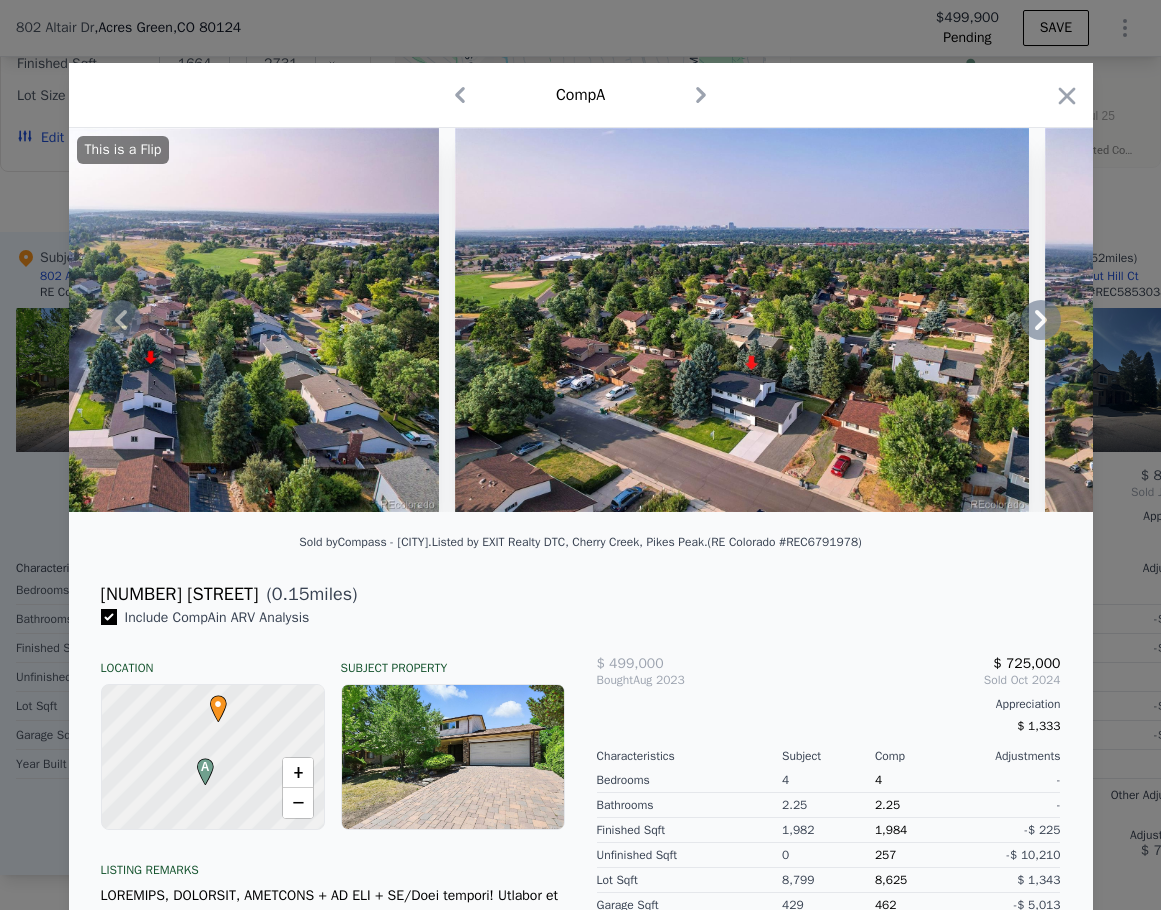 click 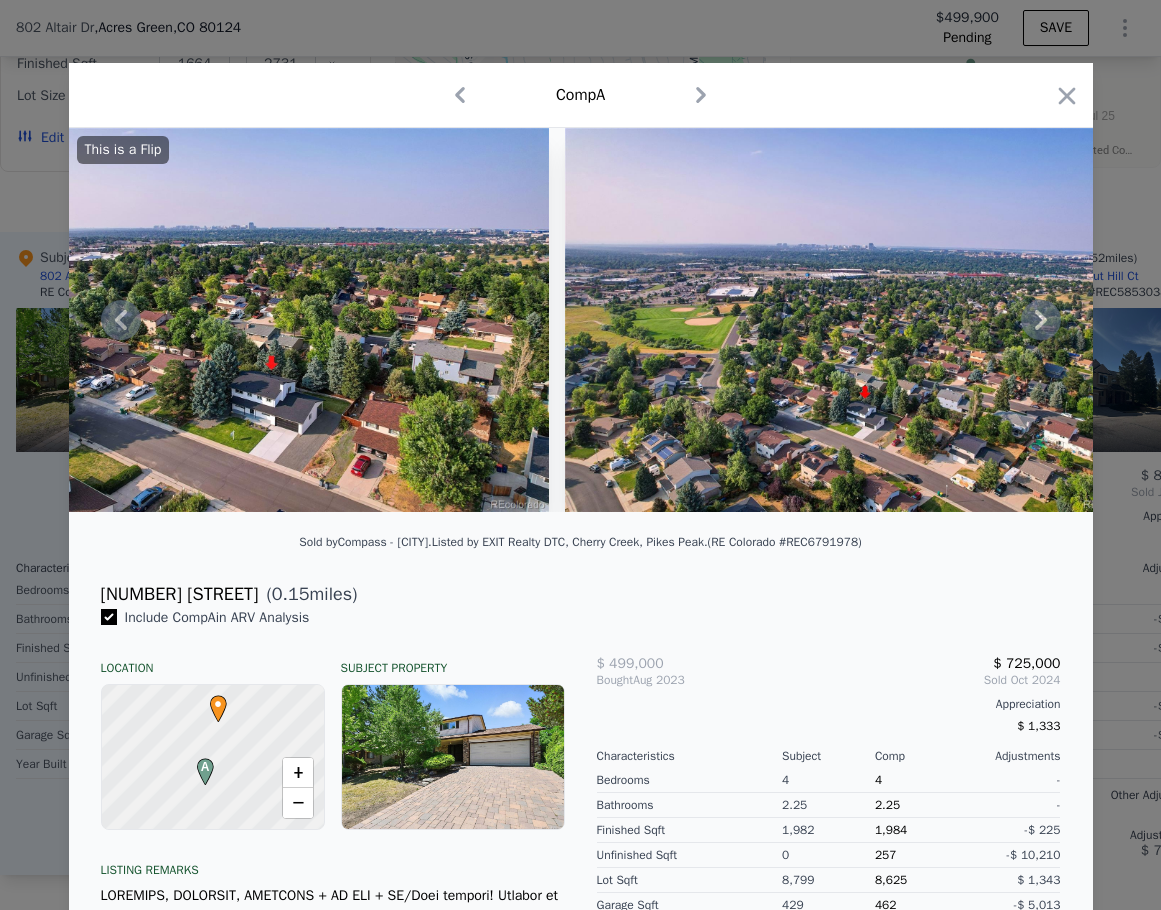 click 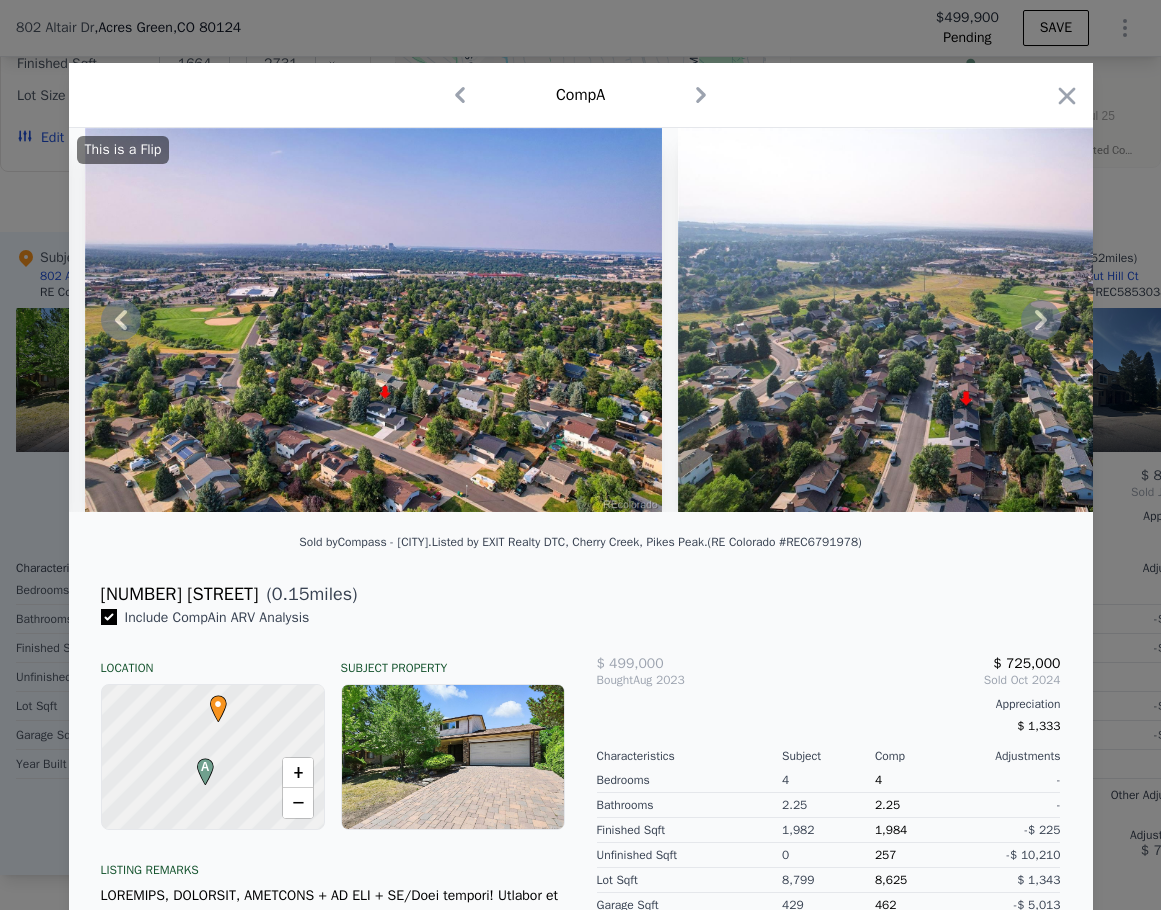 click 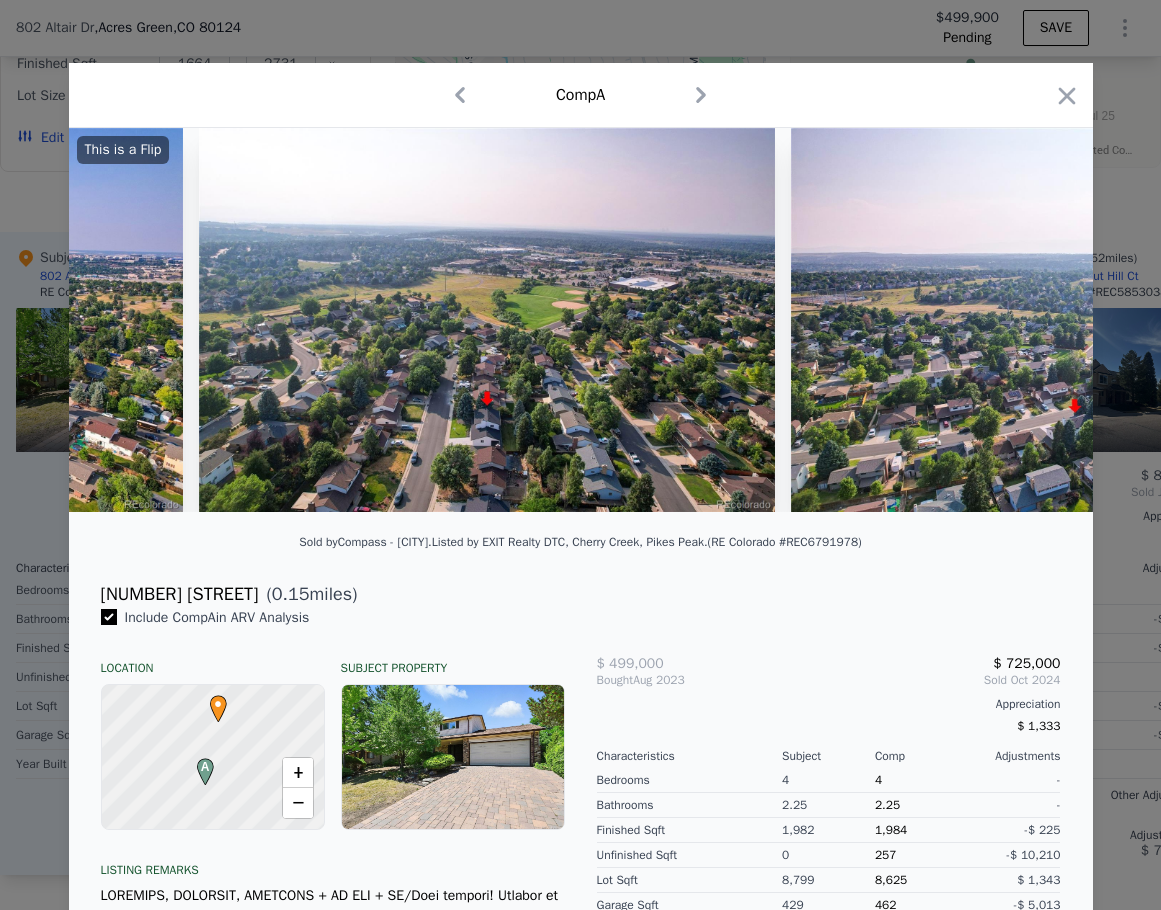 scroll, scrollTop: 0, scrollLeft: 23837, axis: horizontal 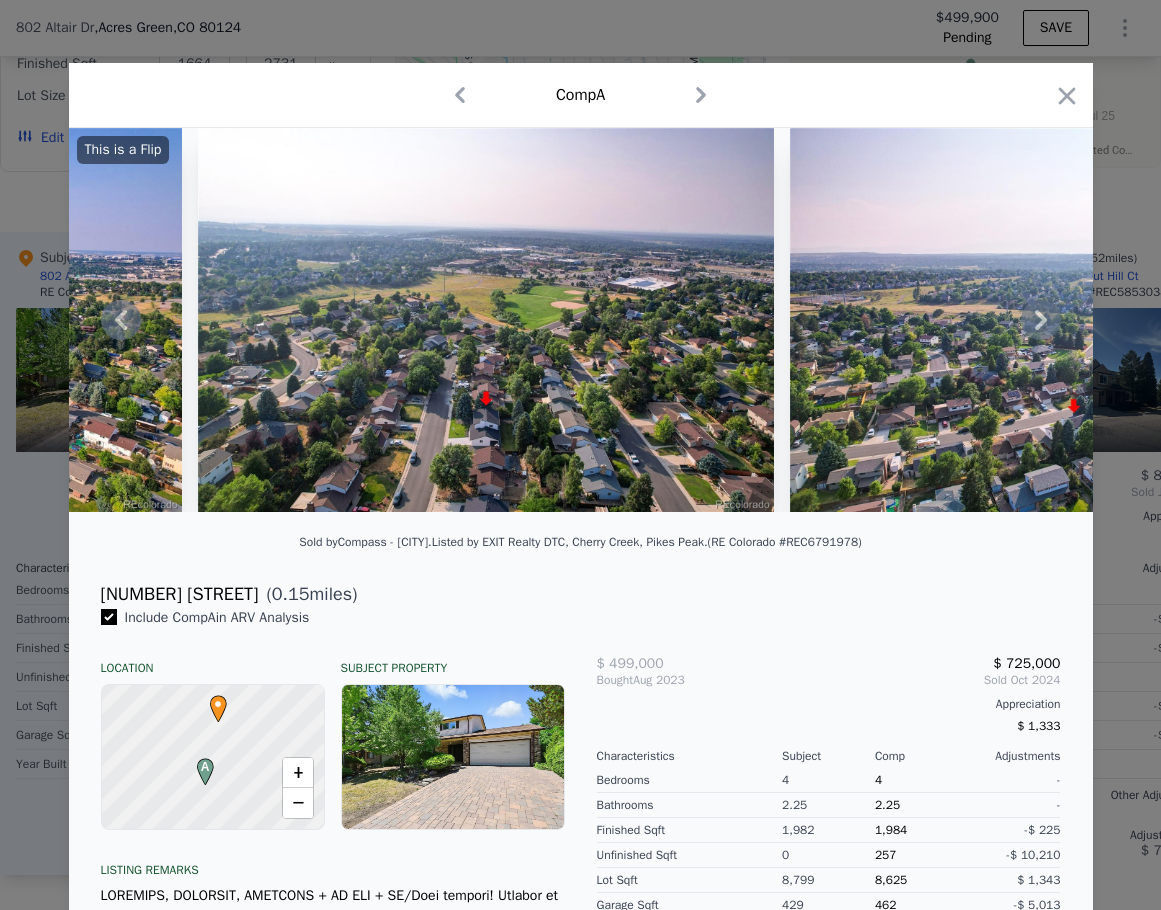 click 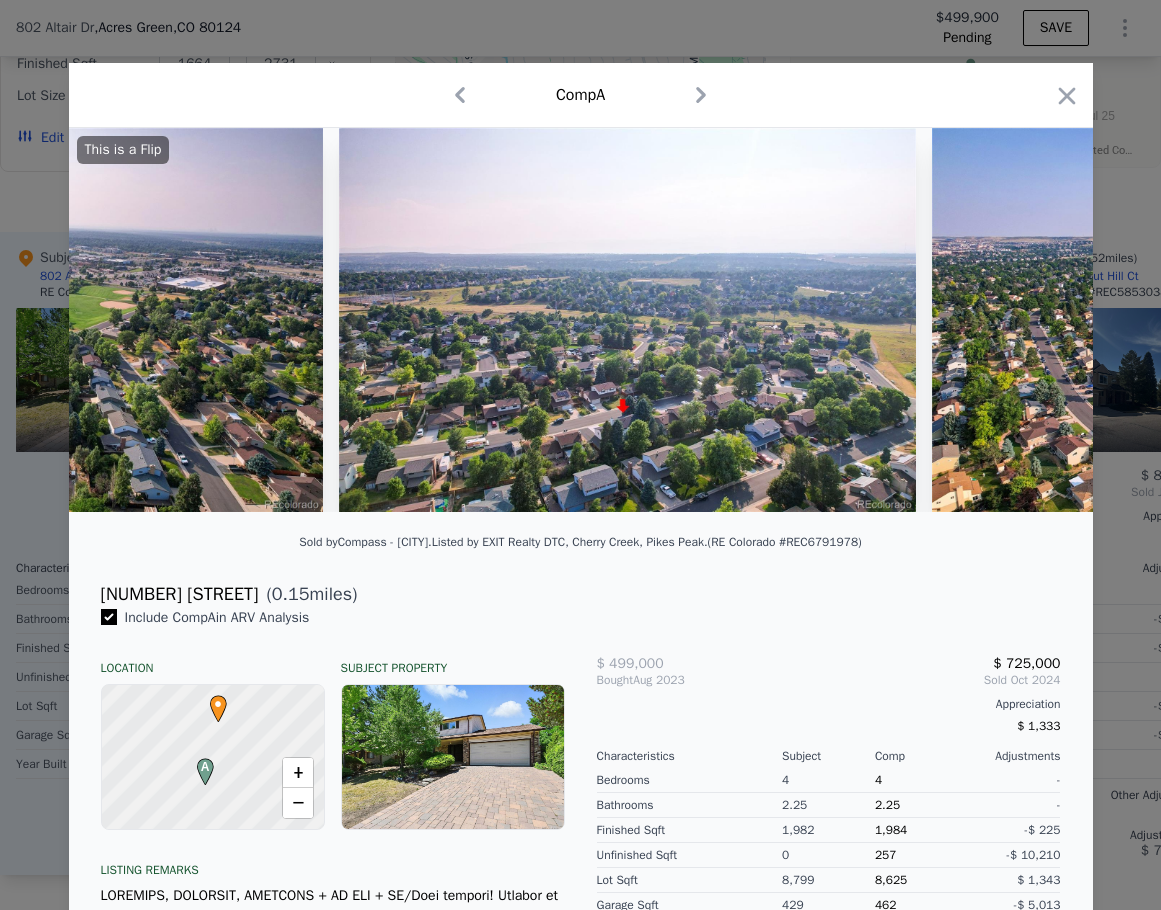 scroll, scrollTop: 0, scrollLeft: 24317, axis: horizontal 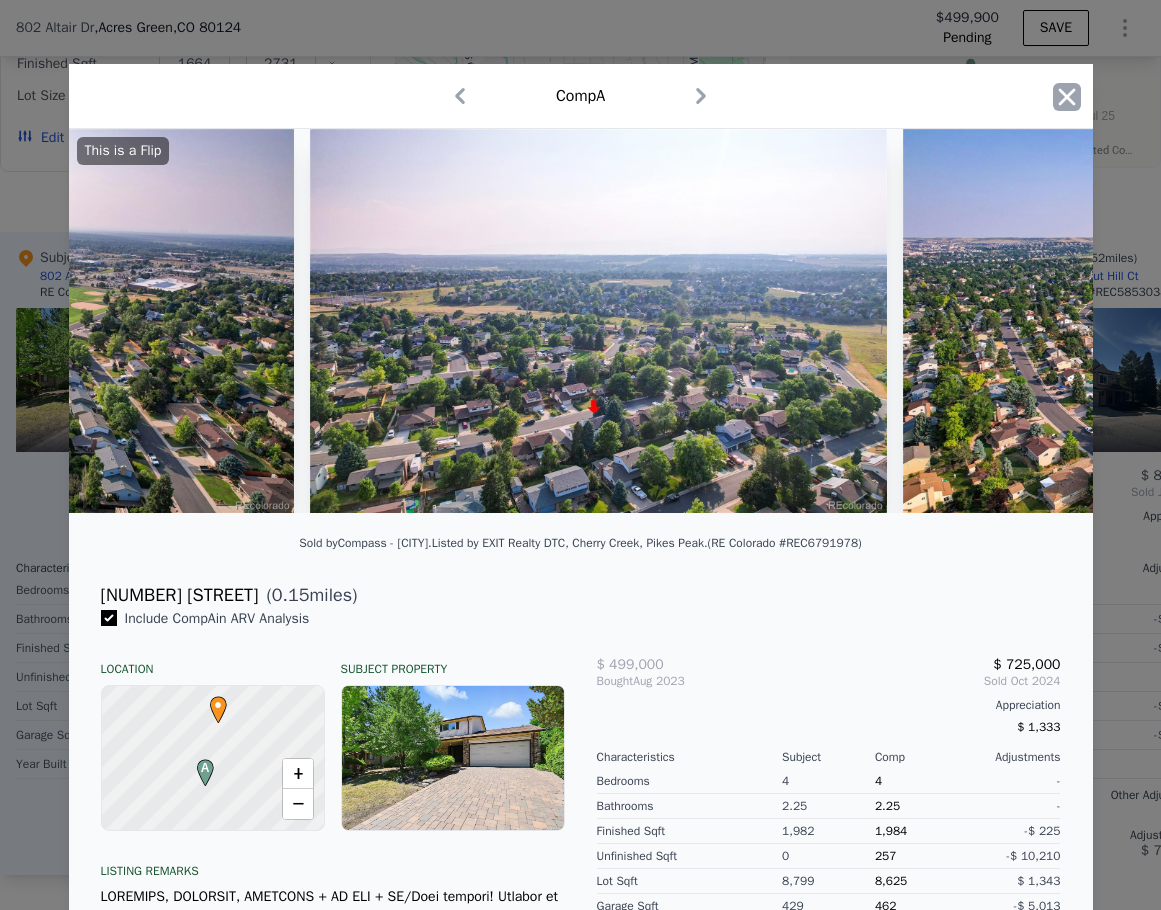 click 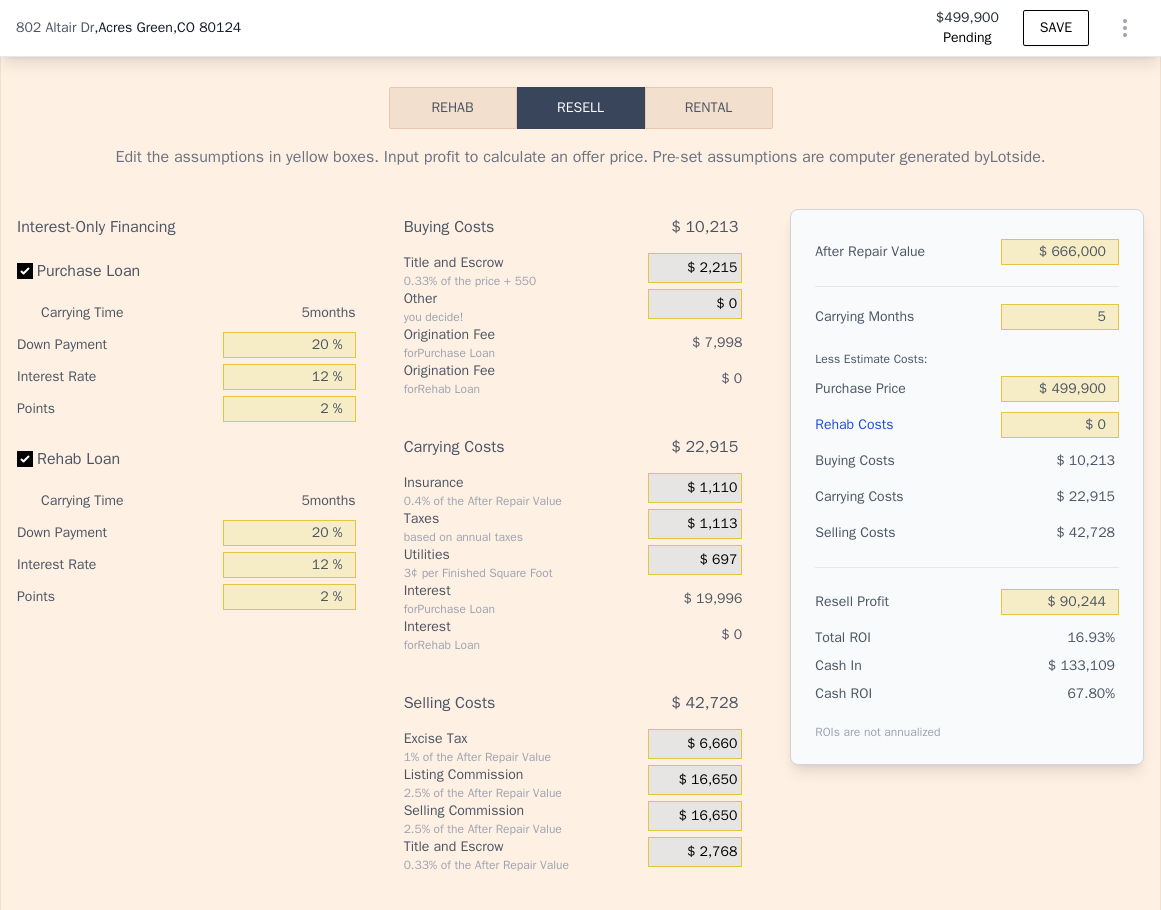 scroll, scrollTop: 3094, scrollLeft: 0, axis: vertical 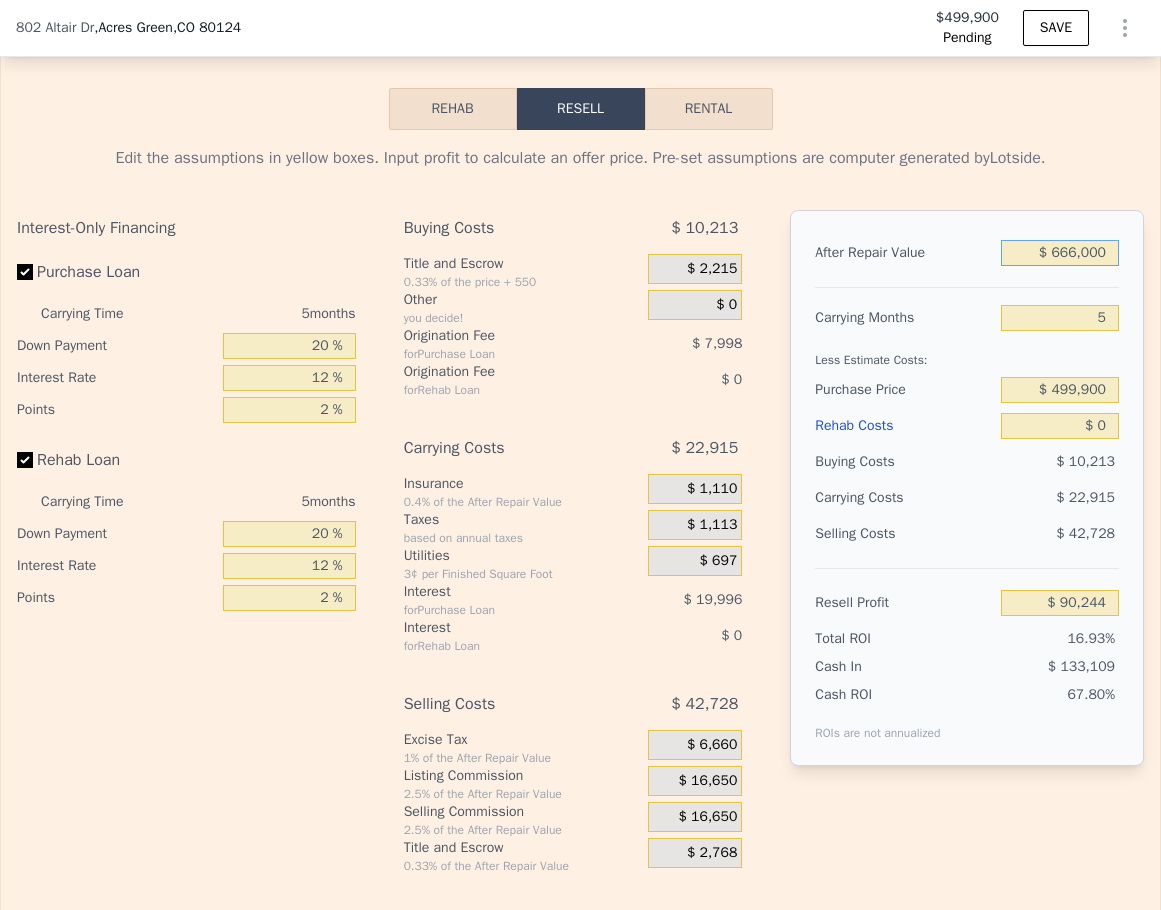 drag, startPoint x: 1042, startPoint y: 283, endPoint x: 1065, endPoint y: 281, distance: 23.086792 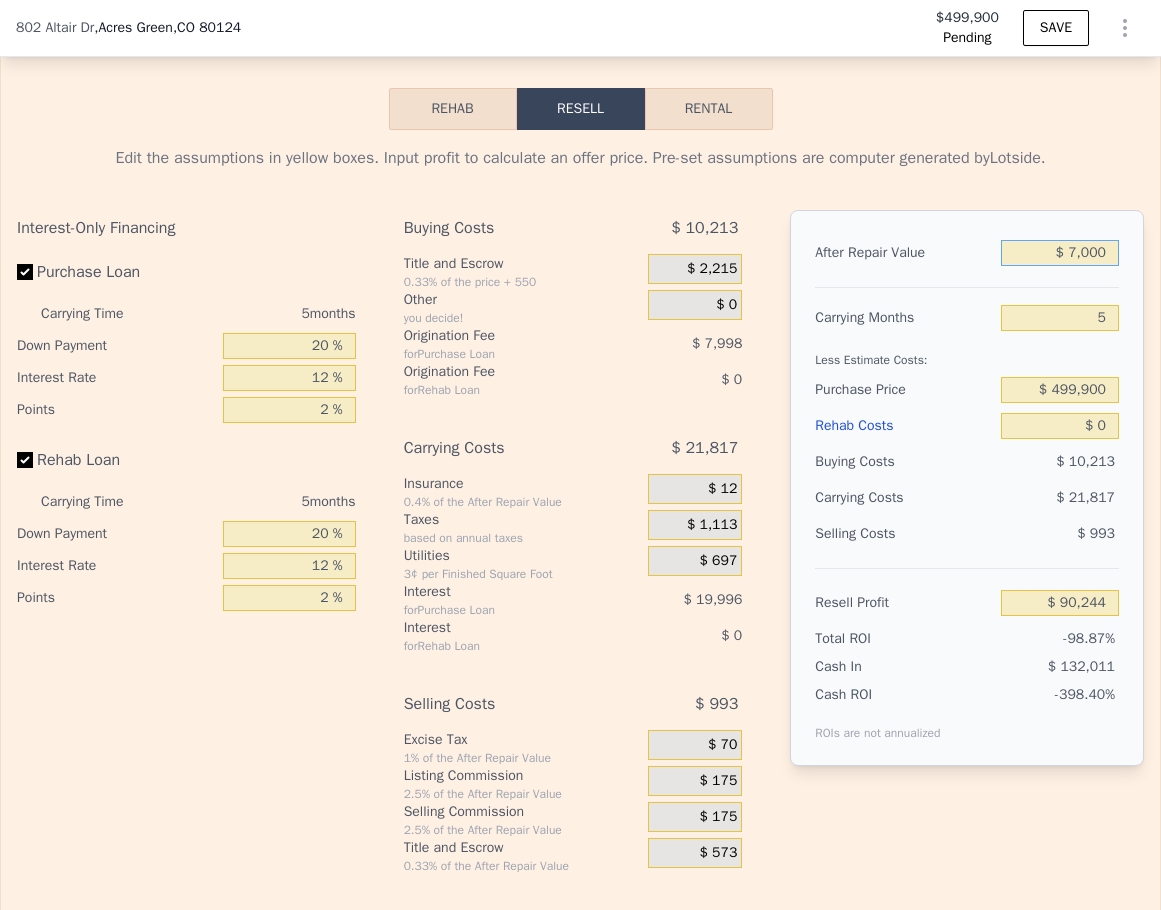 type on "$ 7,000" 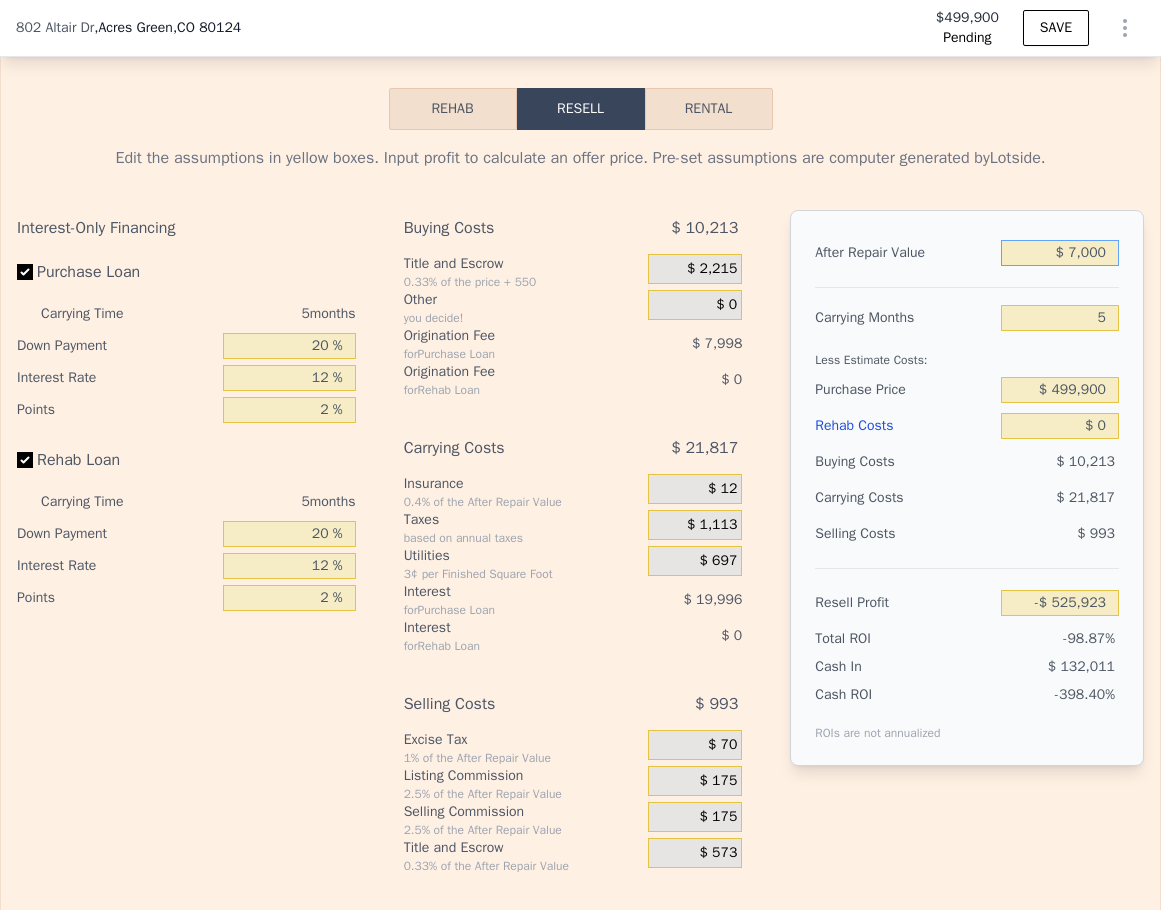 type on "$ 70,000" 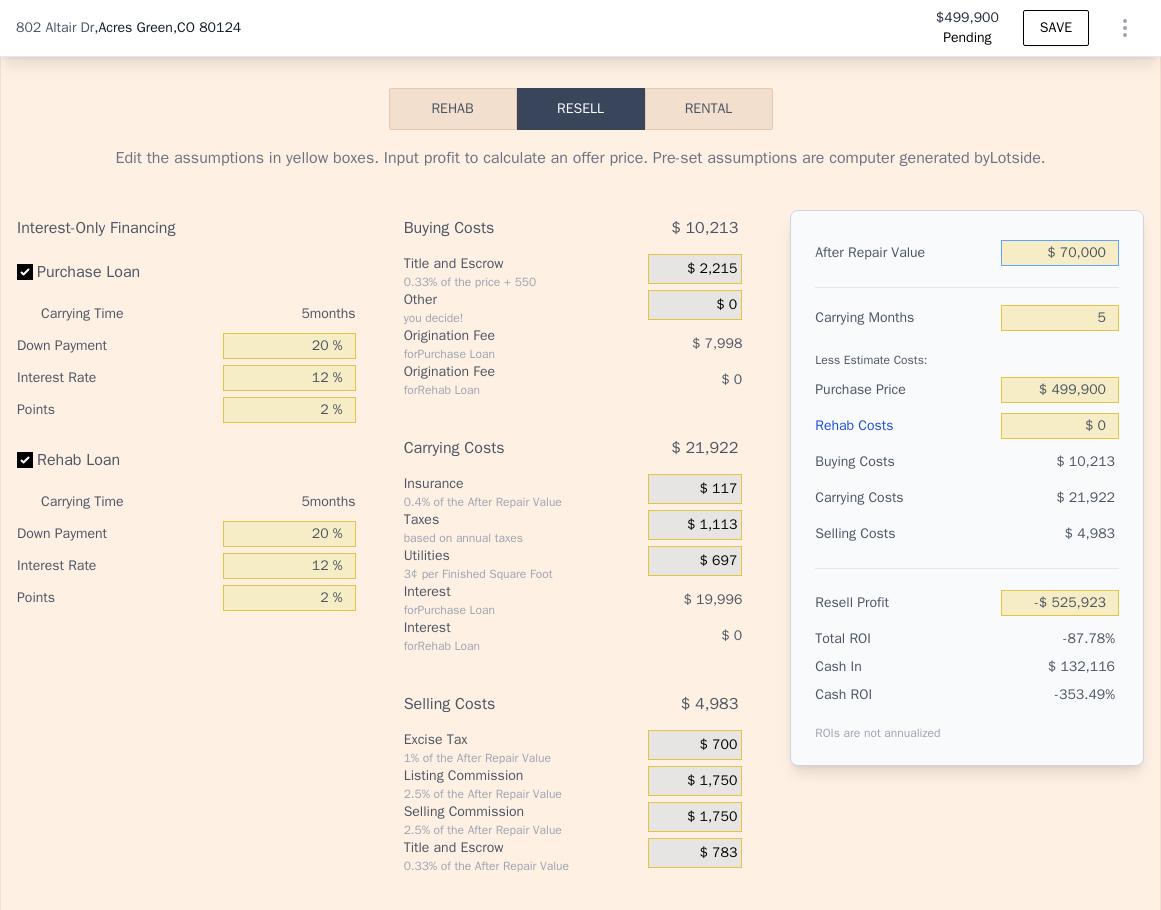 type on "-$ 467,018" 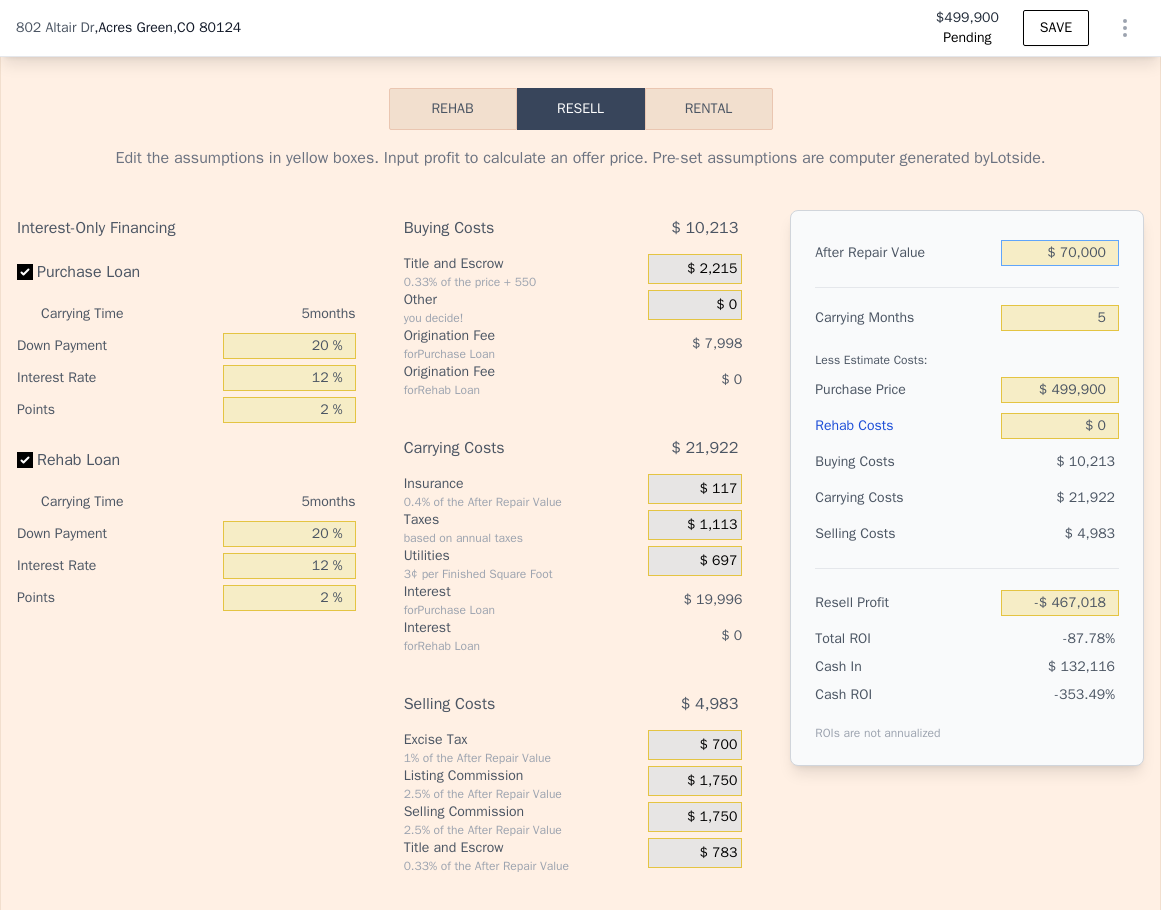 type on "$ 700,000" 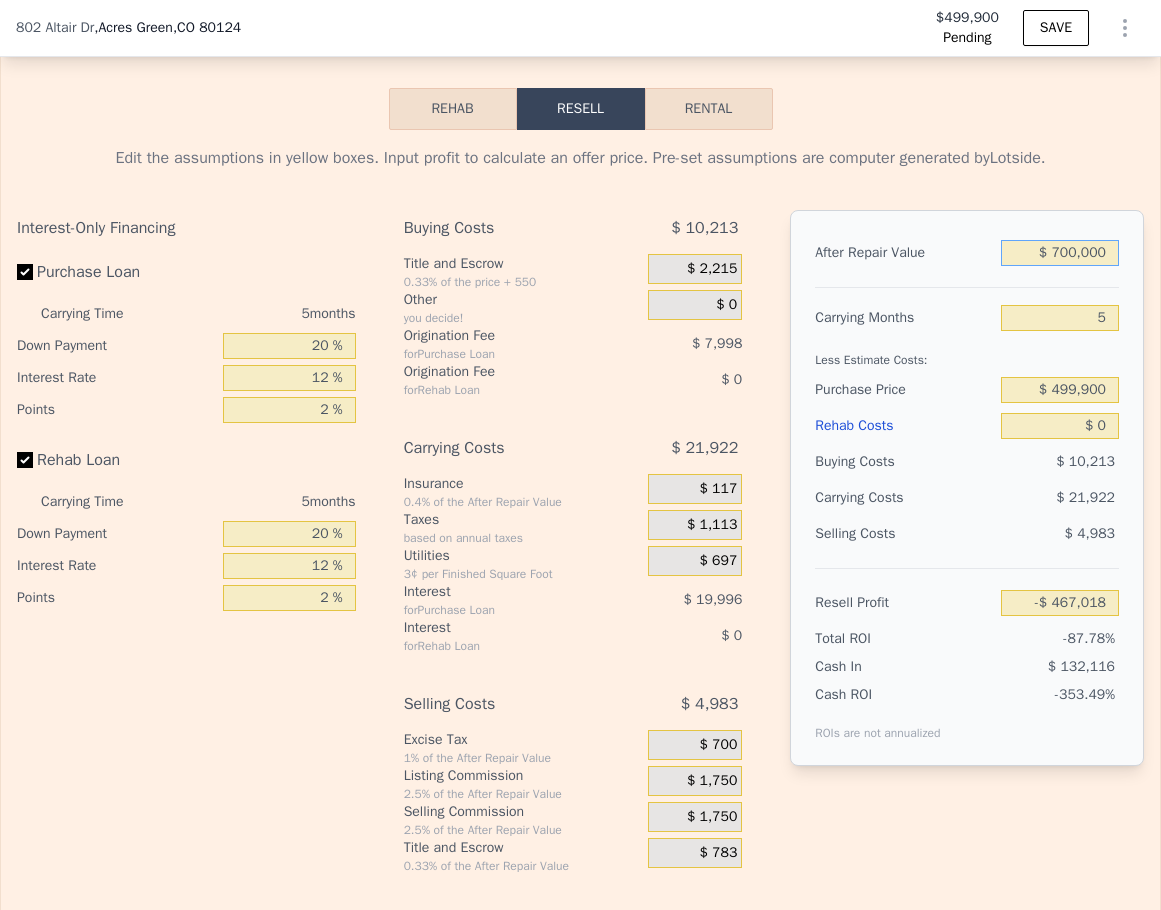 type on "$ 122,034" 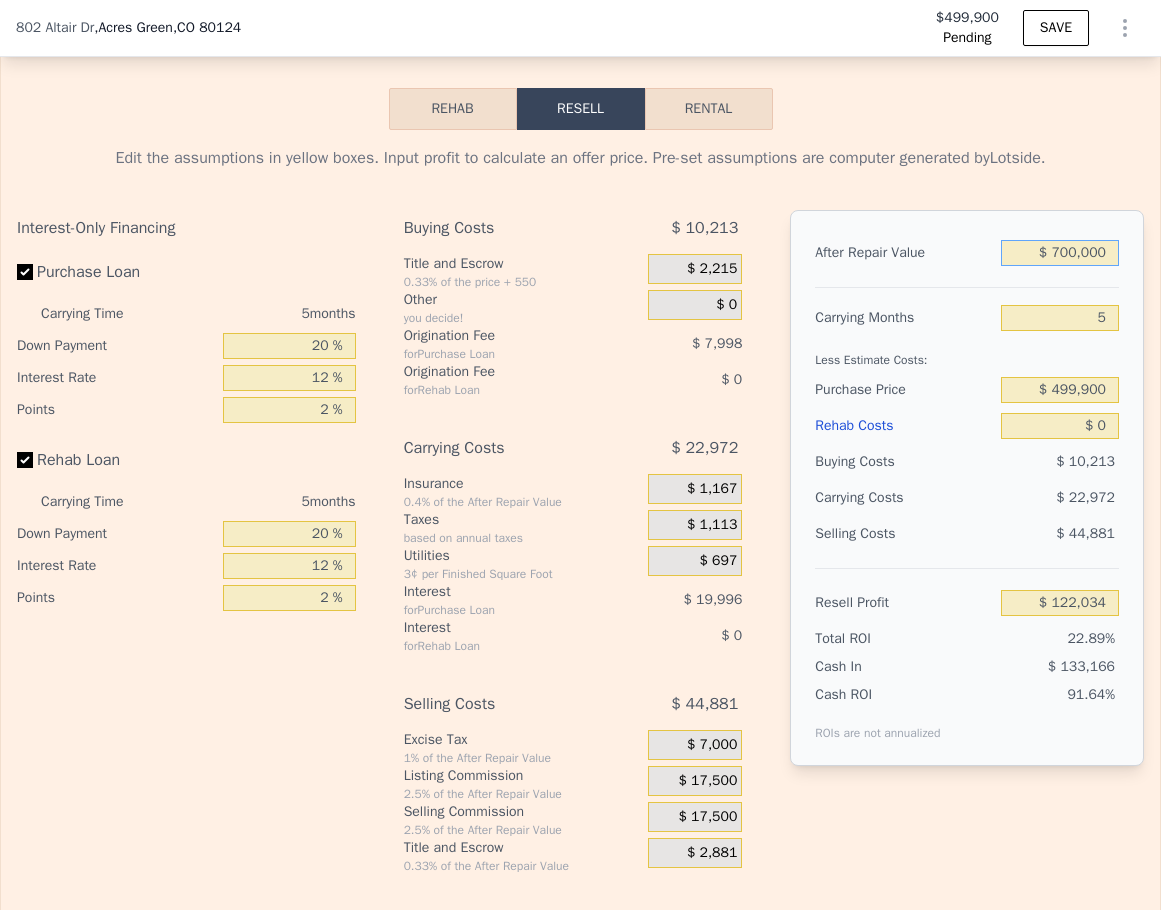 type on "$ 700,000" 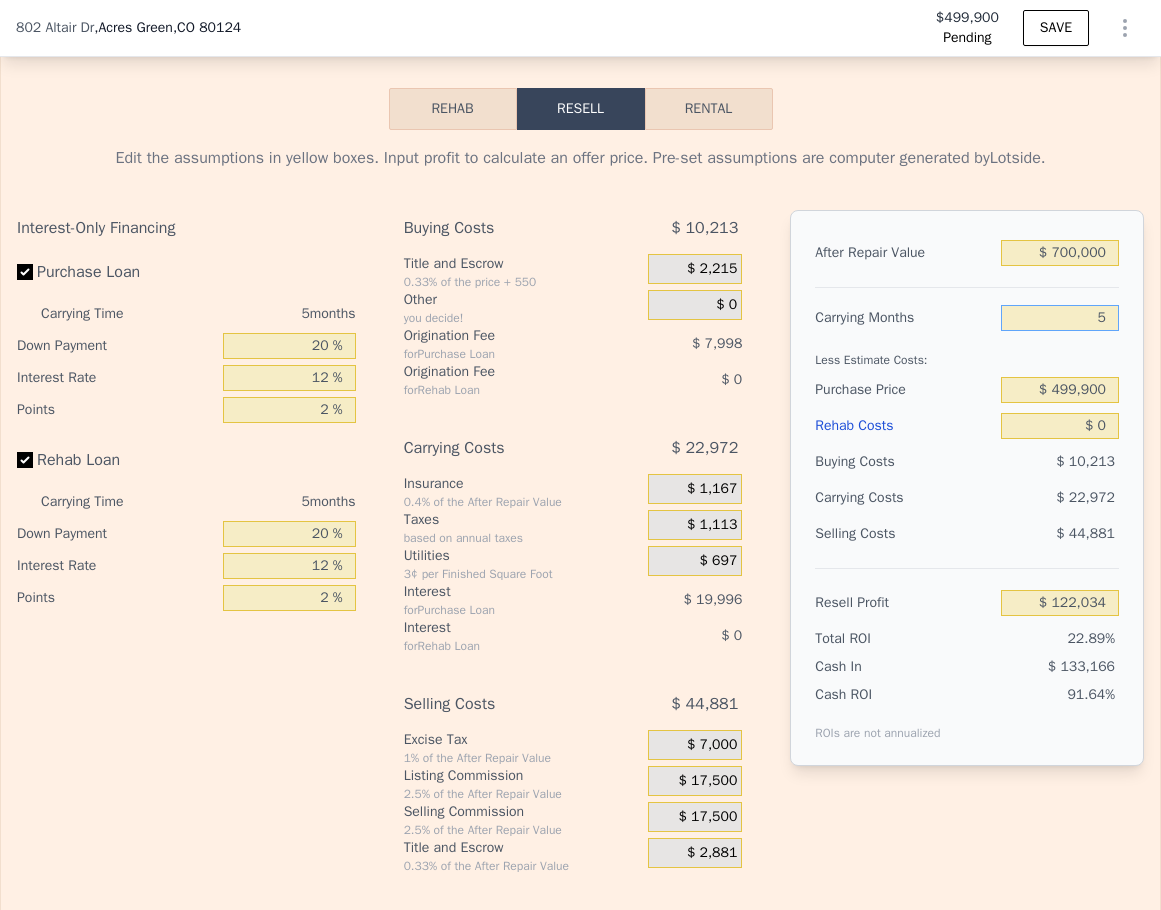 drag, startPoint x: 1084, startPoint y: 349, endPoint x: 1094, endPoint y: 348, distance: 10.049875 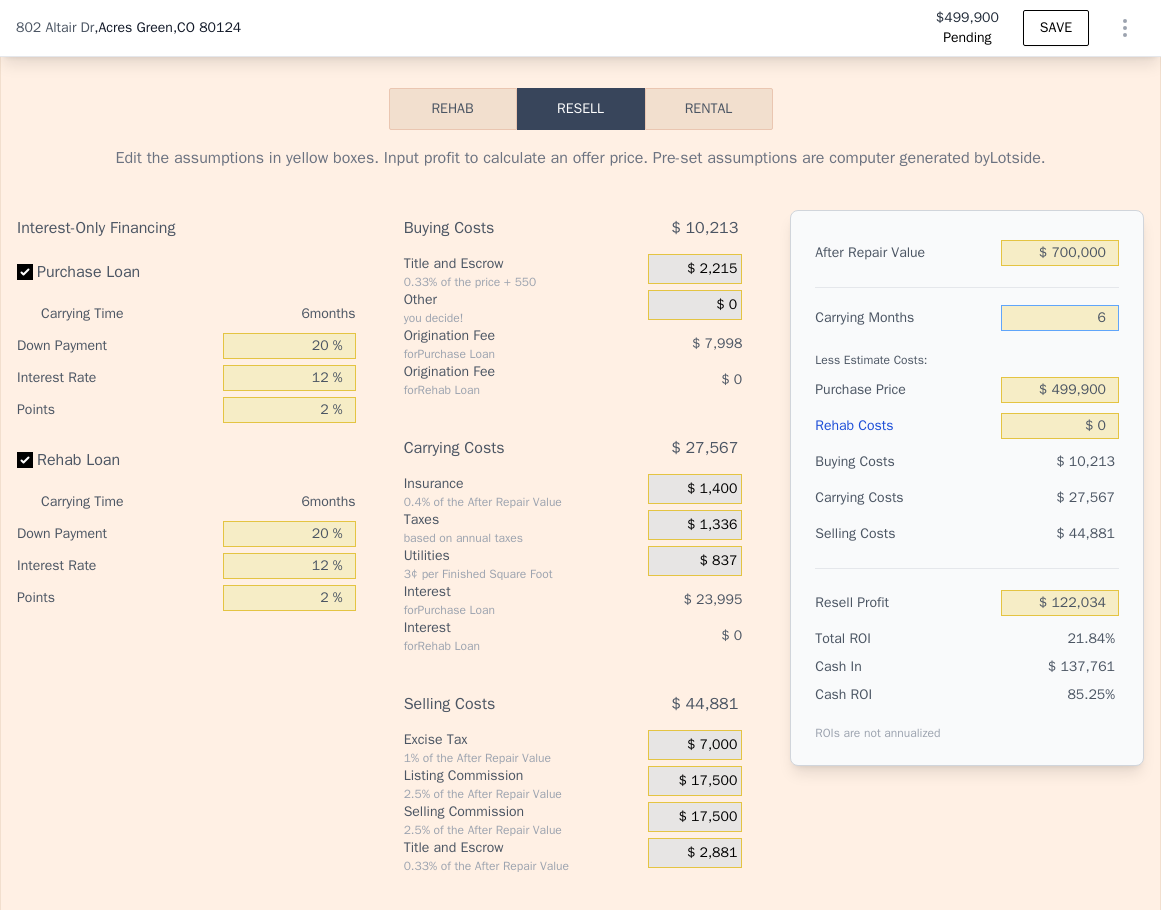 type on "$ 117,439" 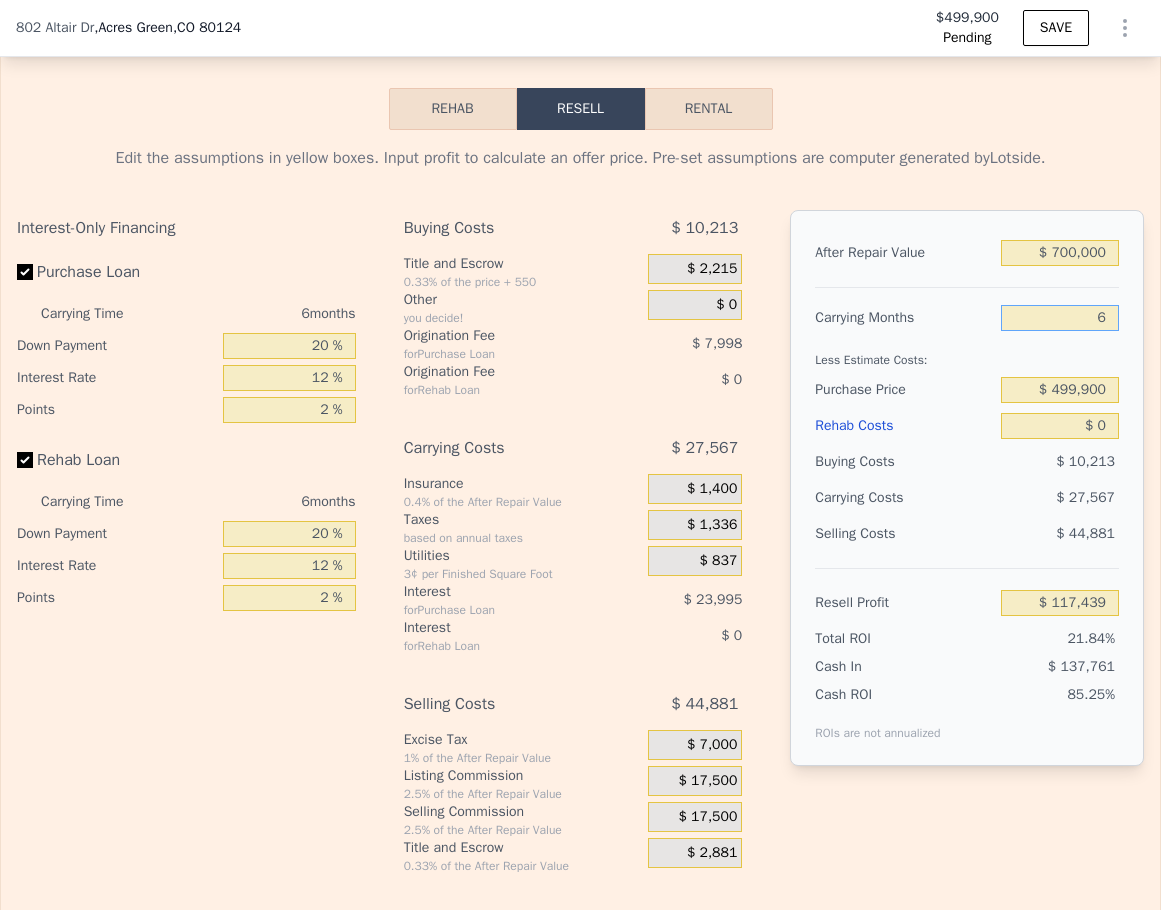 type on "6" 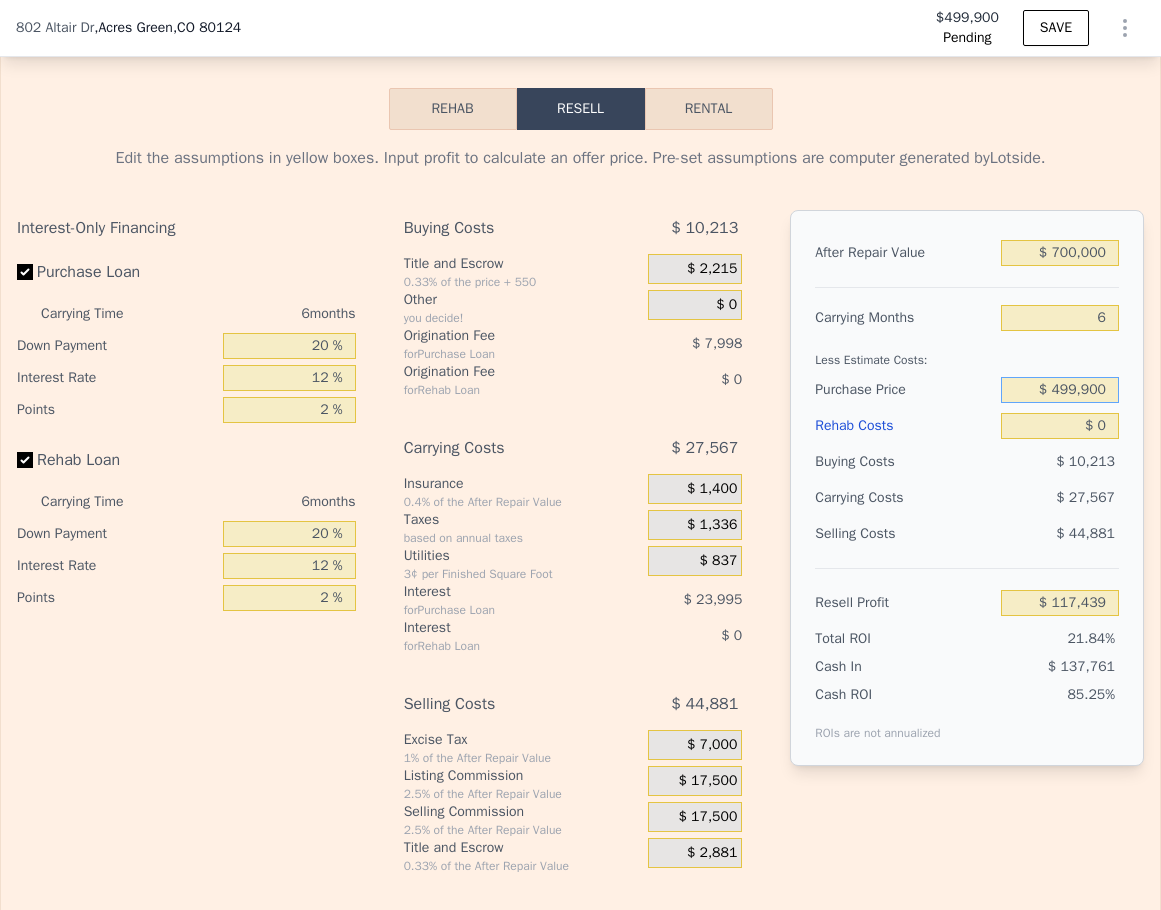 click on "$ 499,900" at bounding box center [1060, 390] 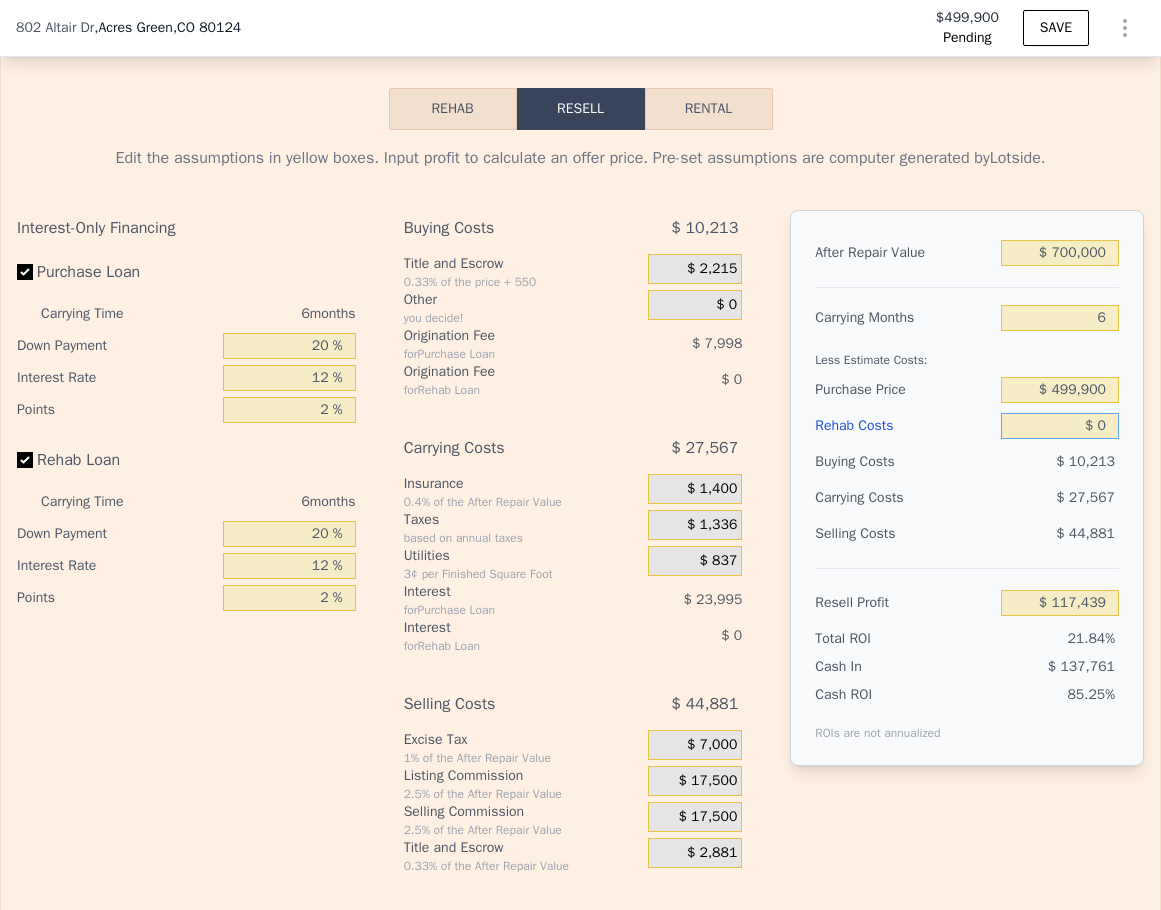 click on "$ 0" at bounding box center (1060, 426) 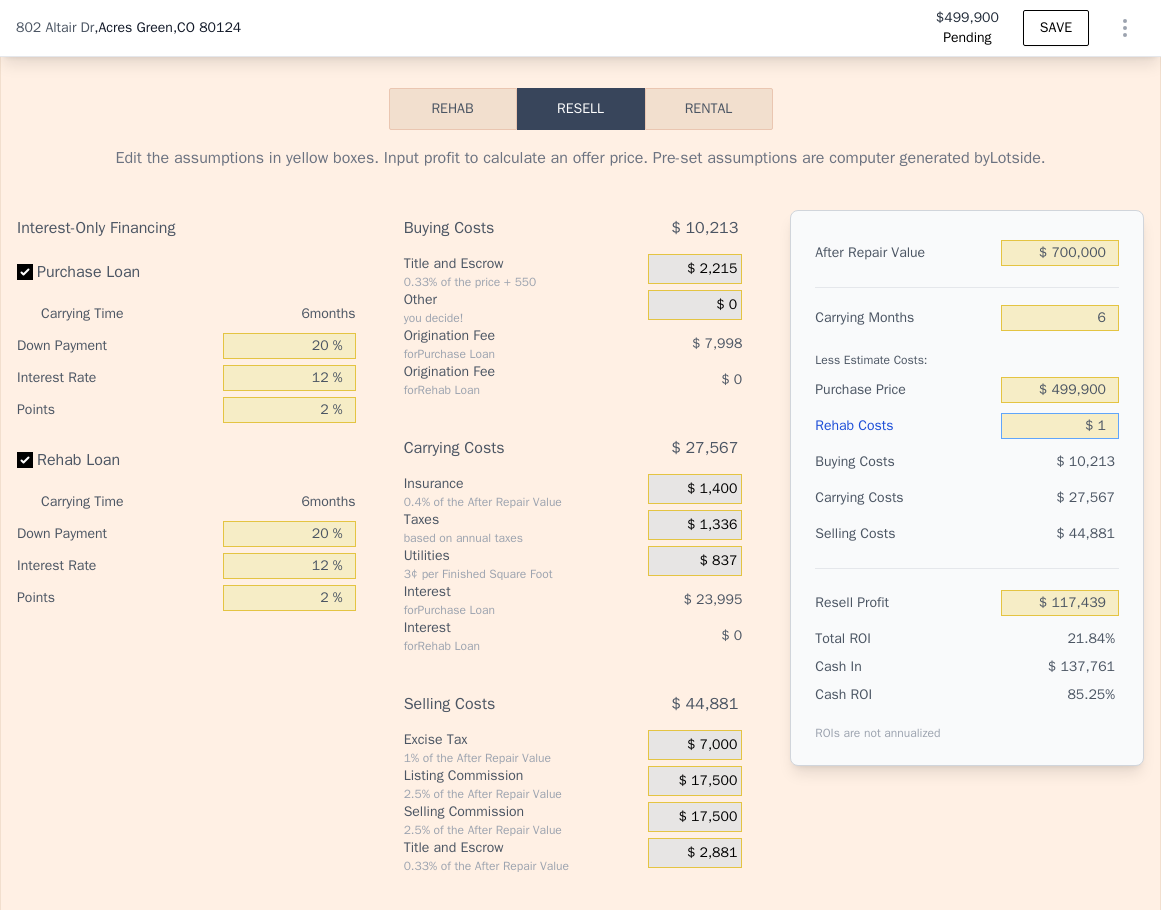 type on "$ 15" 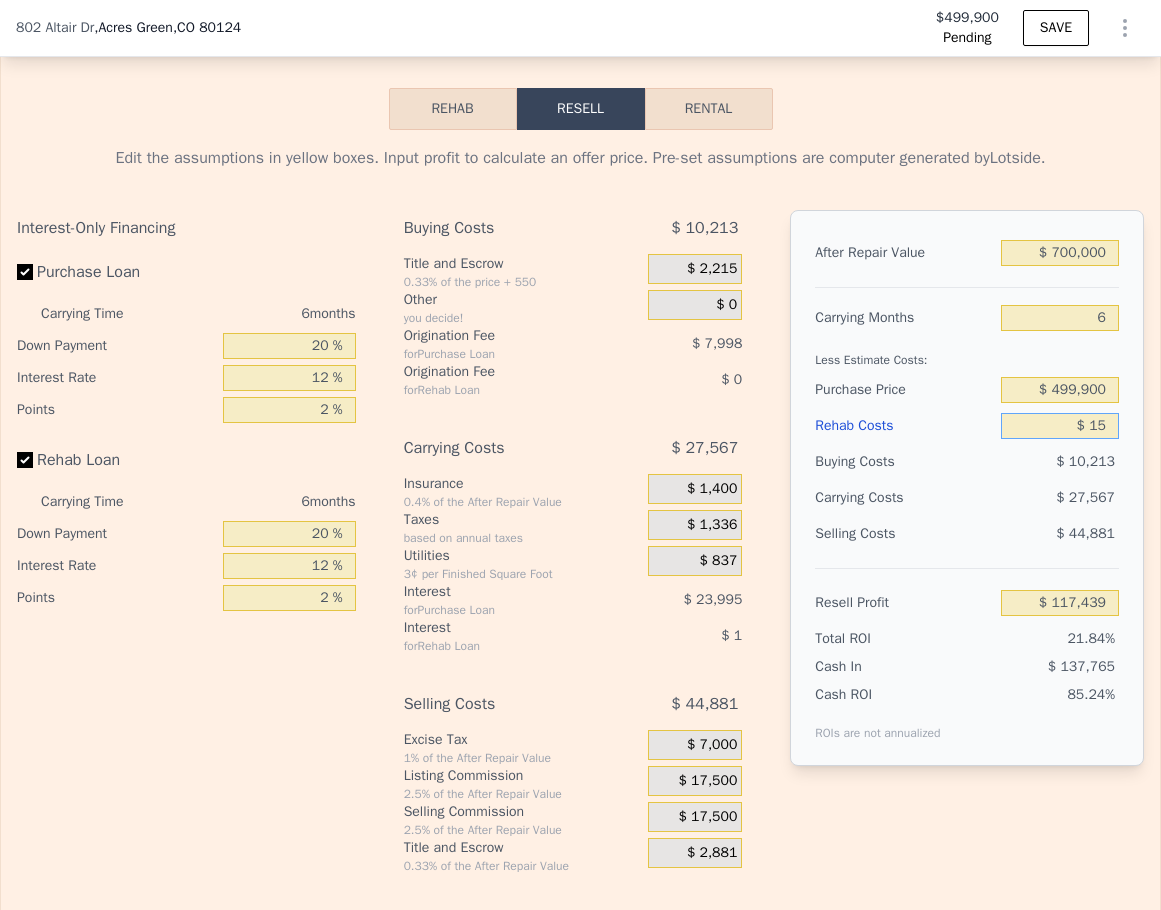 type on "$ 117,424" 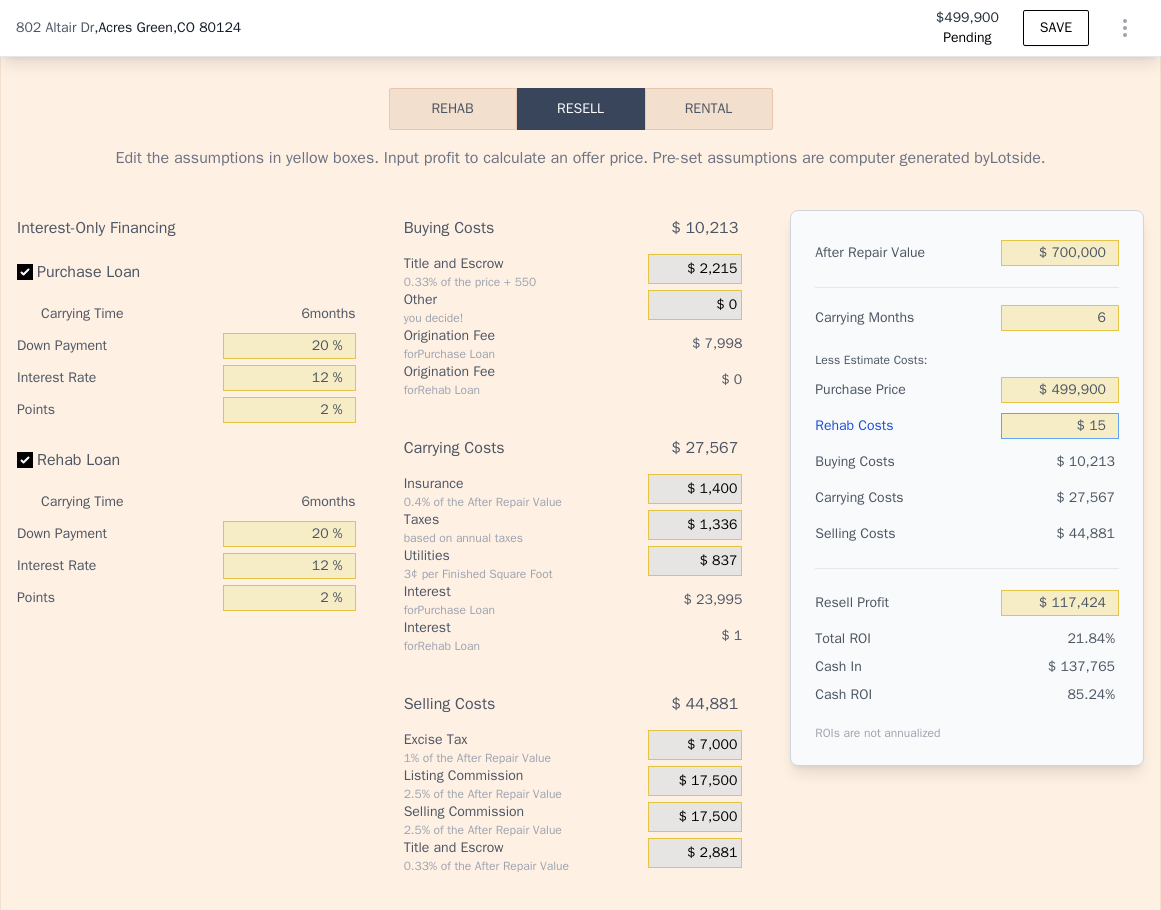 type on "$ 150" 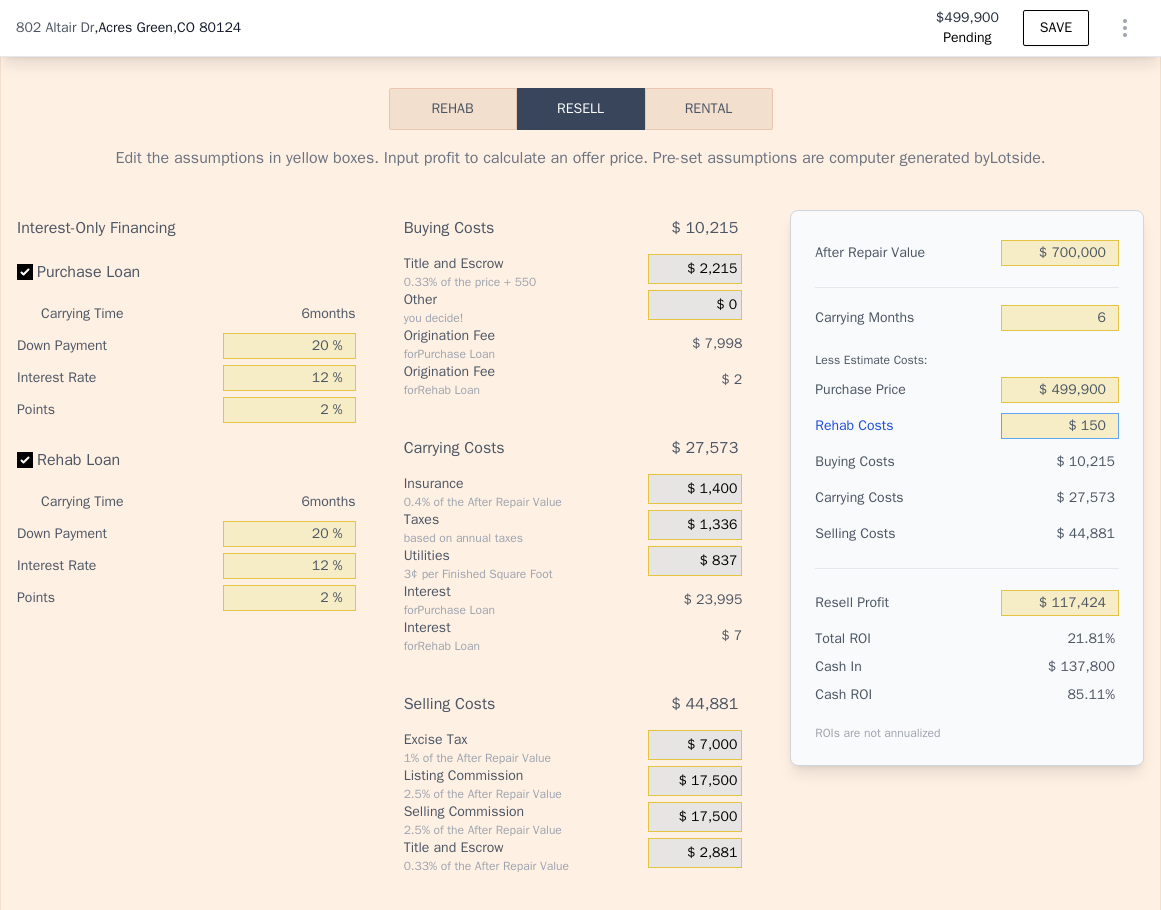 type on "$ 117,281" 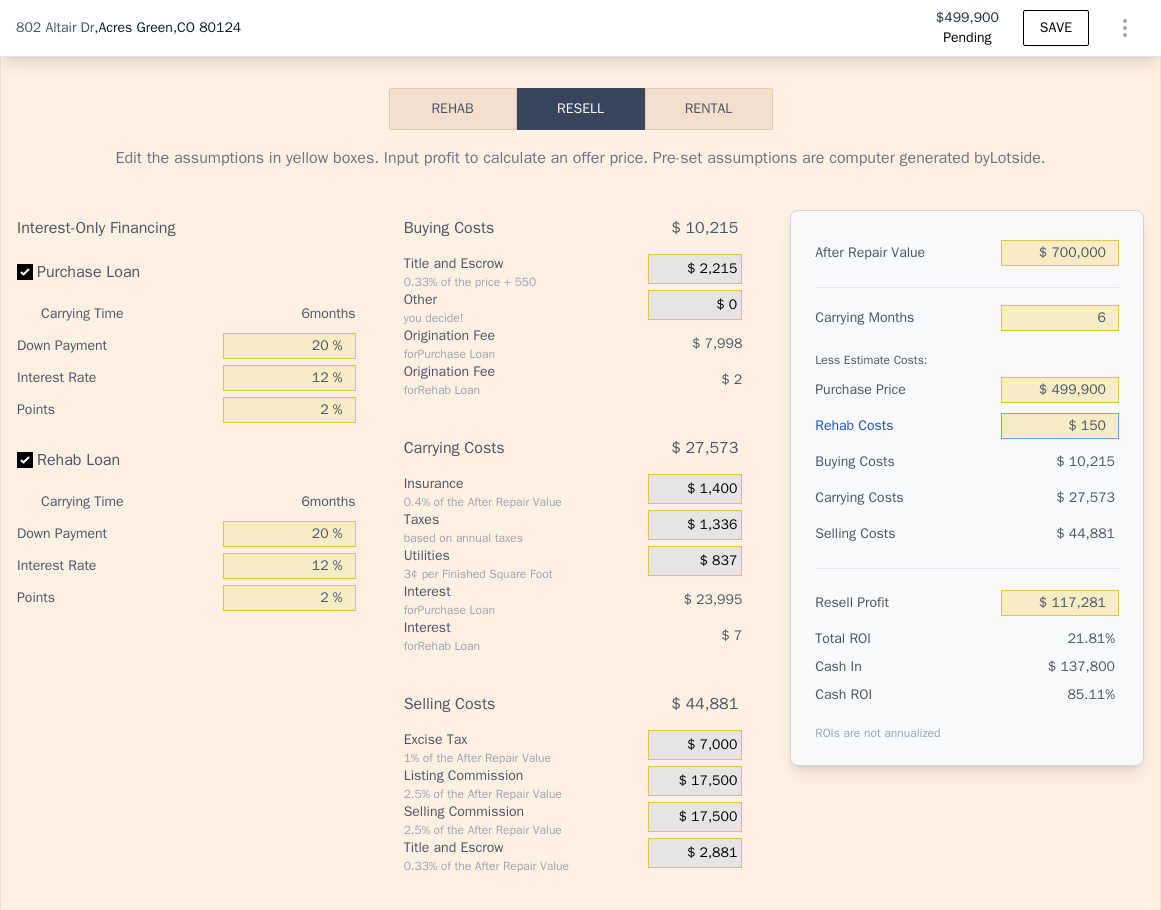 type on "$ 1,500" 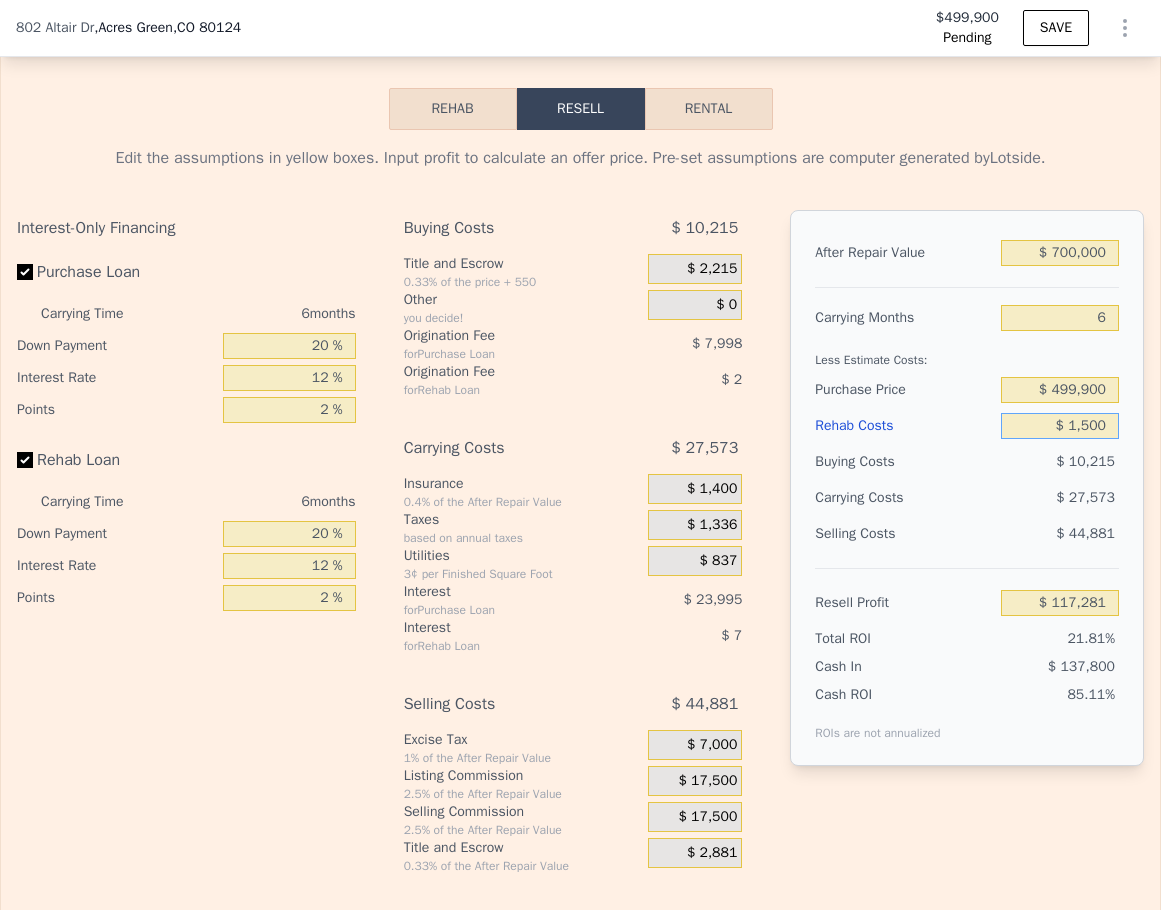 type on "$ 115,843" 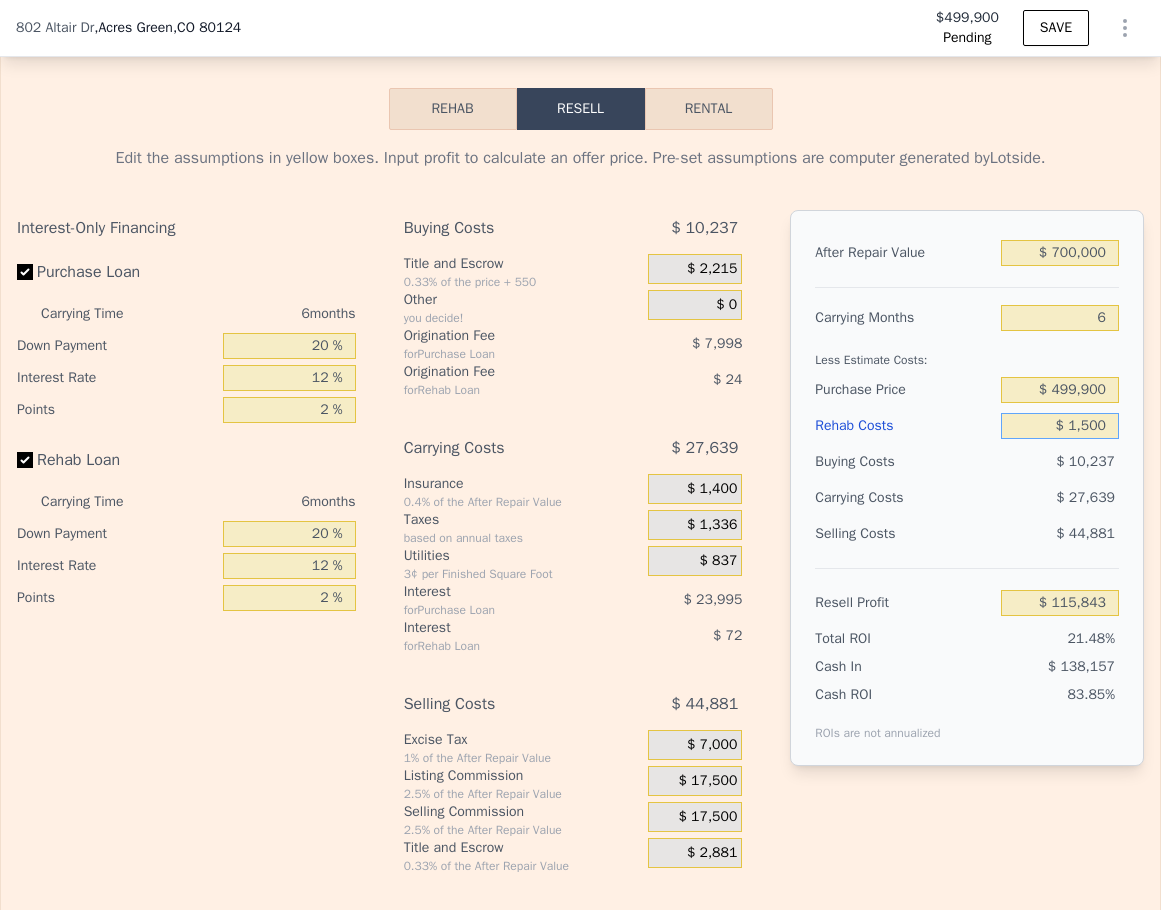 type on "$ 15,000" 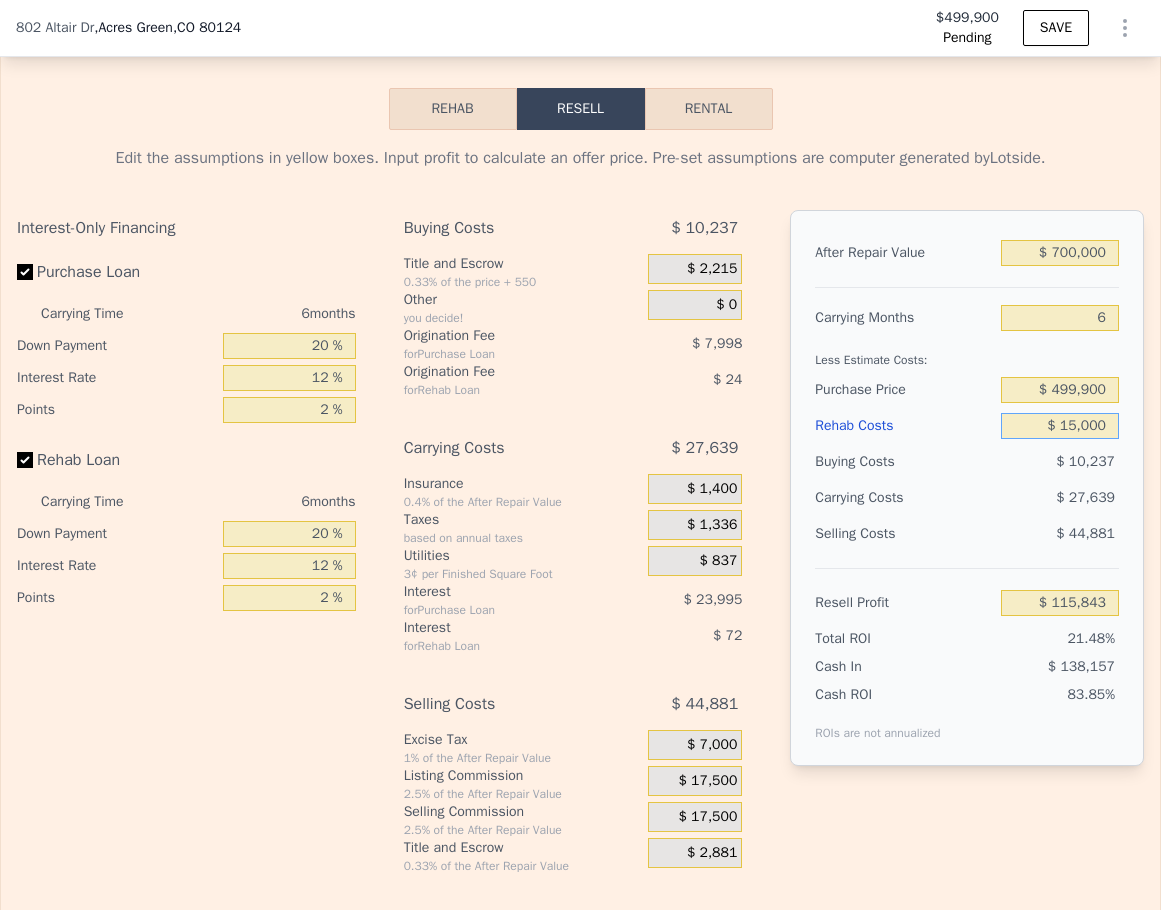type on "$ 101,479" 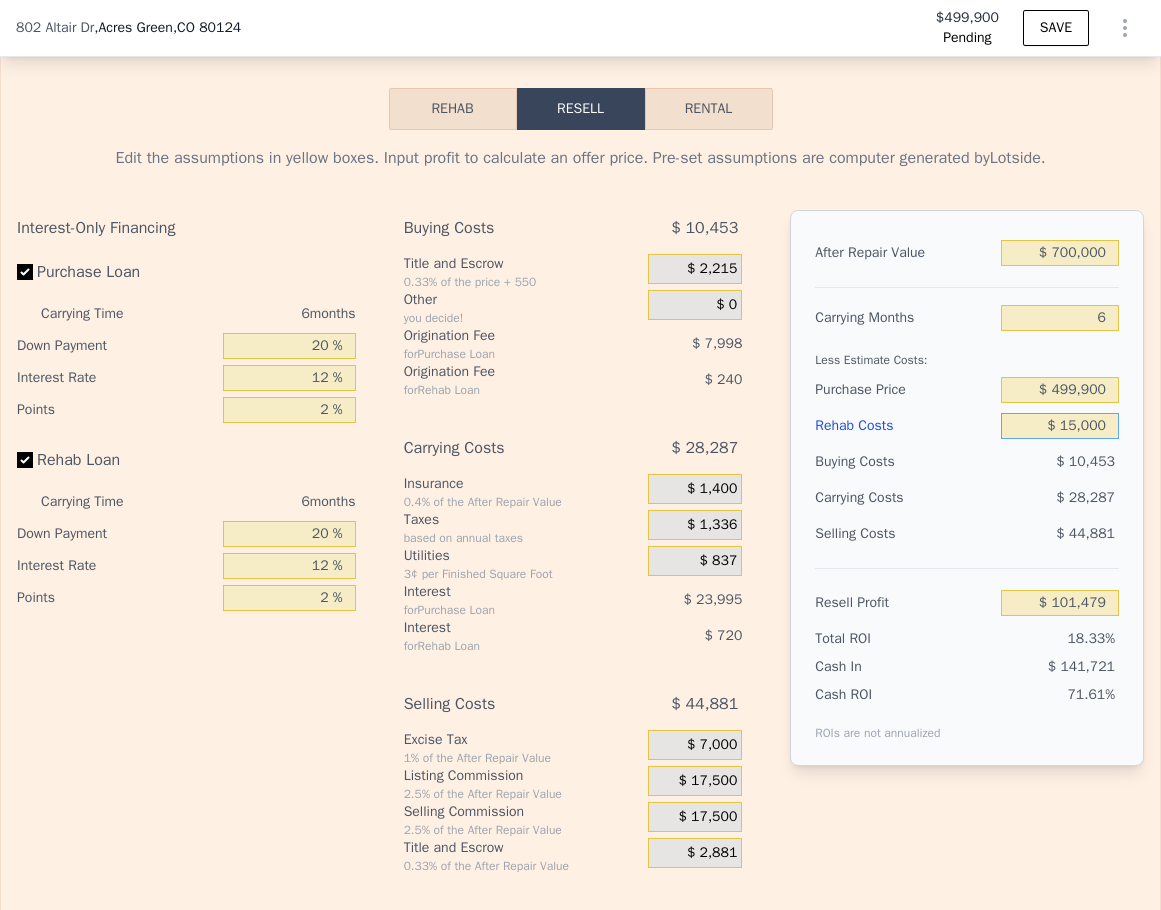 type on "$ 150,000" 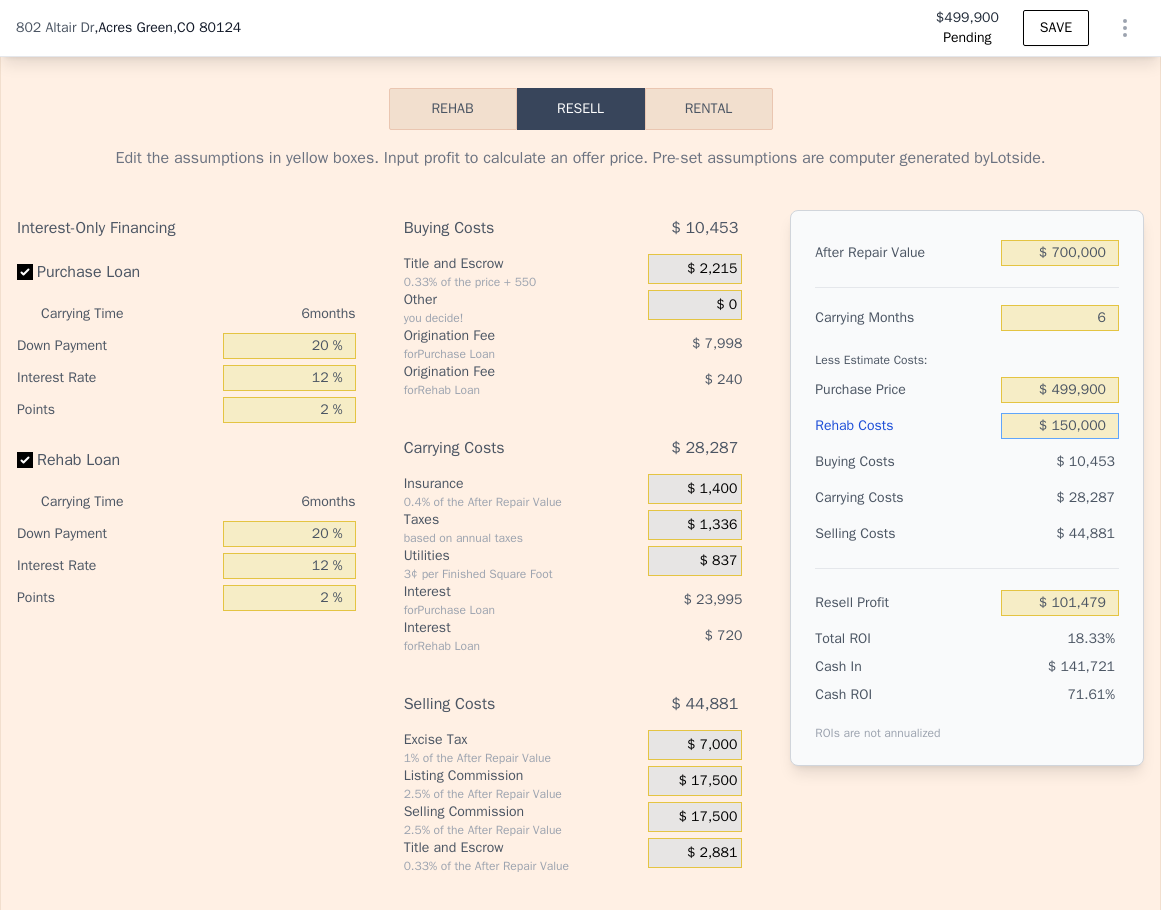type on "-$ 42,161" 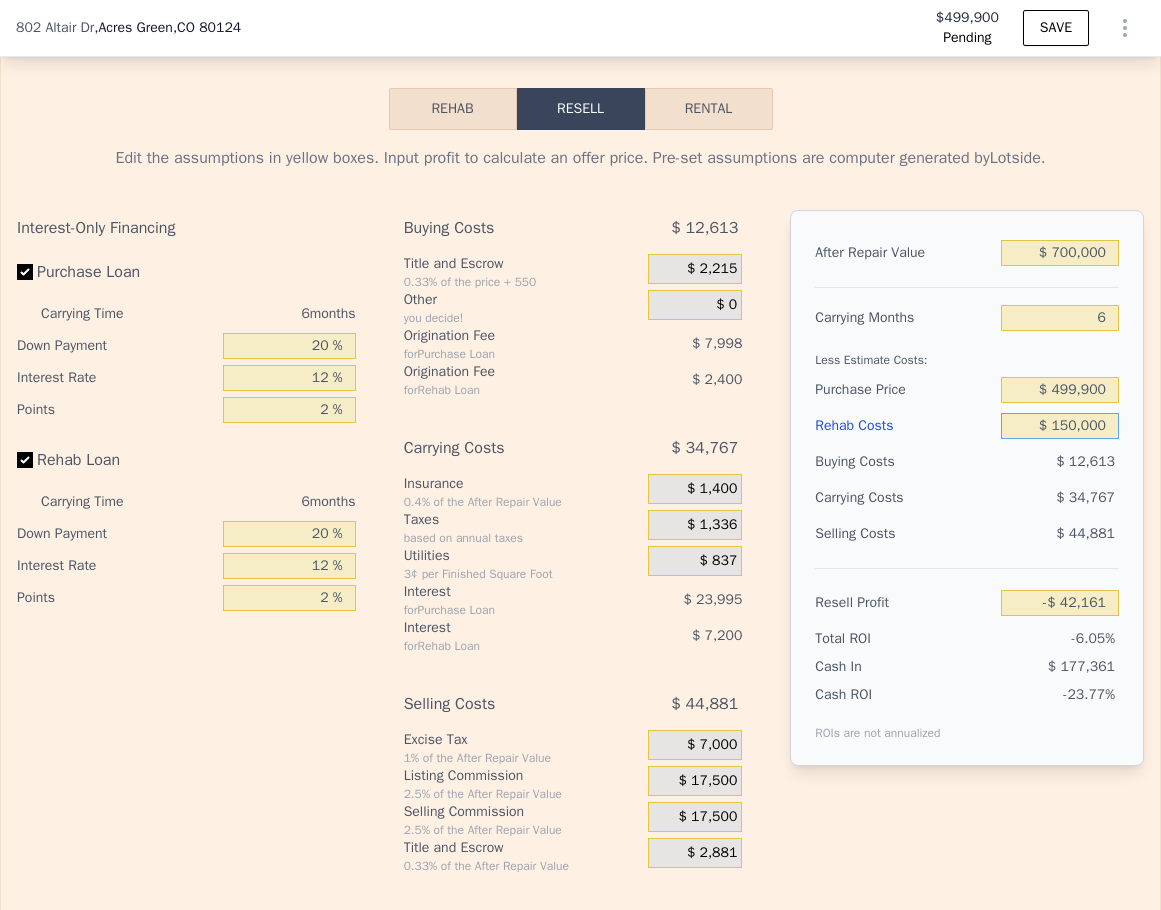 type on "$ 150,000" 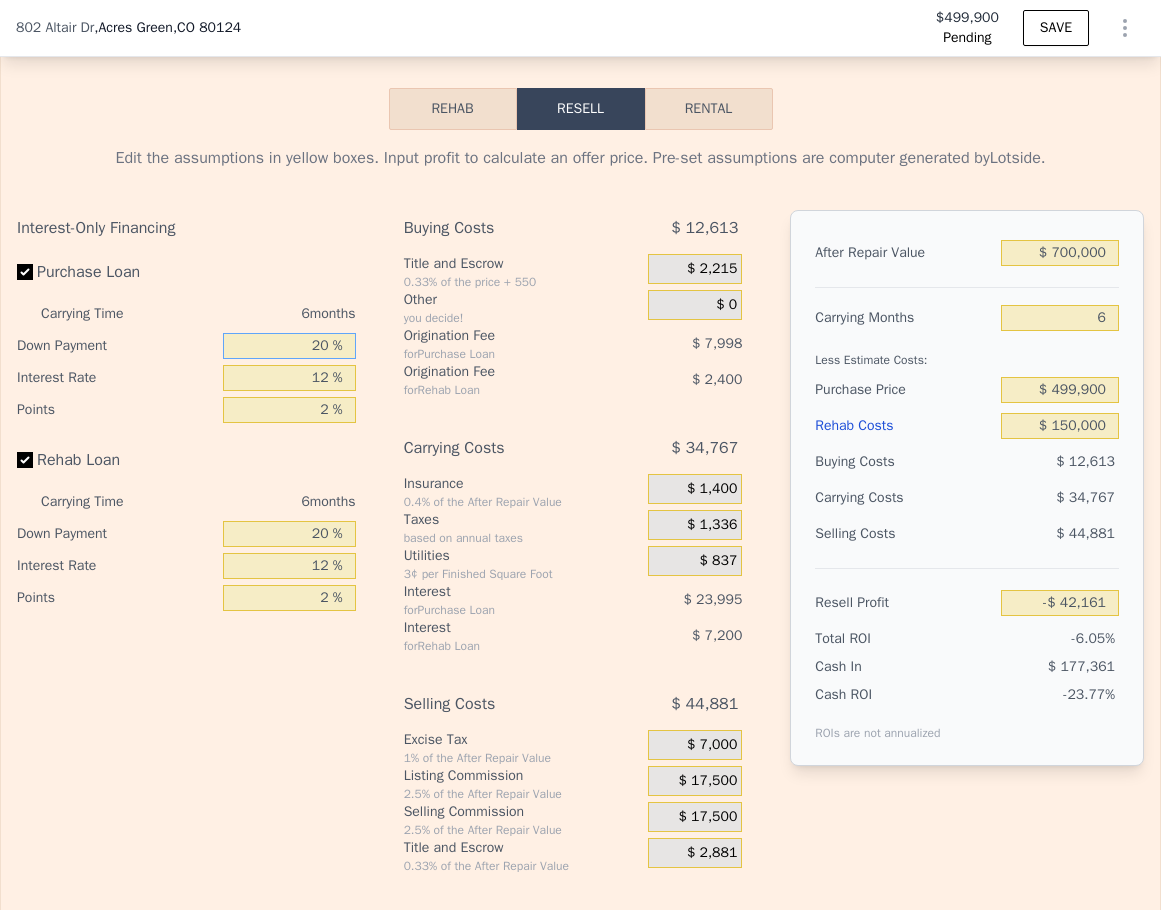 drag, startPoint x: 308, startPoint y: 374, endPoint x: 322, endPoint y: 374, distance: 14 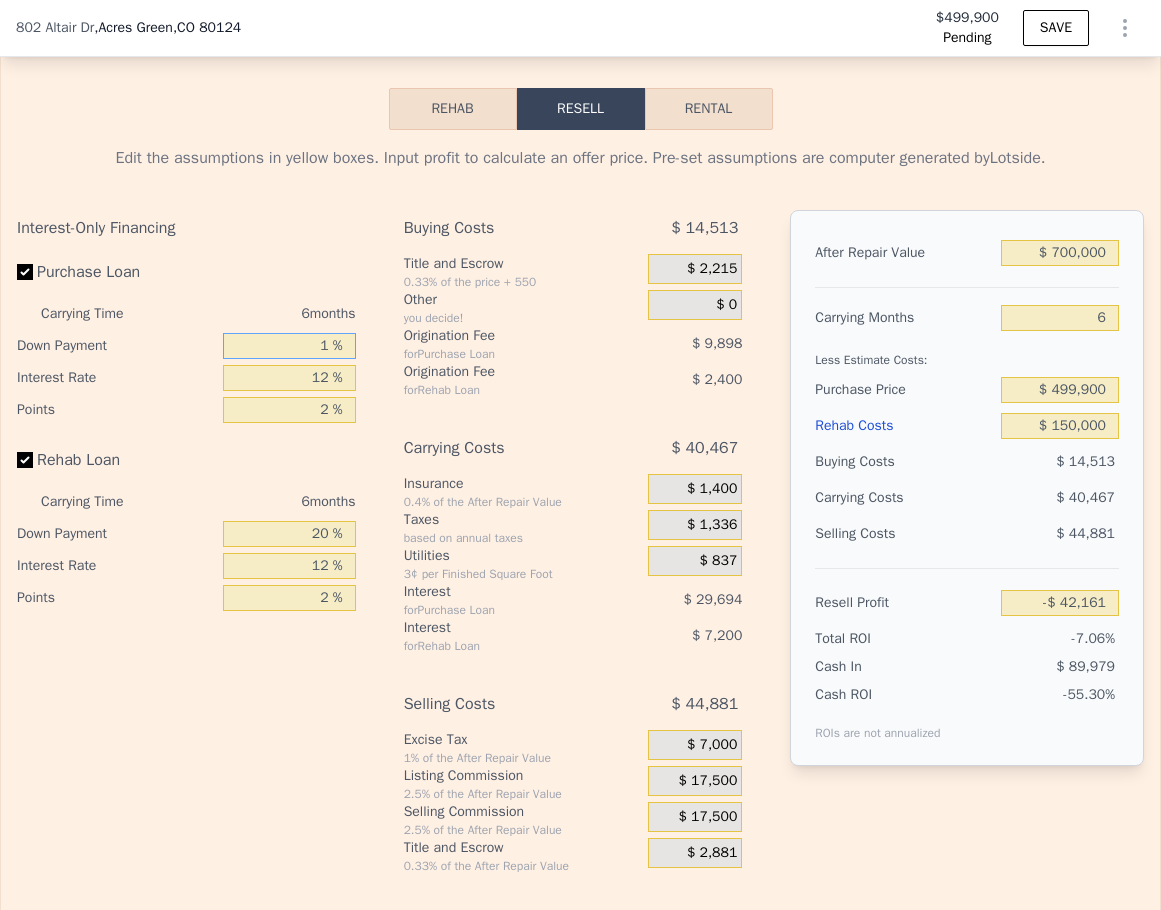 type on "-$ 49,761" 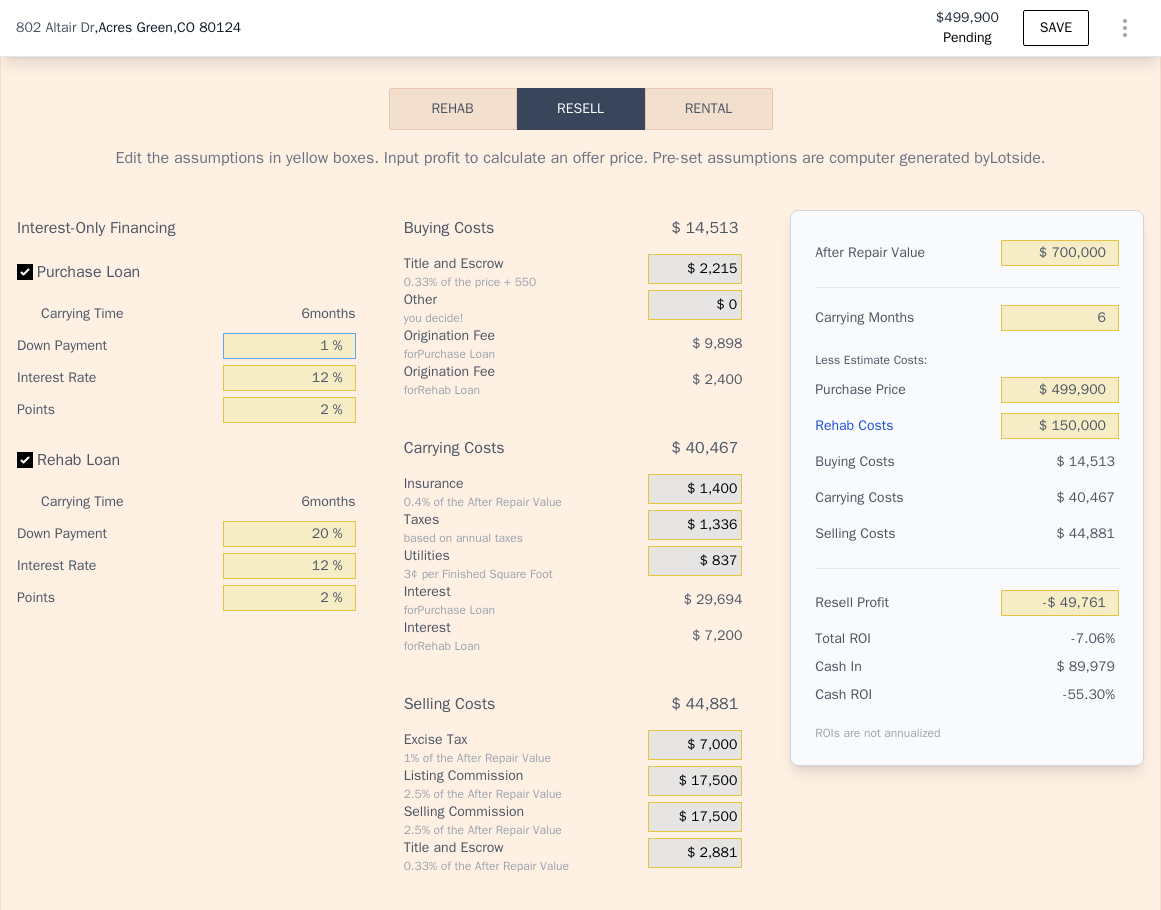 type on "10 %" 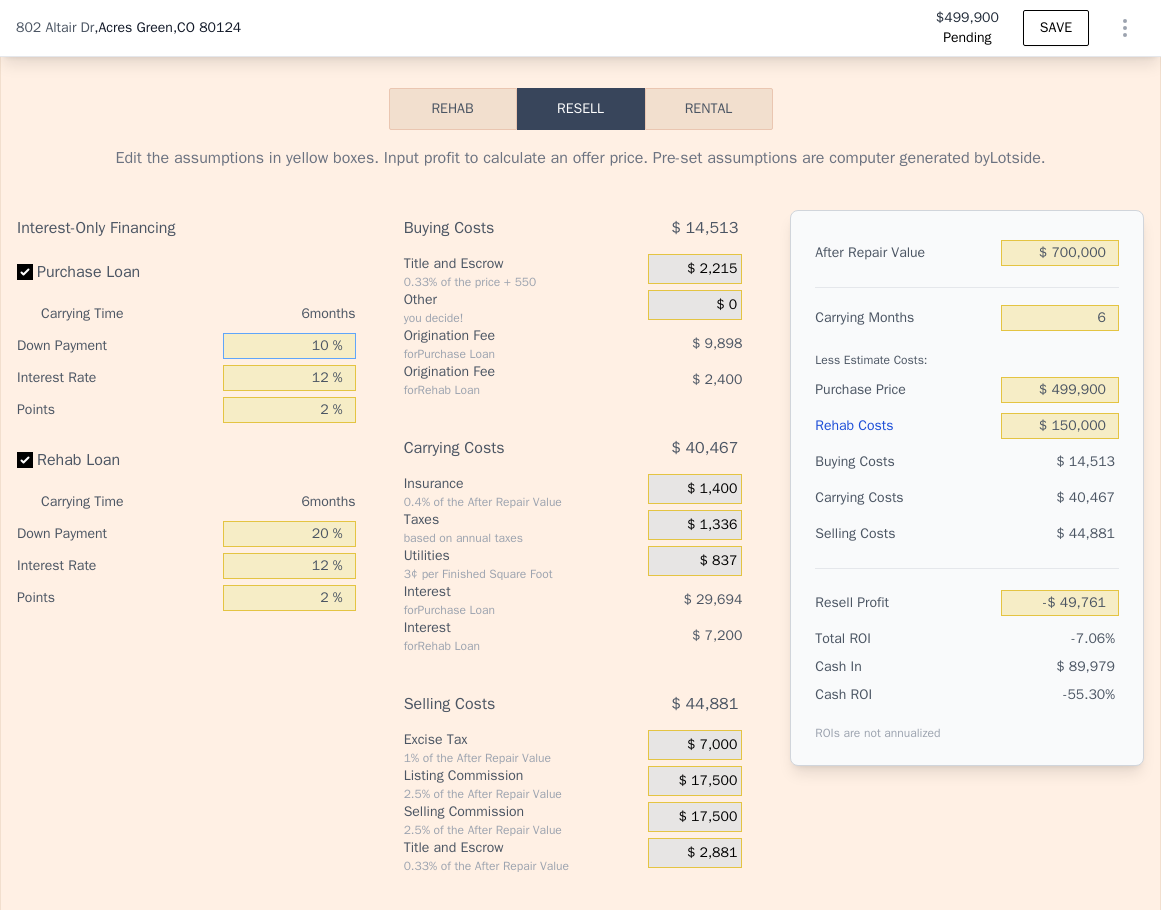 type on "-$ 46,161" 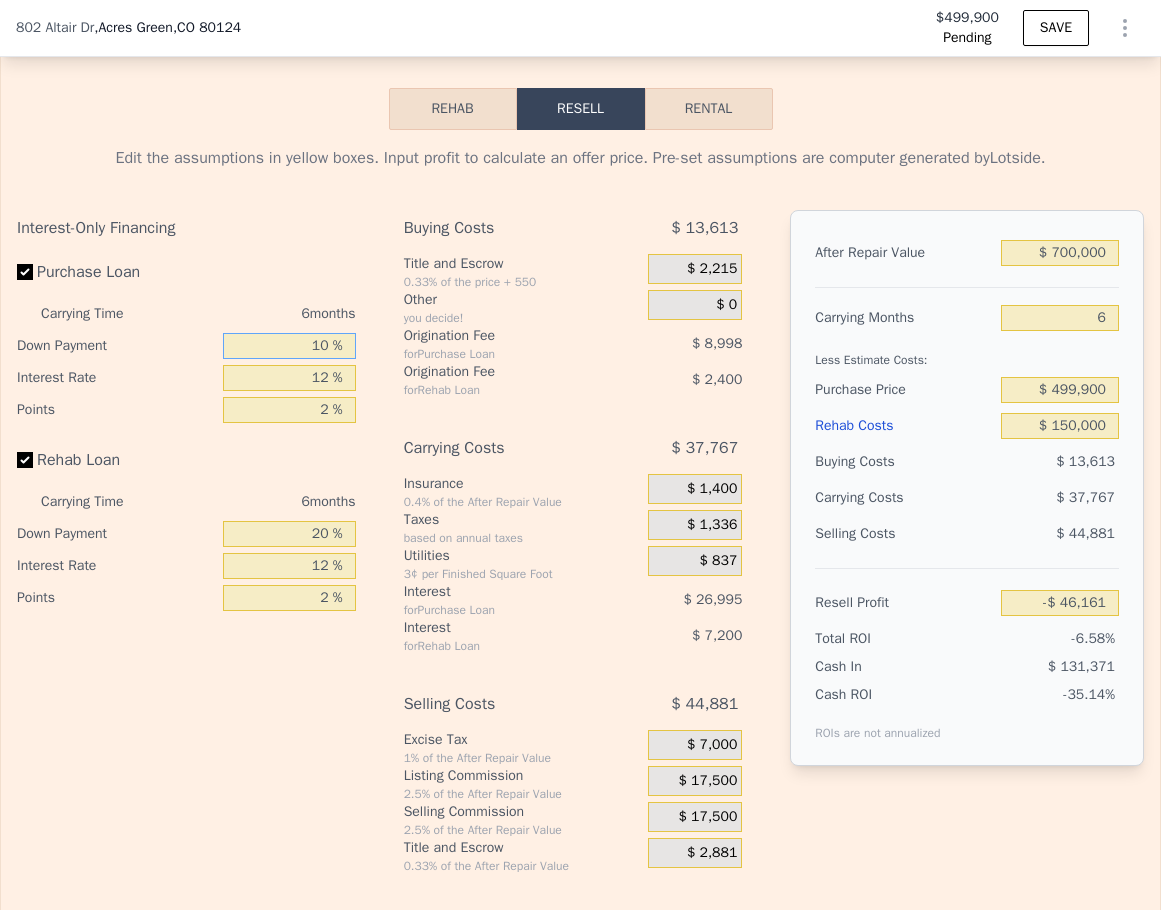type on "10 %" 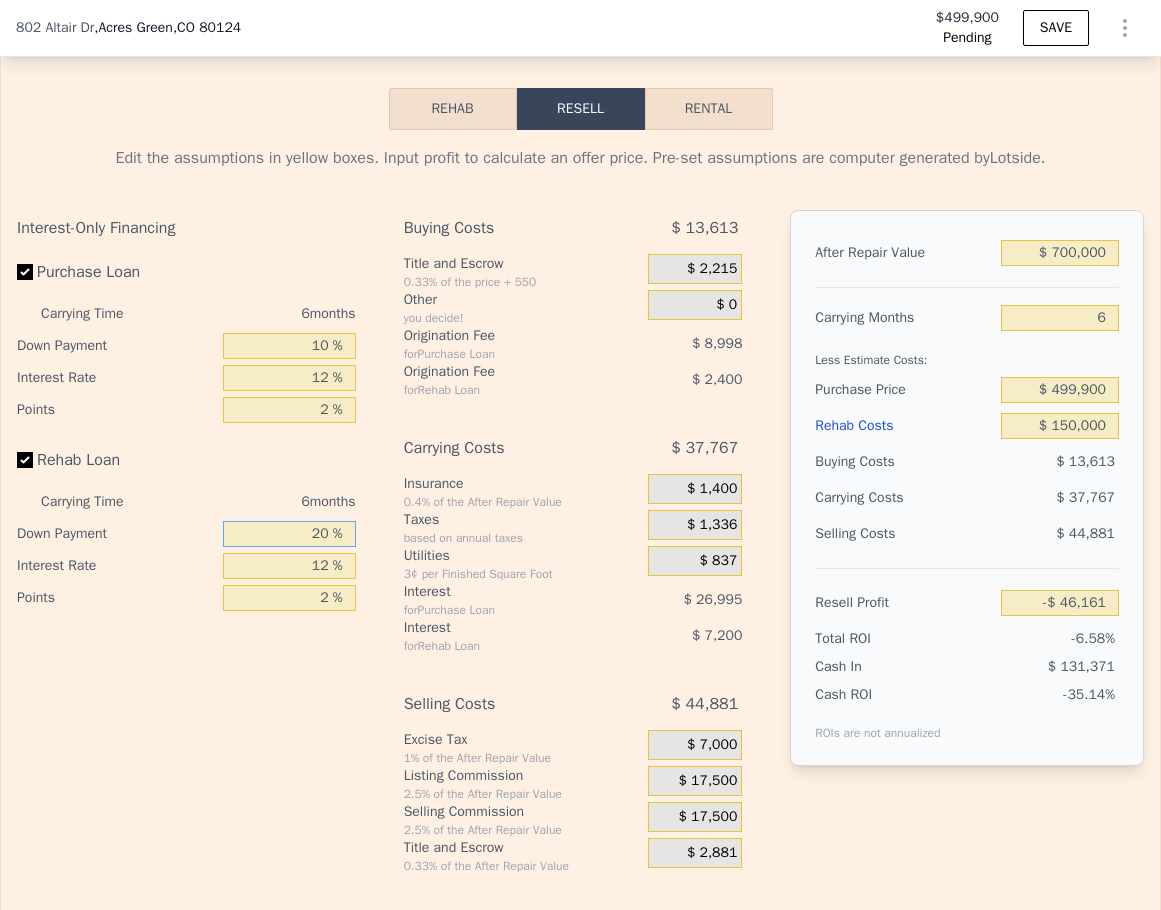 click on "20 %" at bounding box center [289, 534] 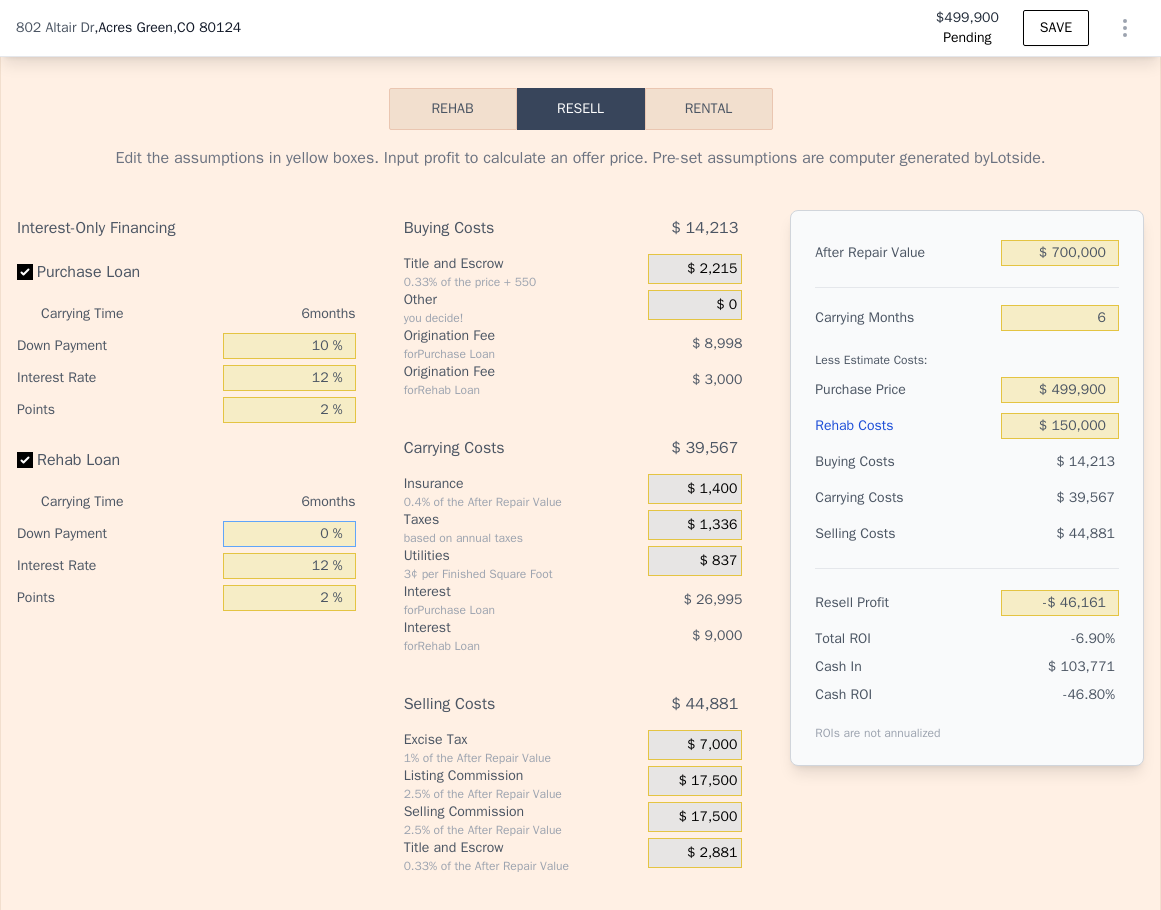 type on "-$ 48,561" 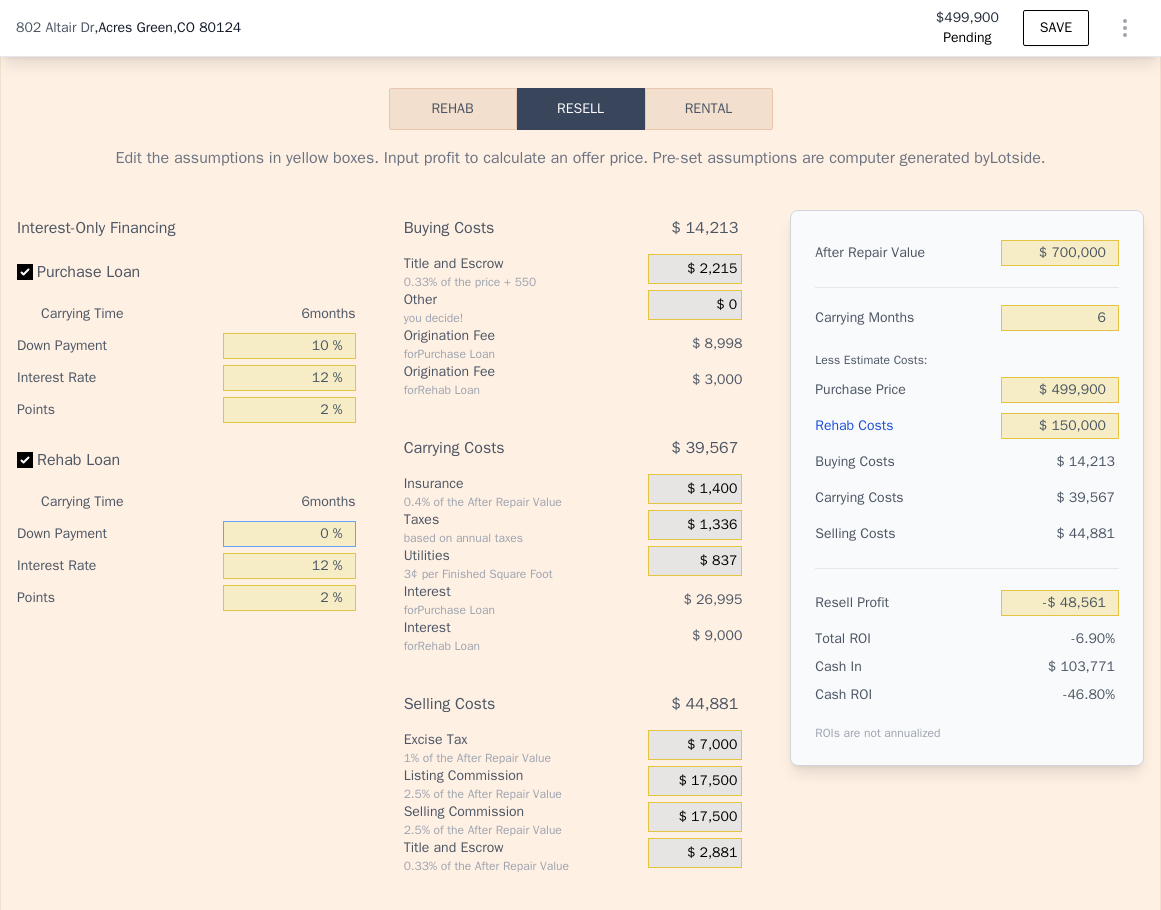 type on "0 %" 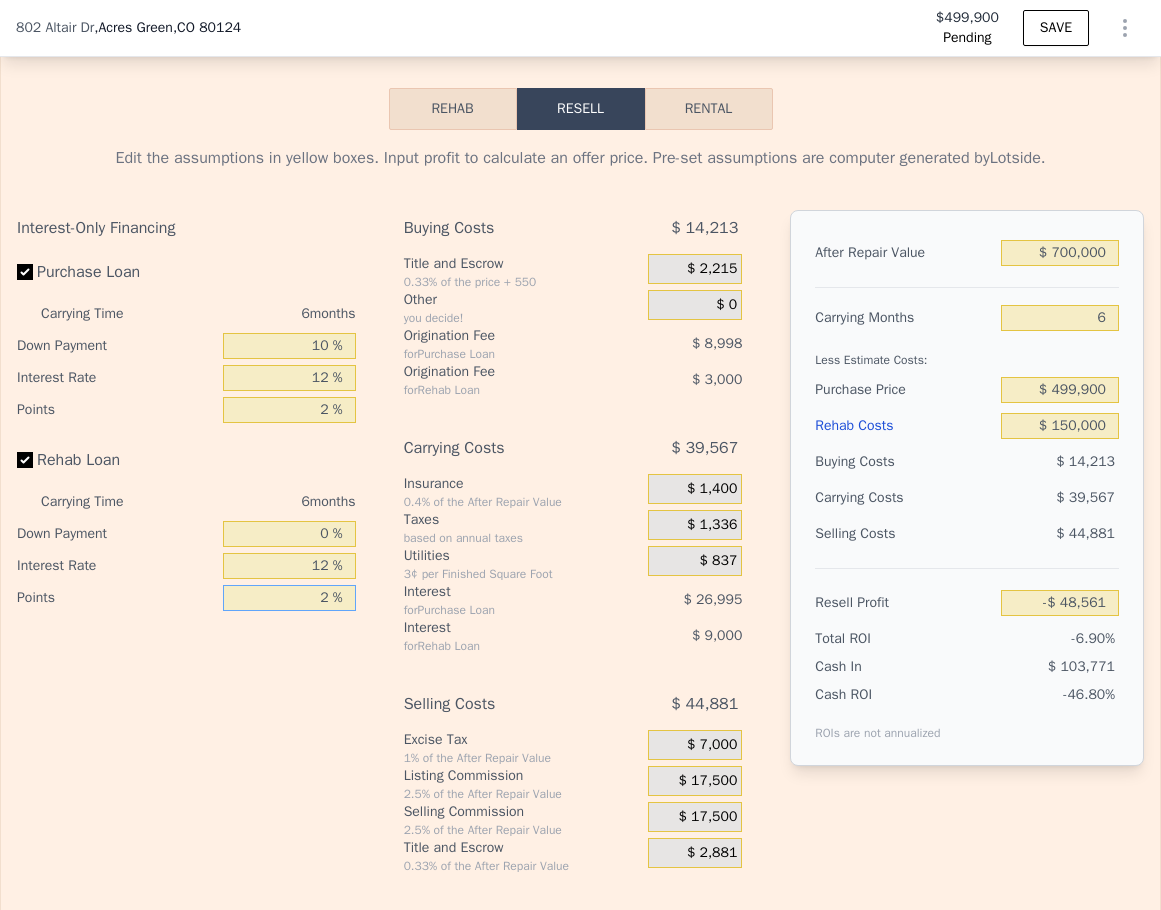 click on "2 %" at bounding box center (289, 598) 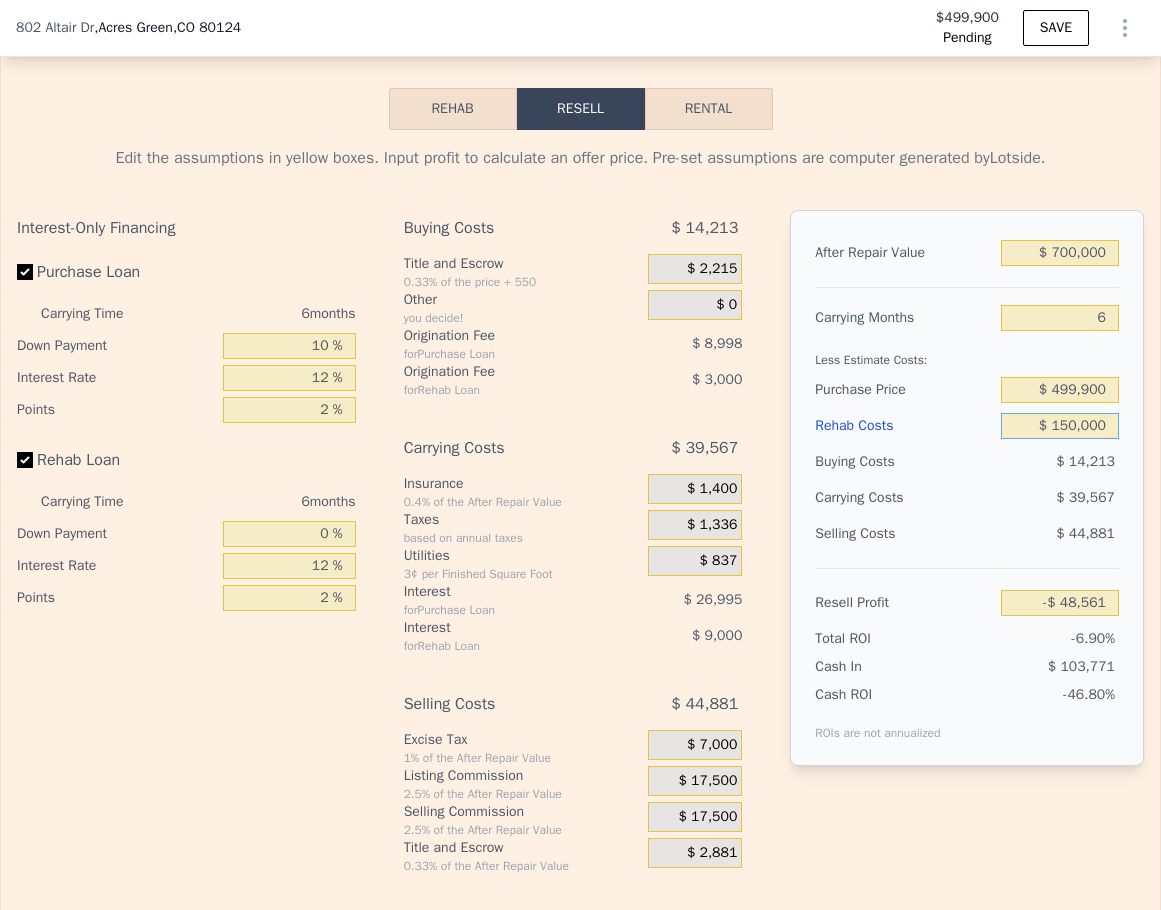 click on "$ 150,000" at bounding box center [1060, 426] 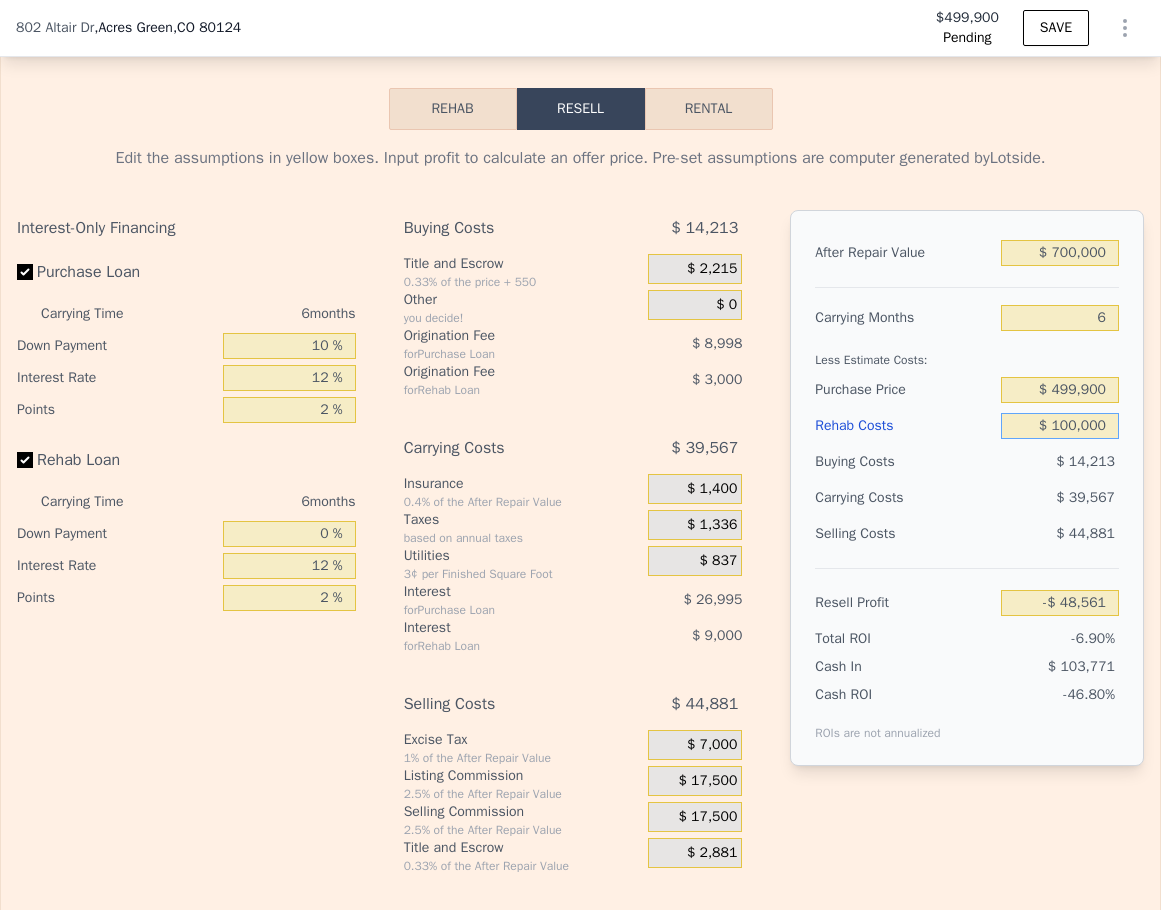 type on "$ 5,439" 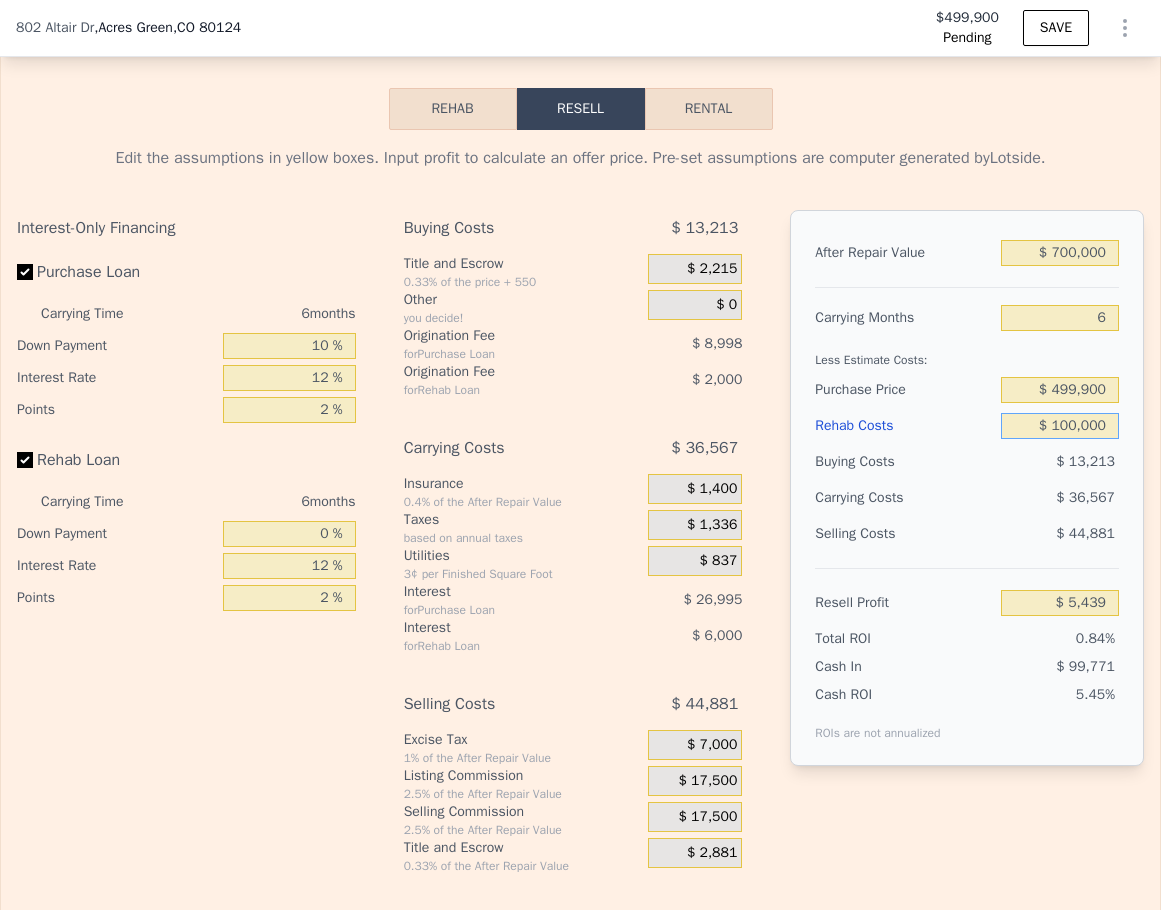 type on "$ 100,000" 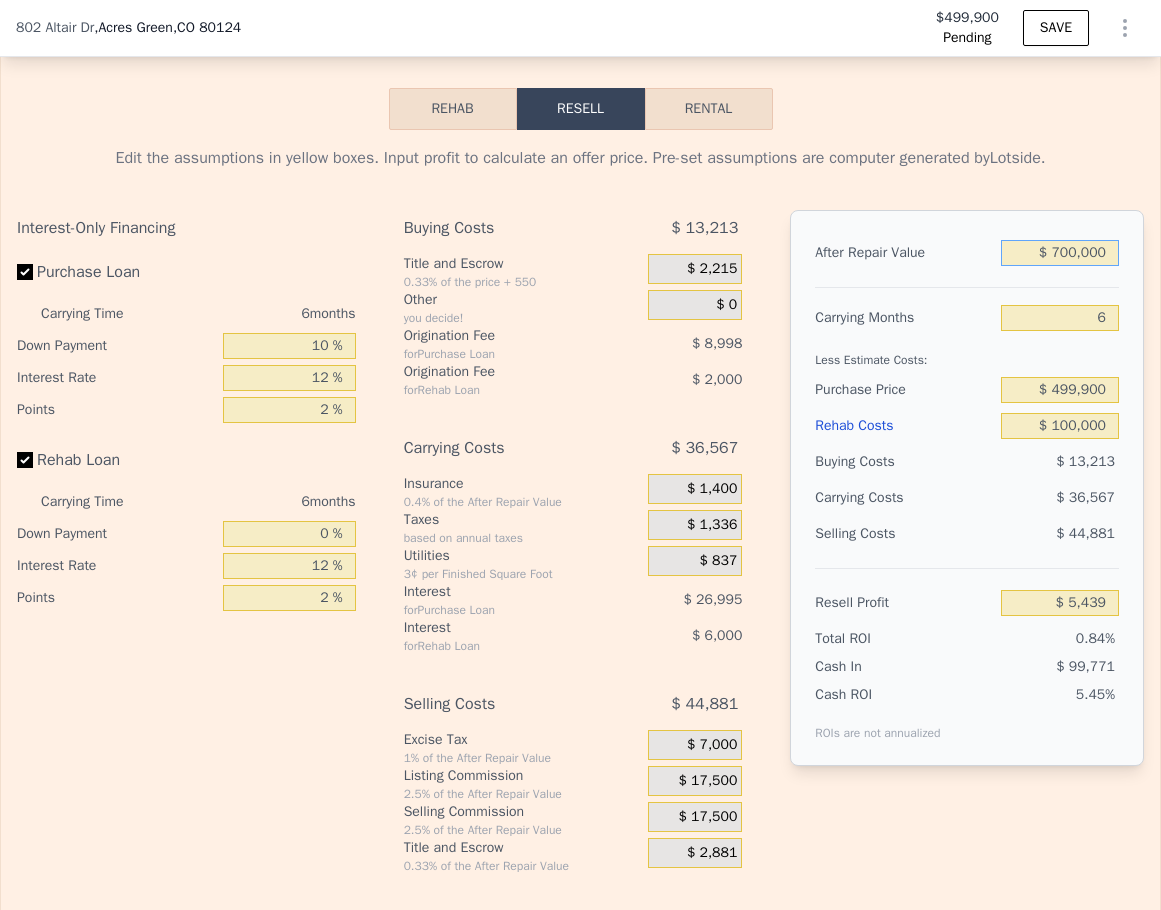 click on "$ 700,000" at bounding box center (1060, 253) 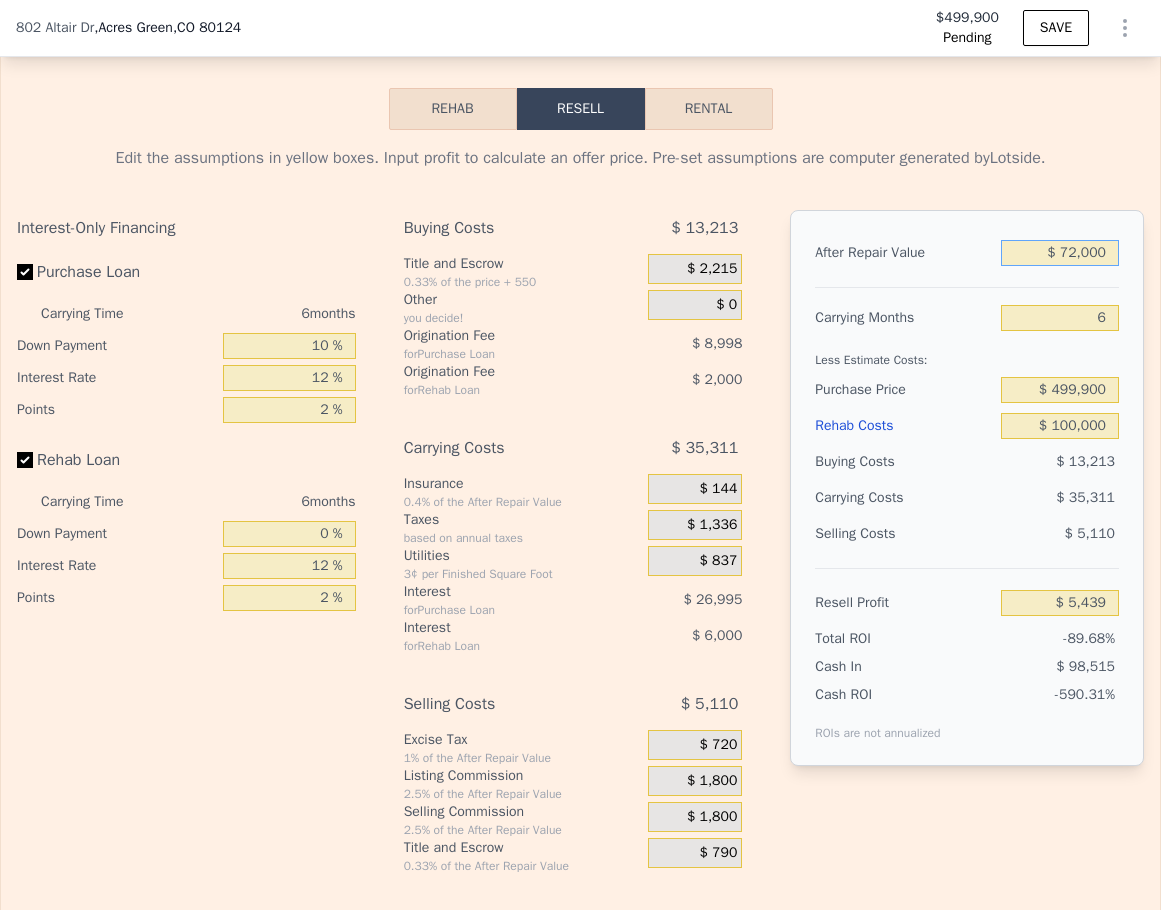 type on "-$ 581,534" 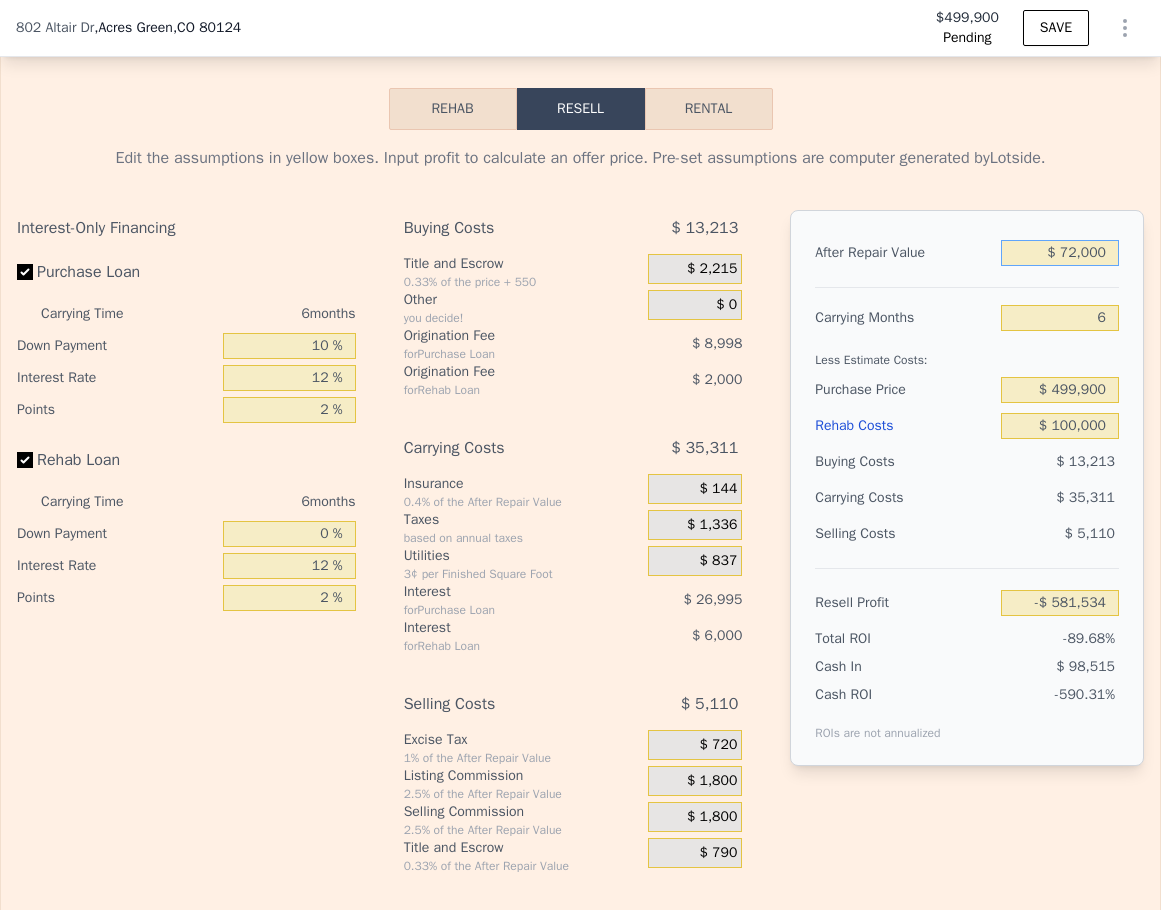 type on "$ 725,000" 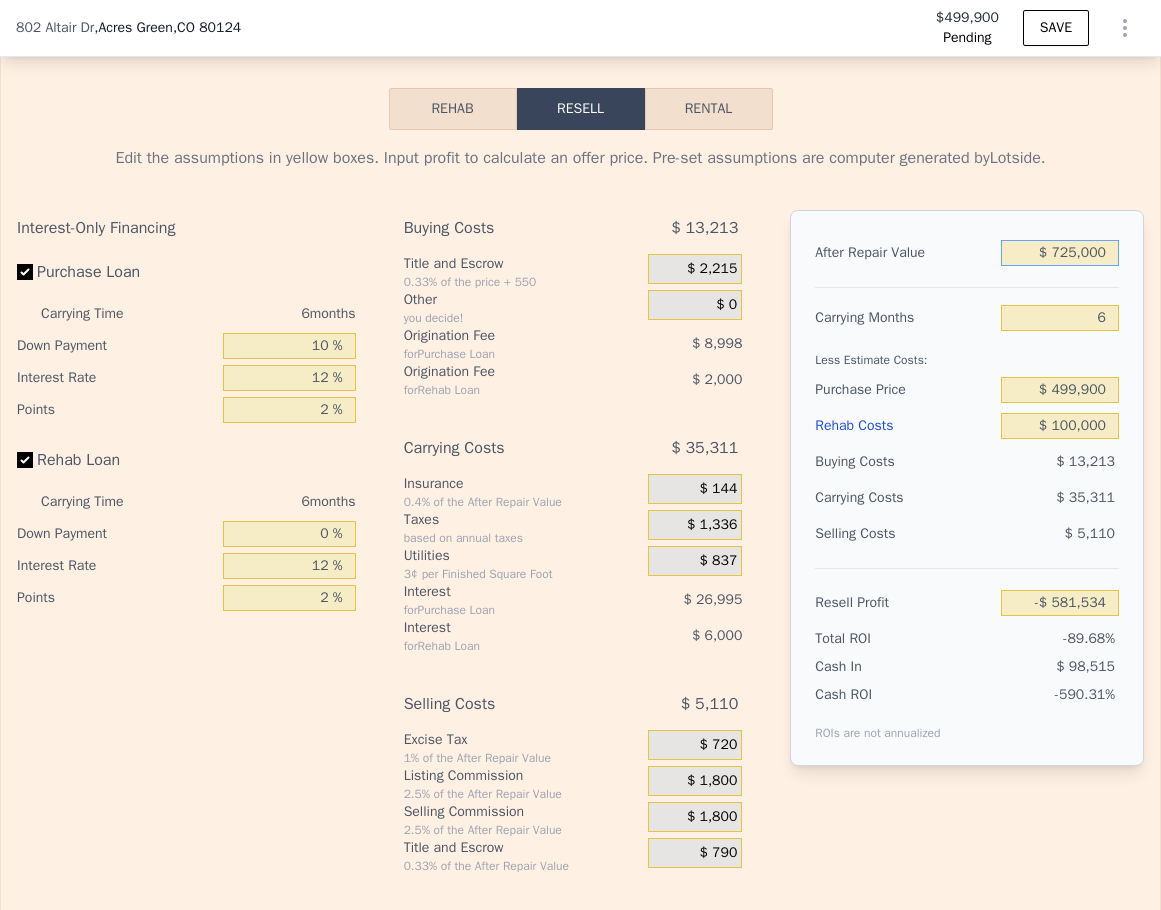 type on "$ 28,806" 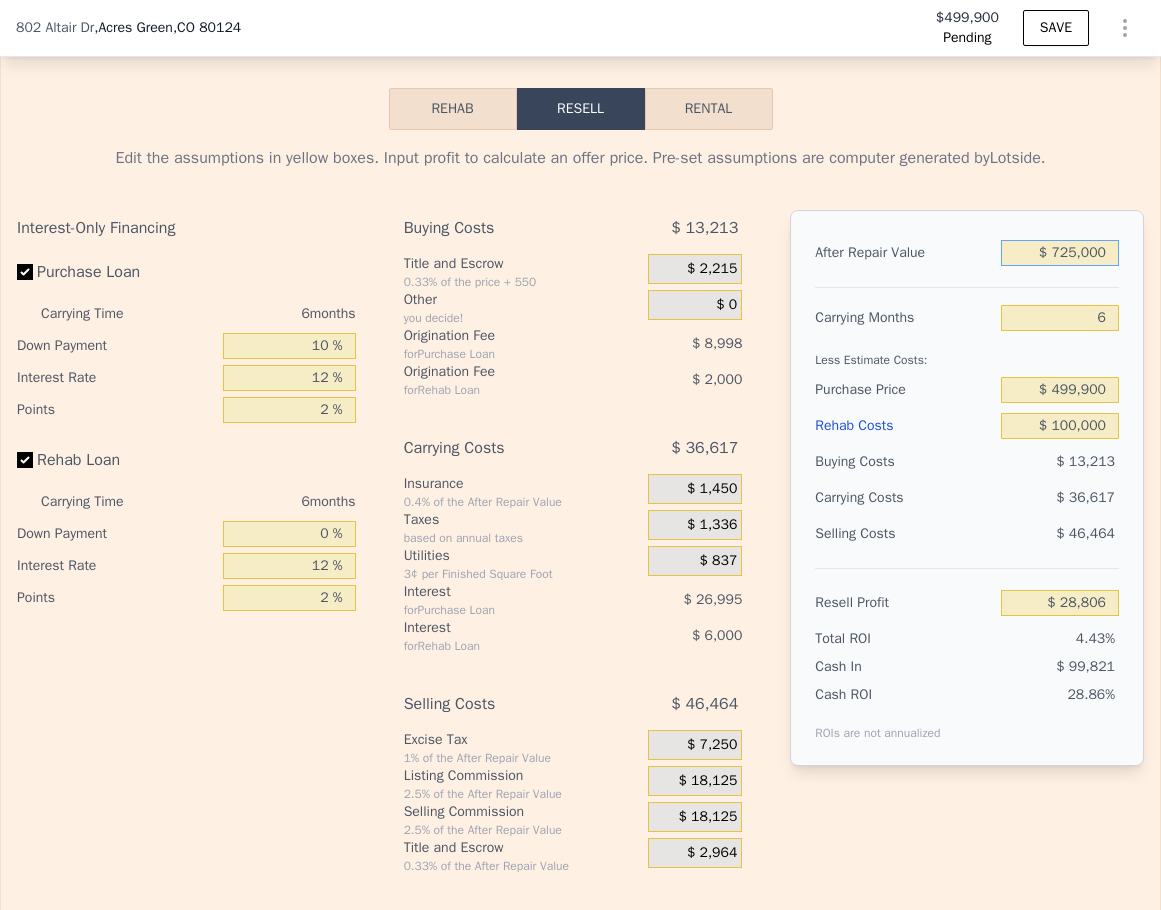type on "$ 725,000" 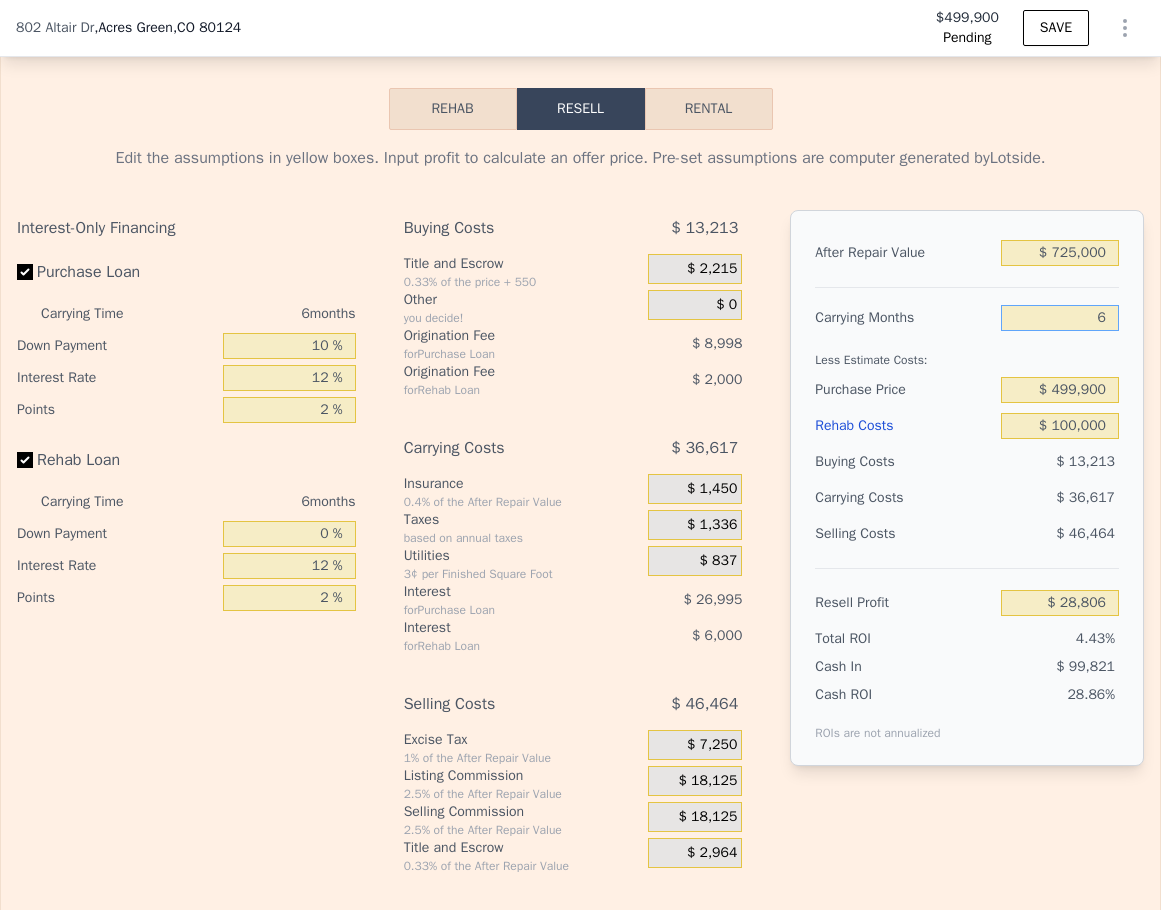 click on "6" at bounding box center [1060, 318] 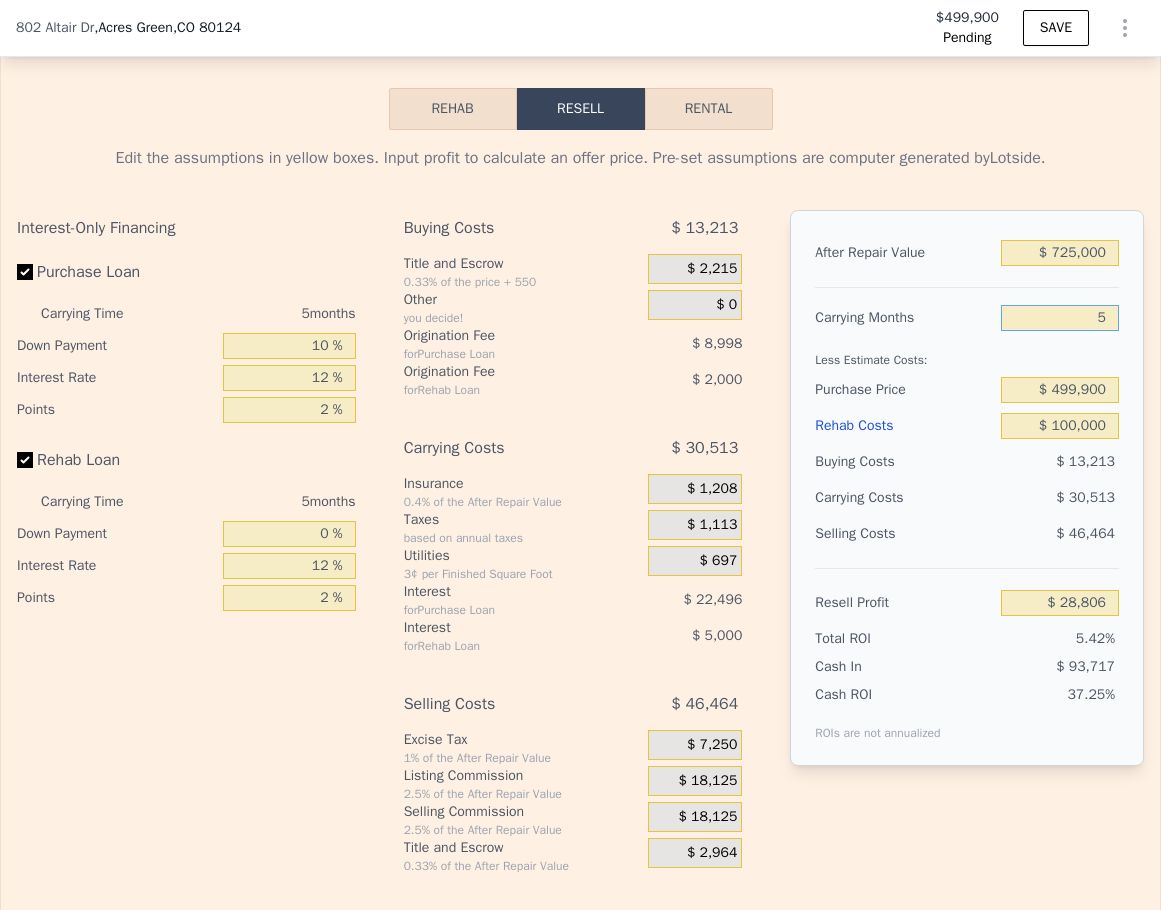 type on "$ 34,910" 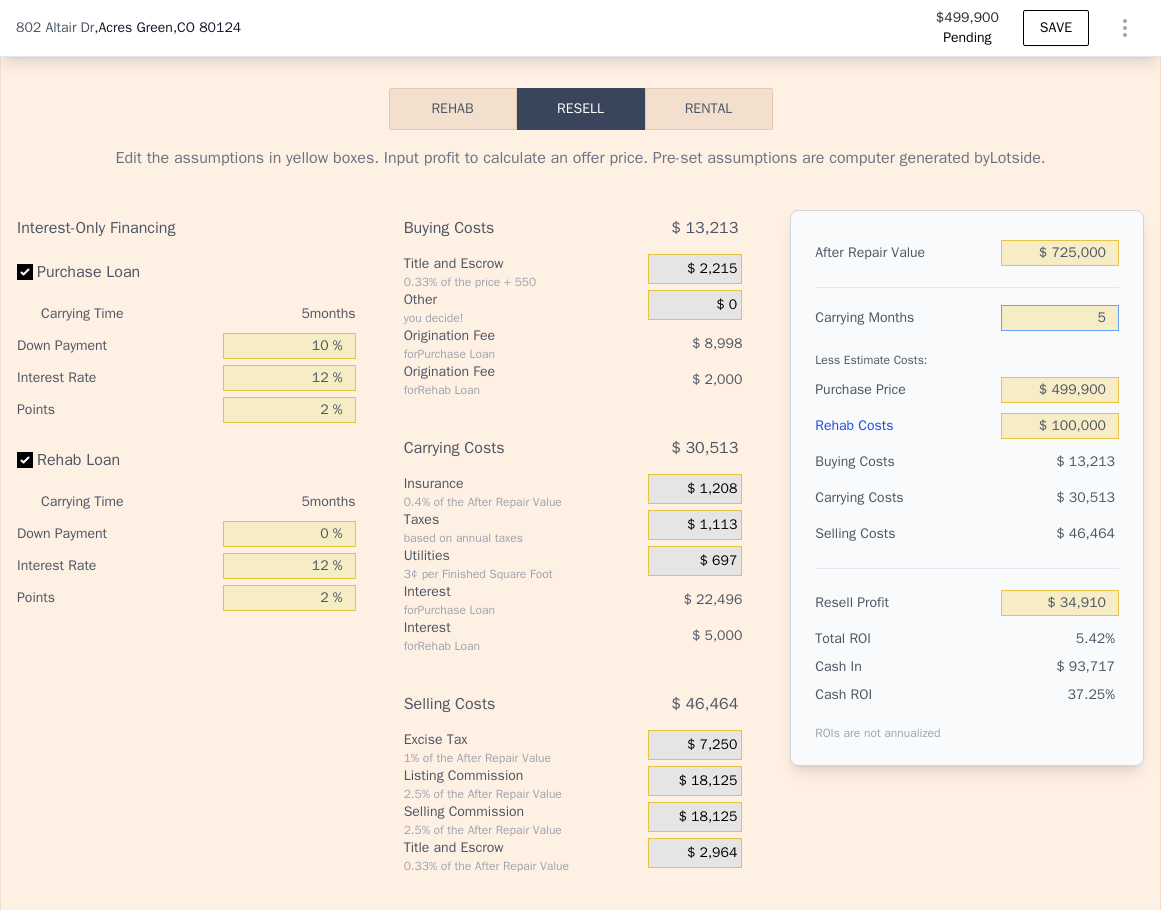 type on "5" 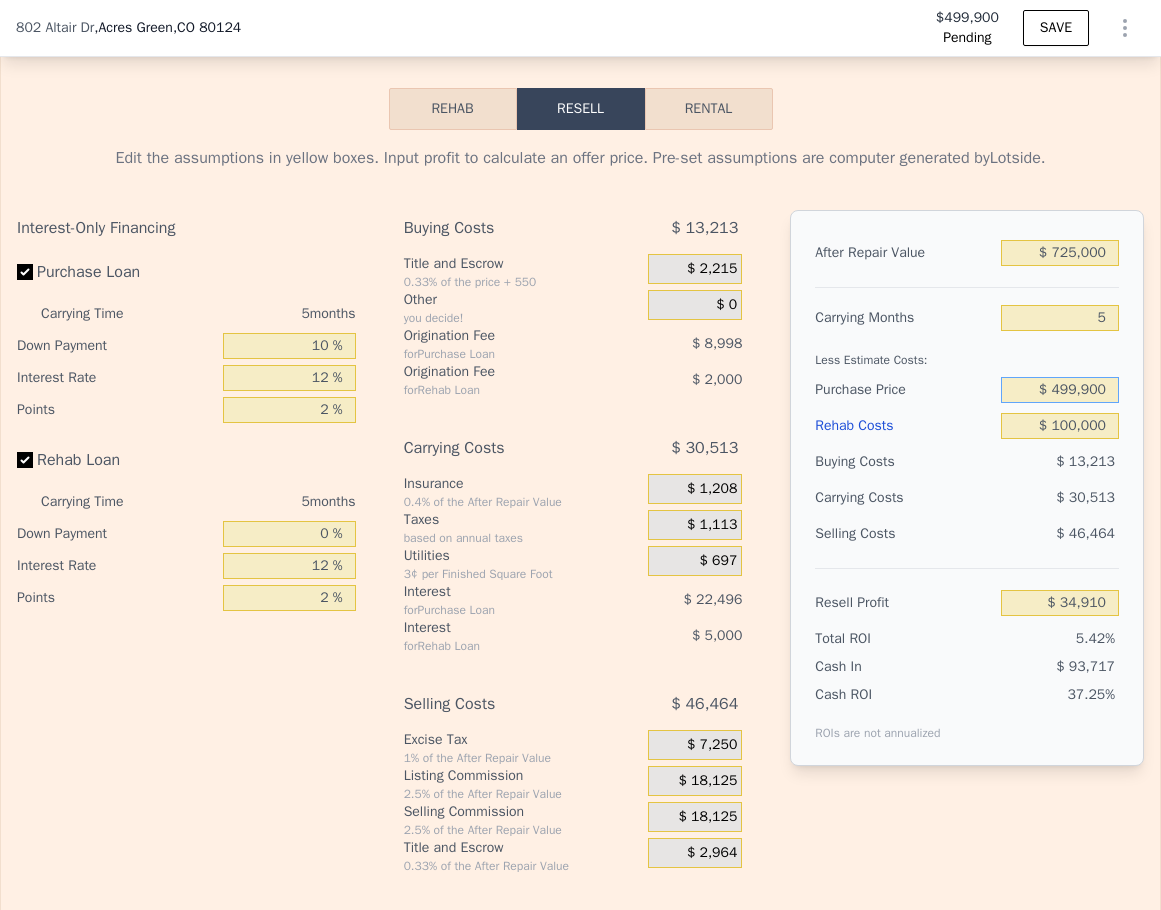click on "$ 499,900" at bounding box center [1060, 390] 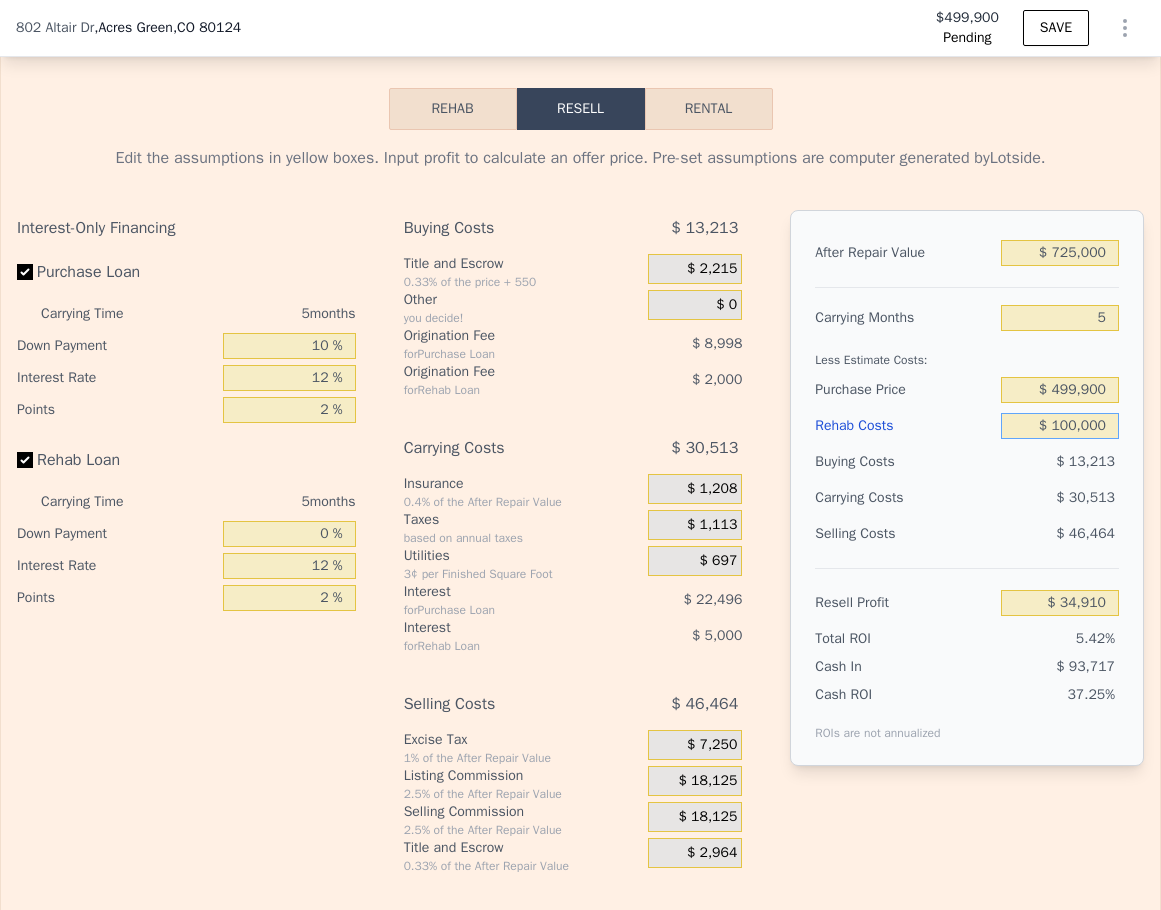 drag, startPoint x: 1052, startPoint y: 452, endPoint x: 1066, endPoint y: 452, distance: 14 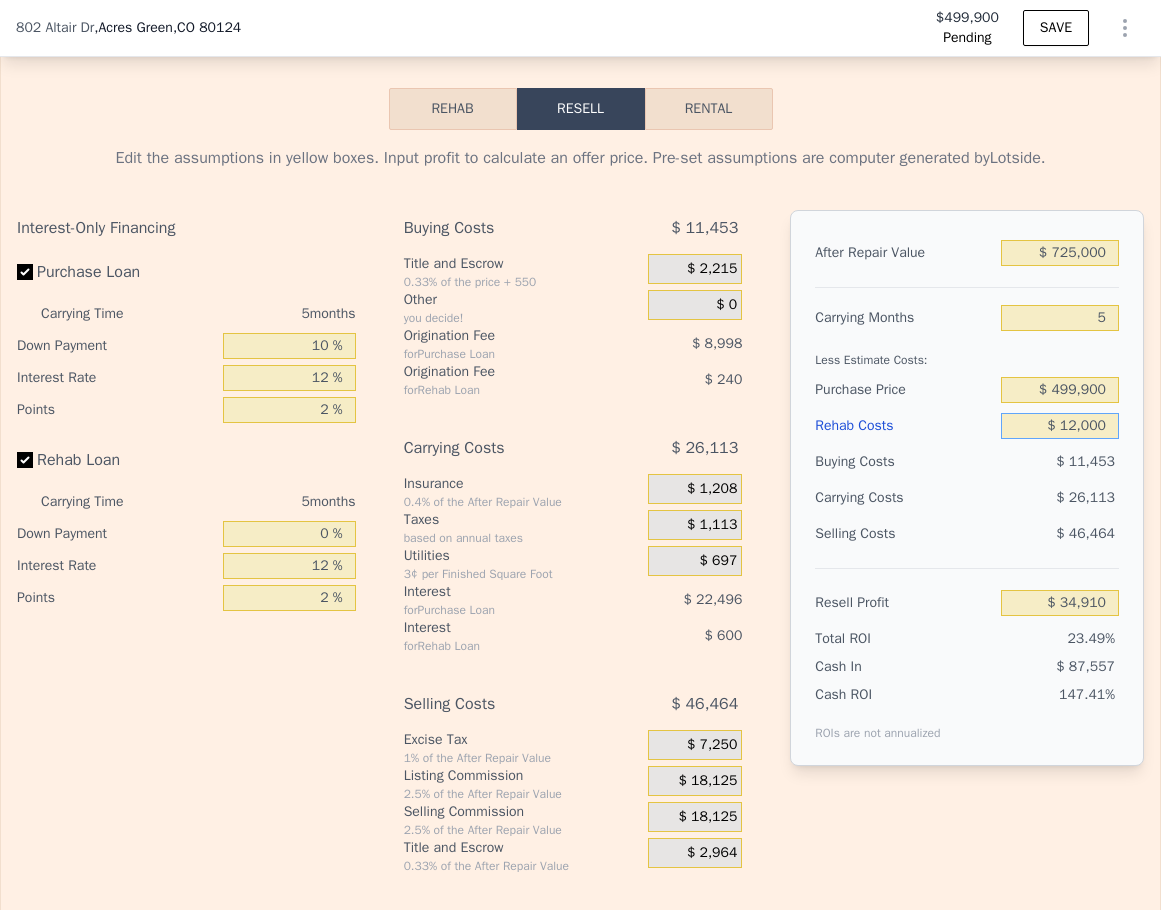 type on "$ 129,070" 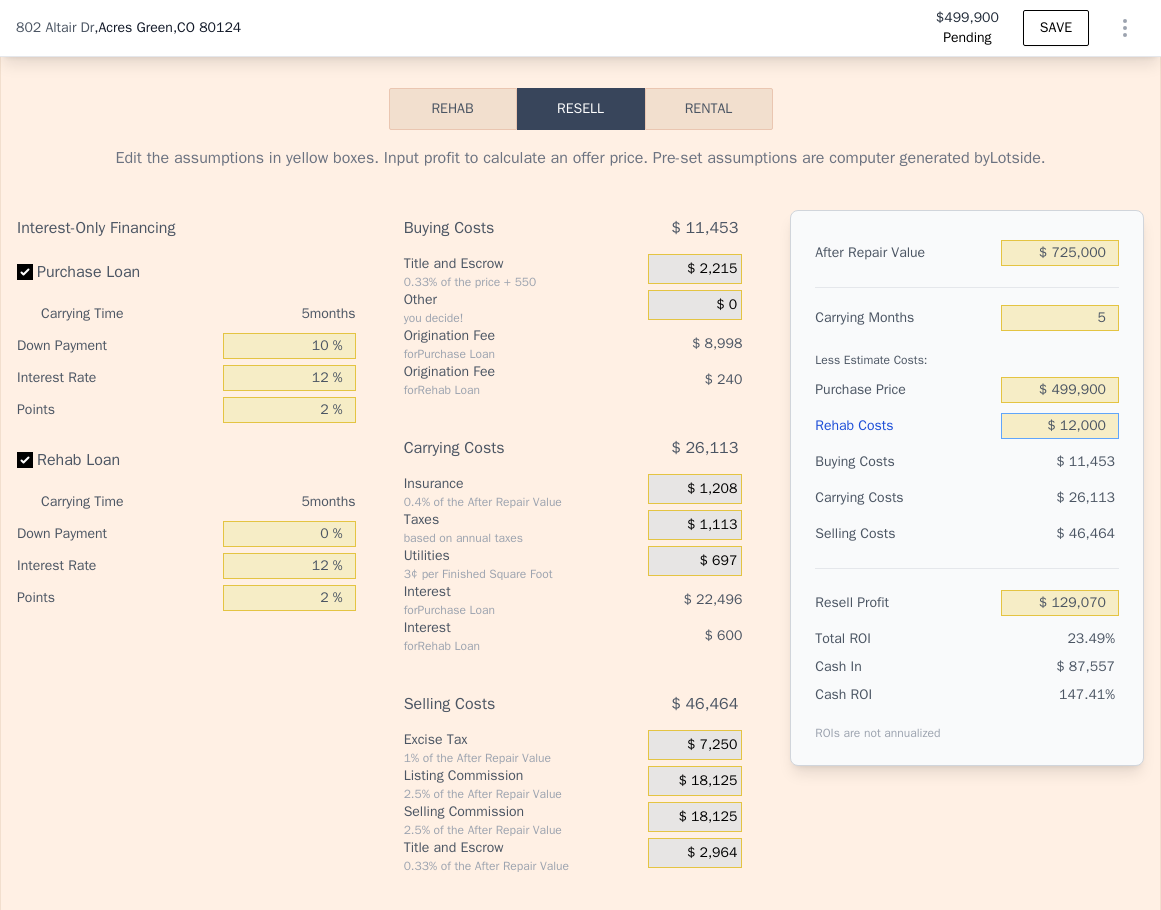 type on "$ 125,000" 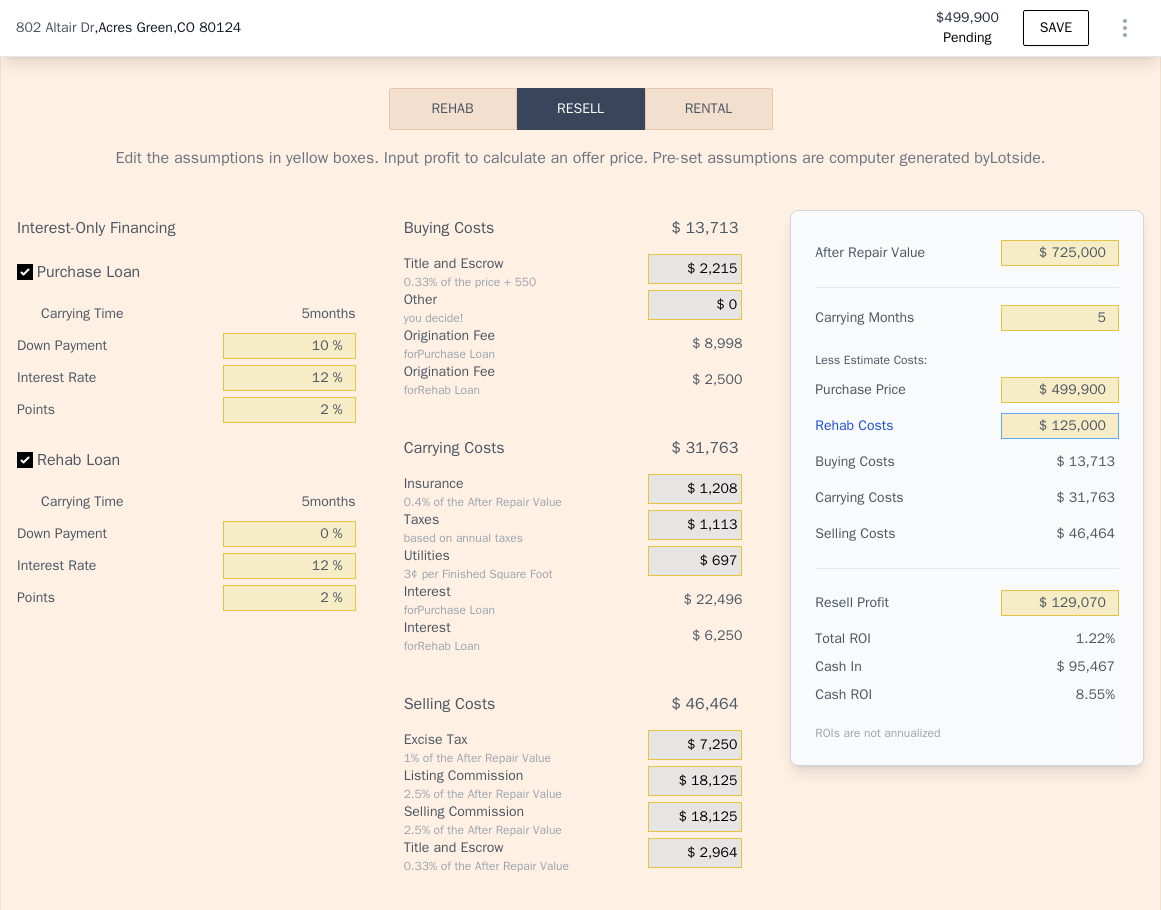 type on "$ 8,160" 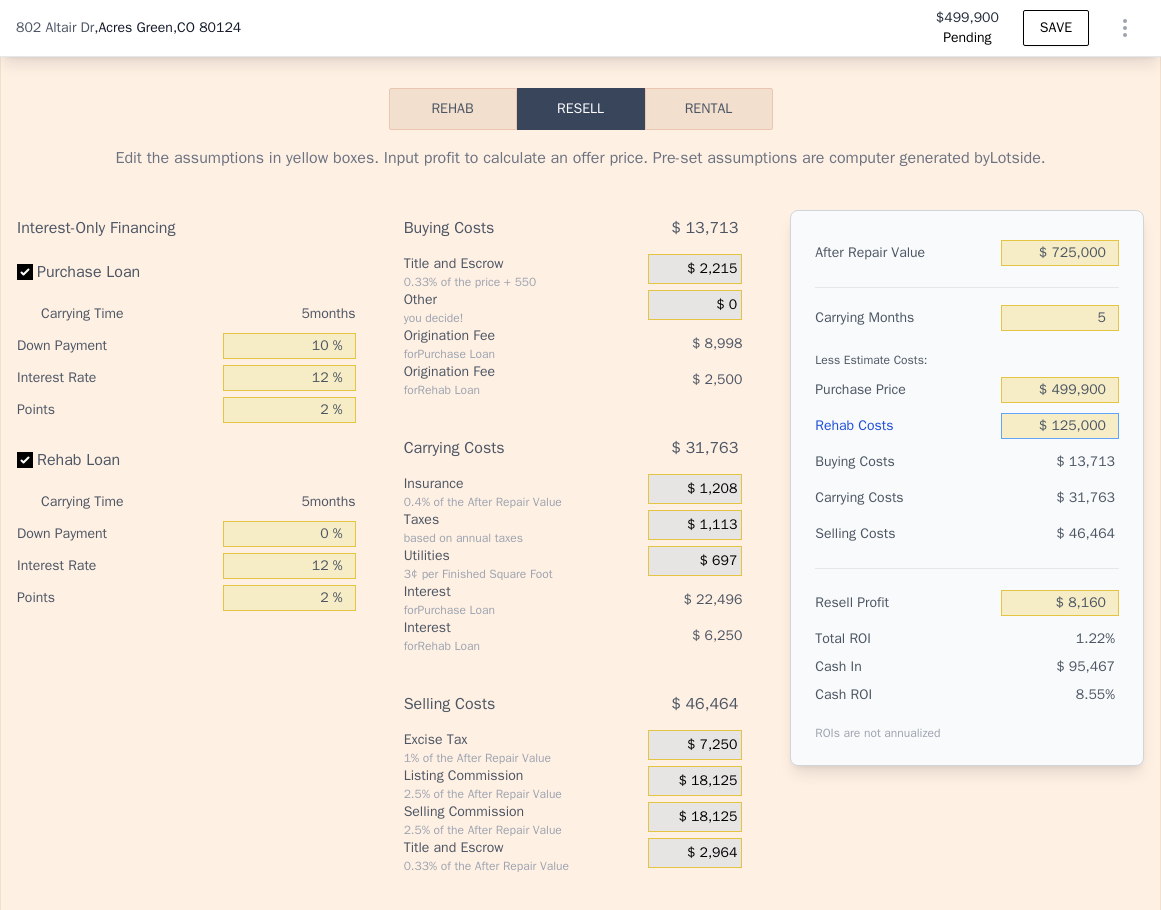 type on "$ 125,000" 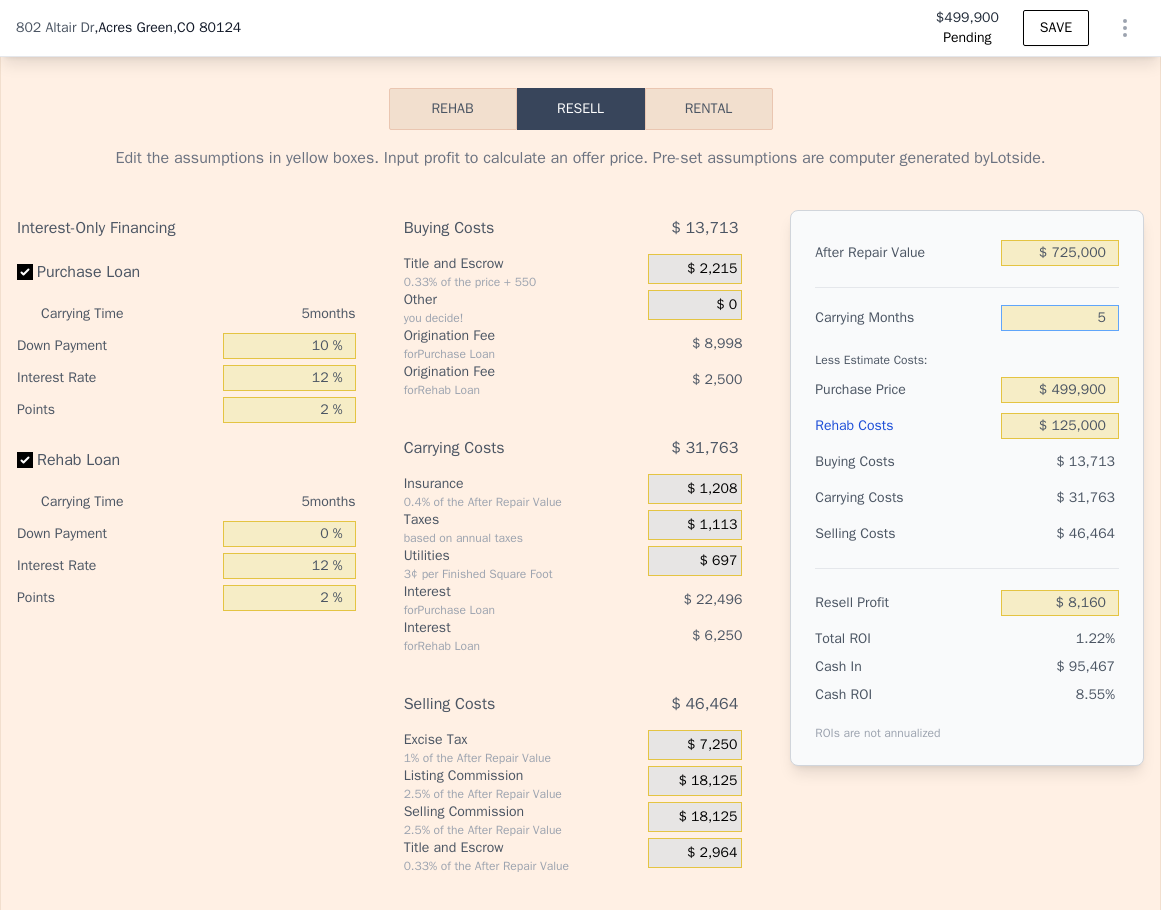 click on "5" at bounding box center [1060, 318] 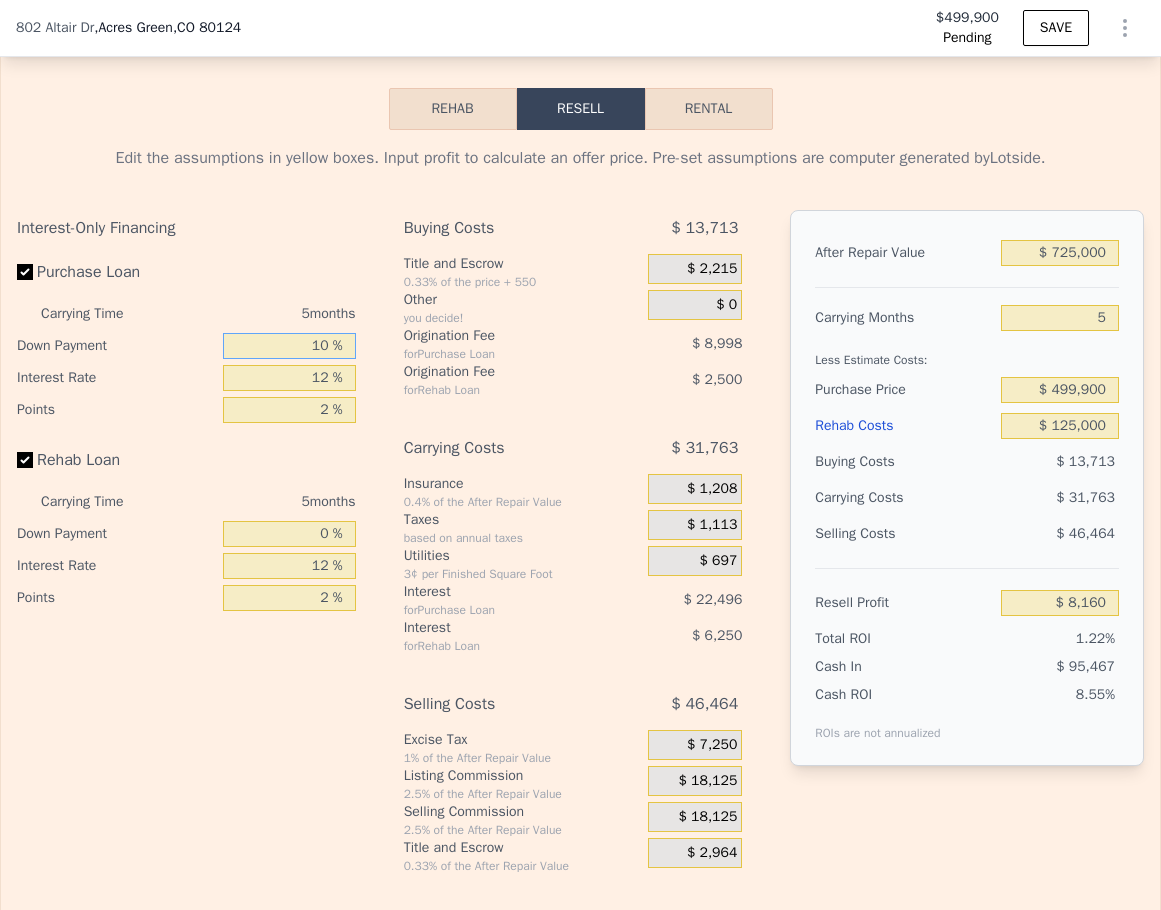 click on "10 %" at bounding box center [289, 346] 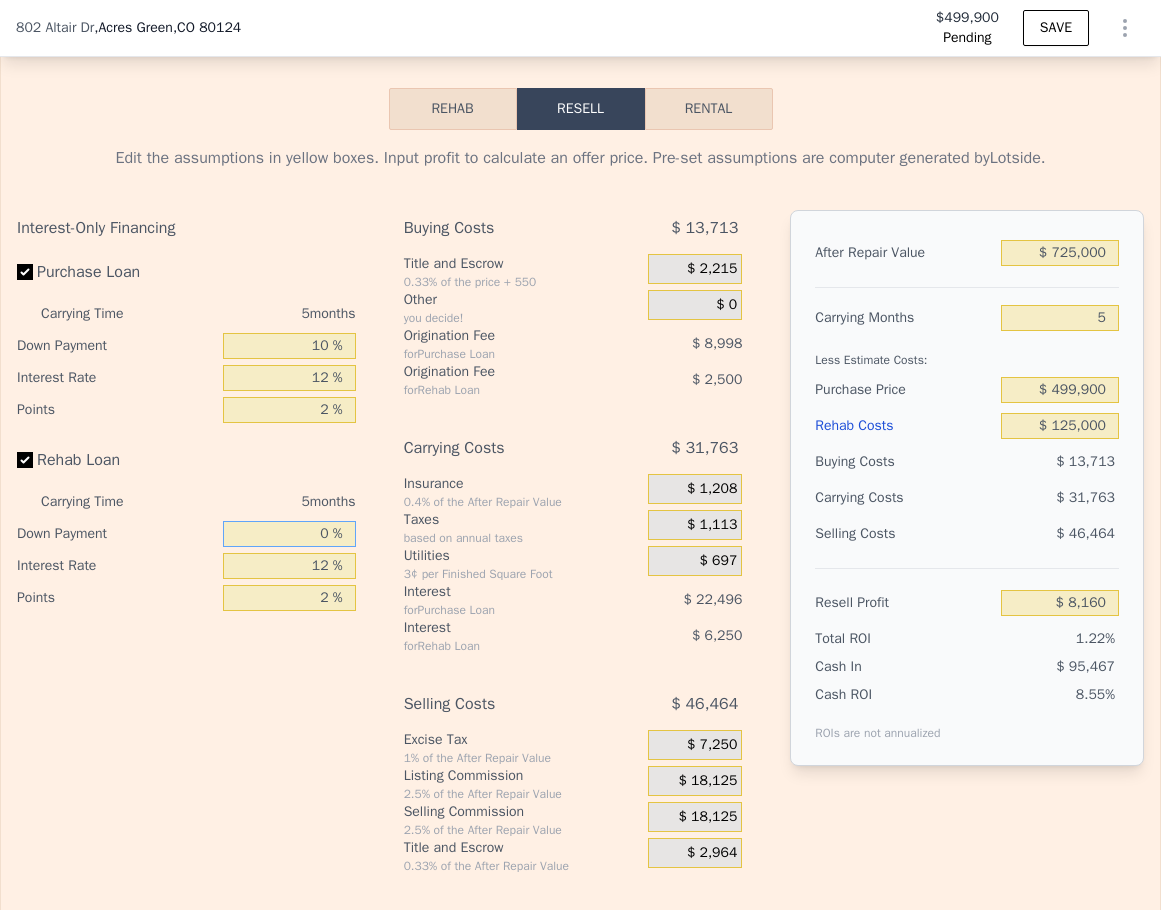 click on "0 %" at bounding box center [289, 534] 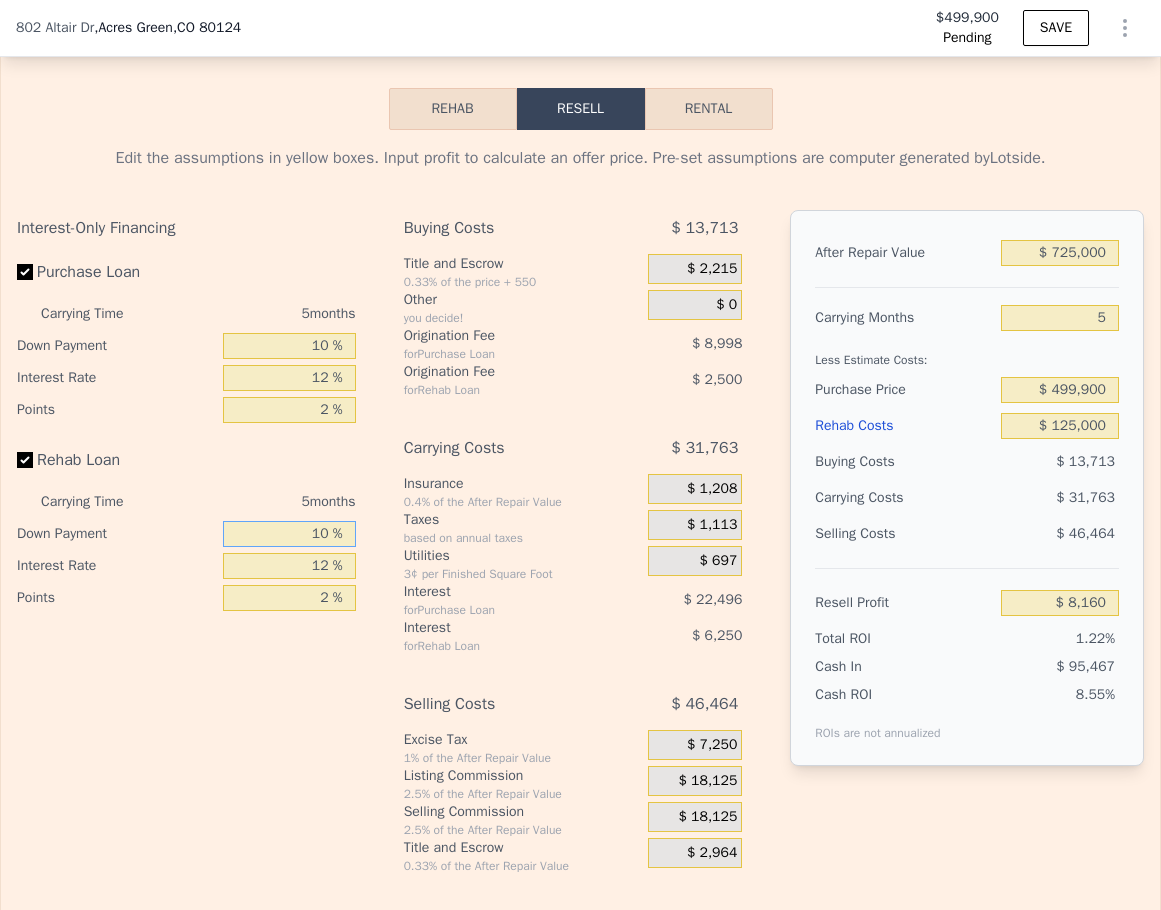 type on "$ 9,035" 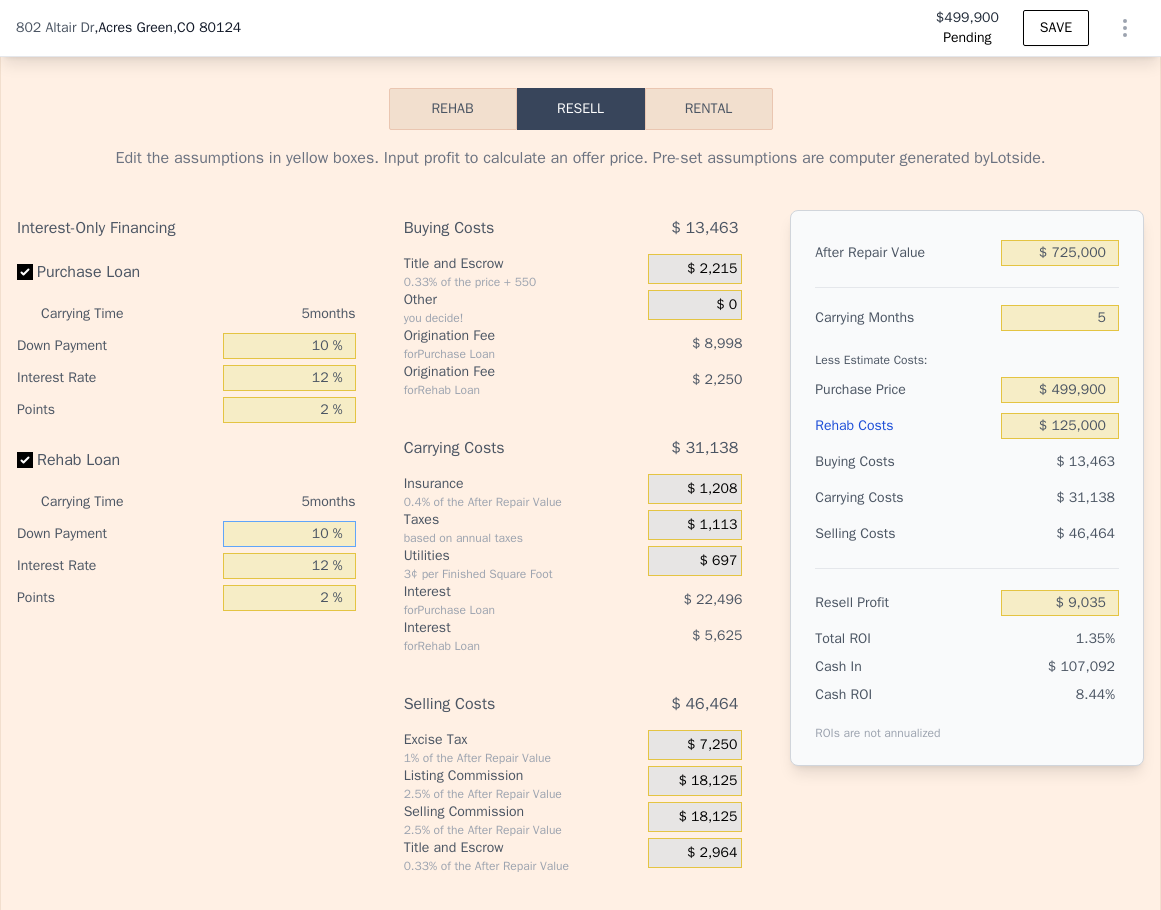 type on "100 %" 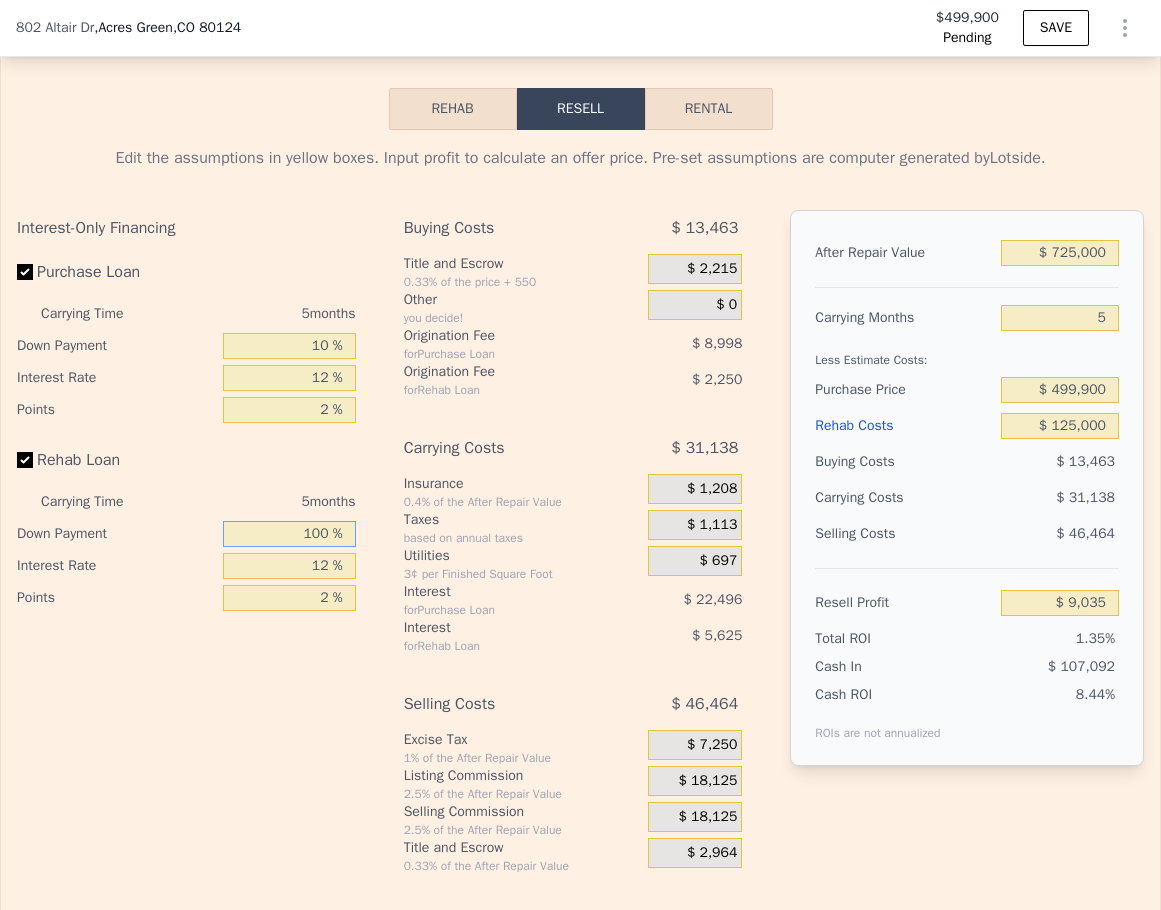 type on "$ 16,910" 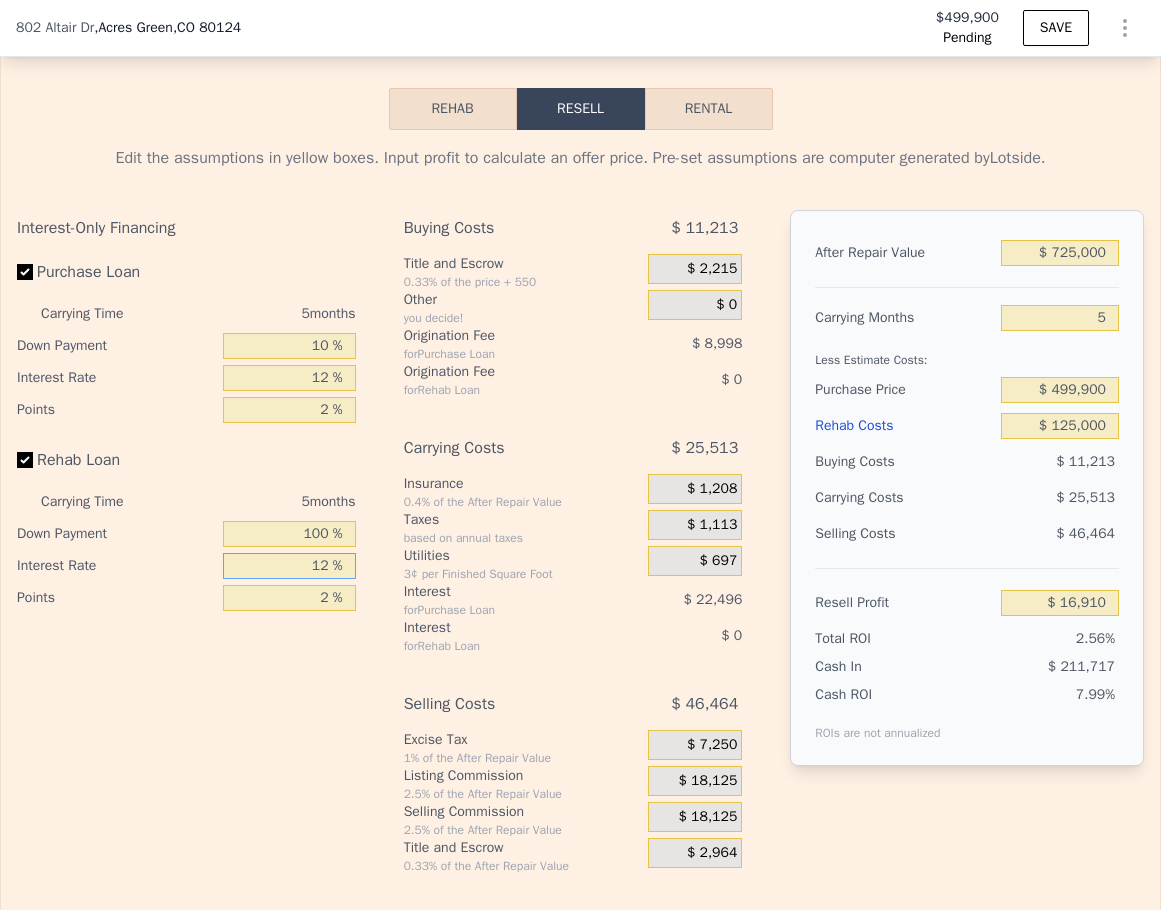 click on "12 %" at bounding box center [289, 566] 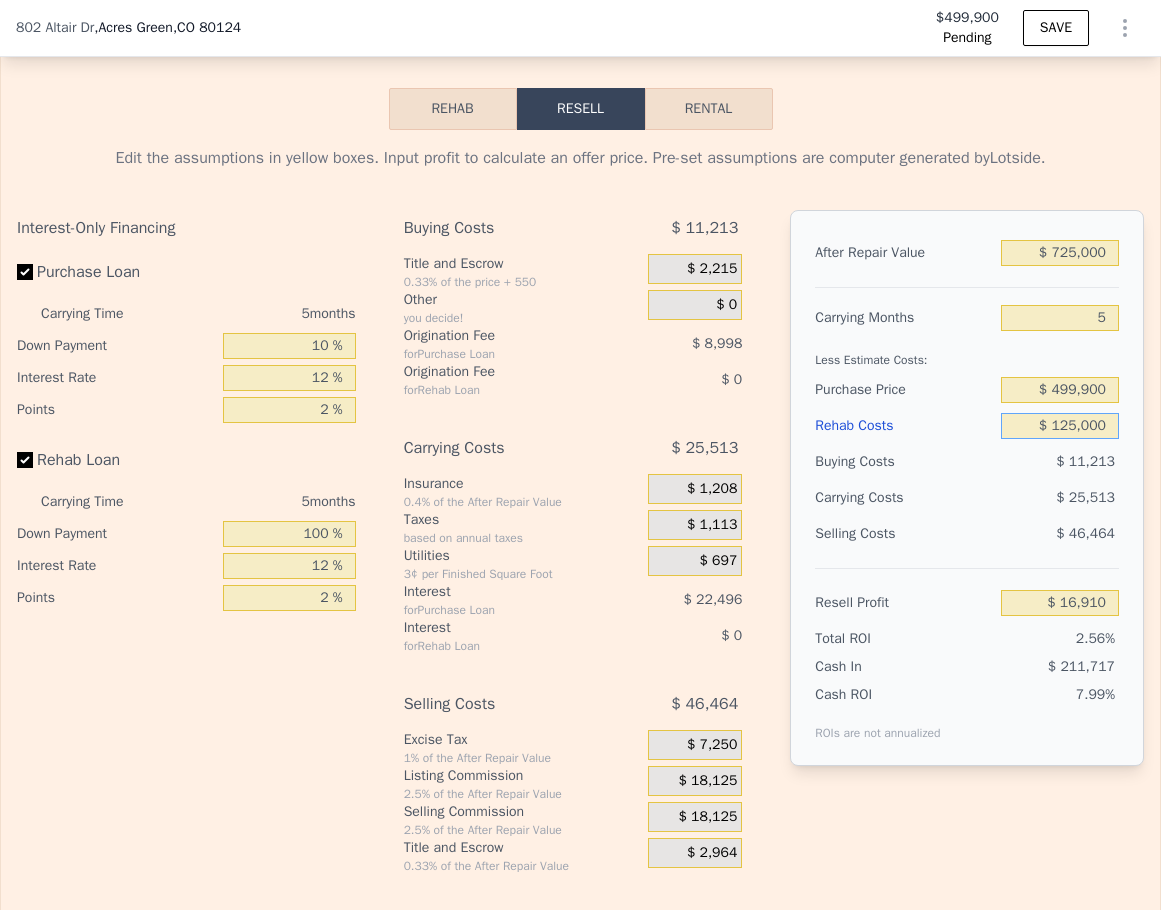 click on "$ 125,000" at bounding box center [1060, 426] 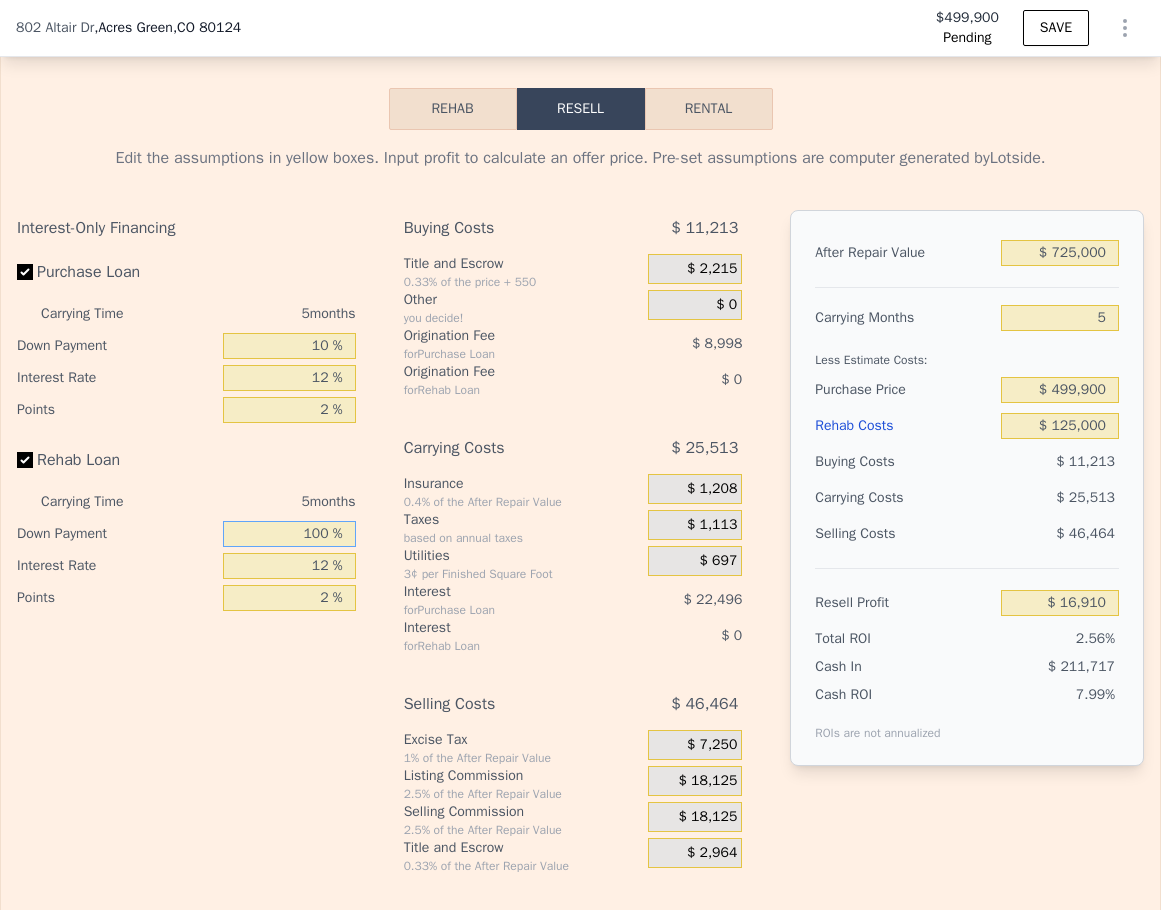 drag, startPoint x: 315, startPoint y: 563, endPoint x: 263, endPoint y: 554, distance: 52.773098 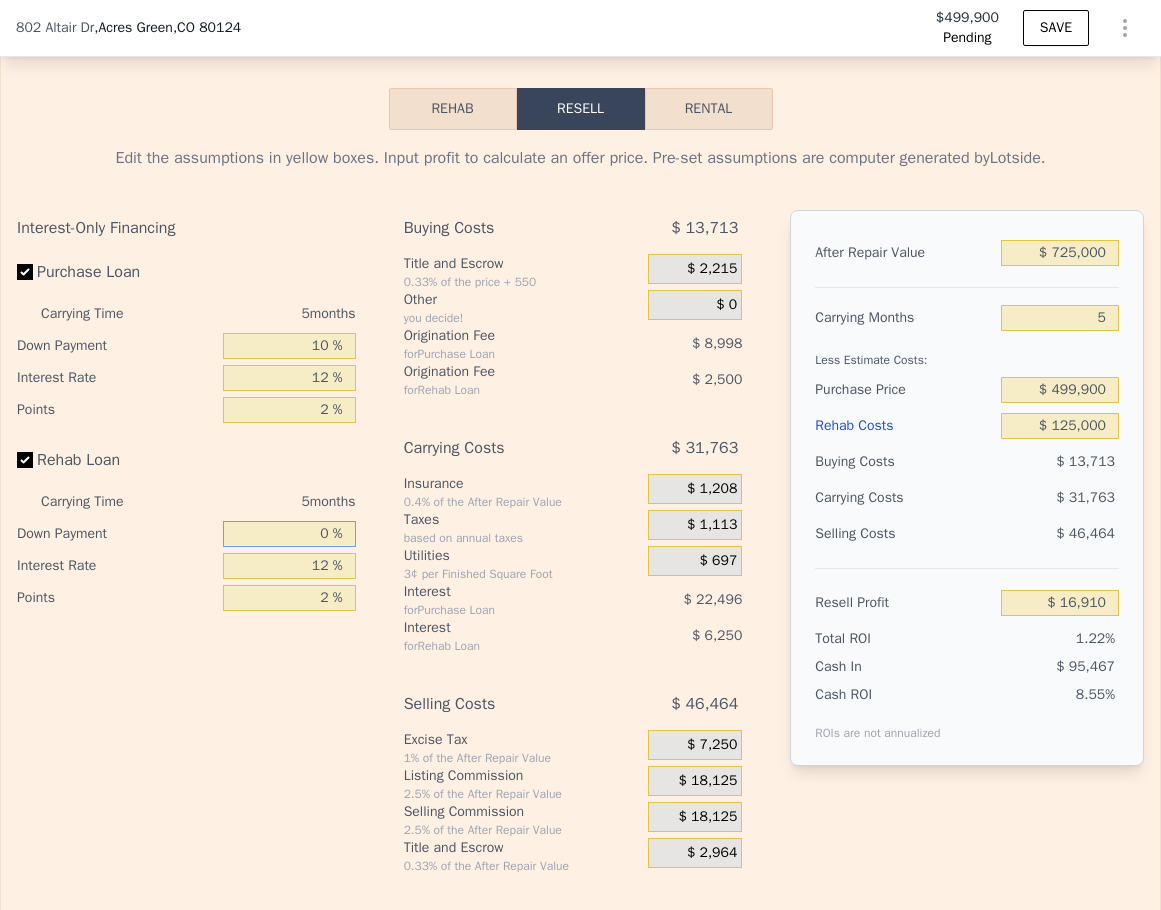 type on "$ 8,160" 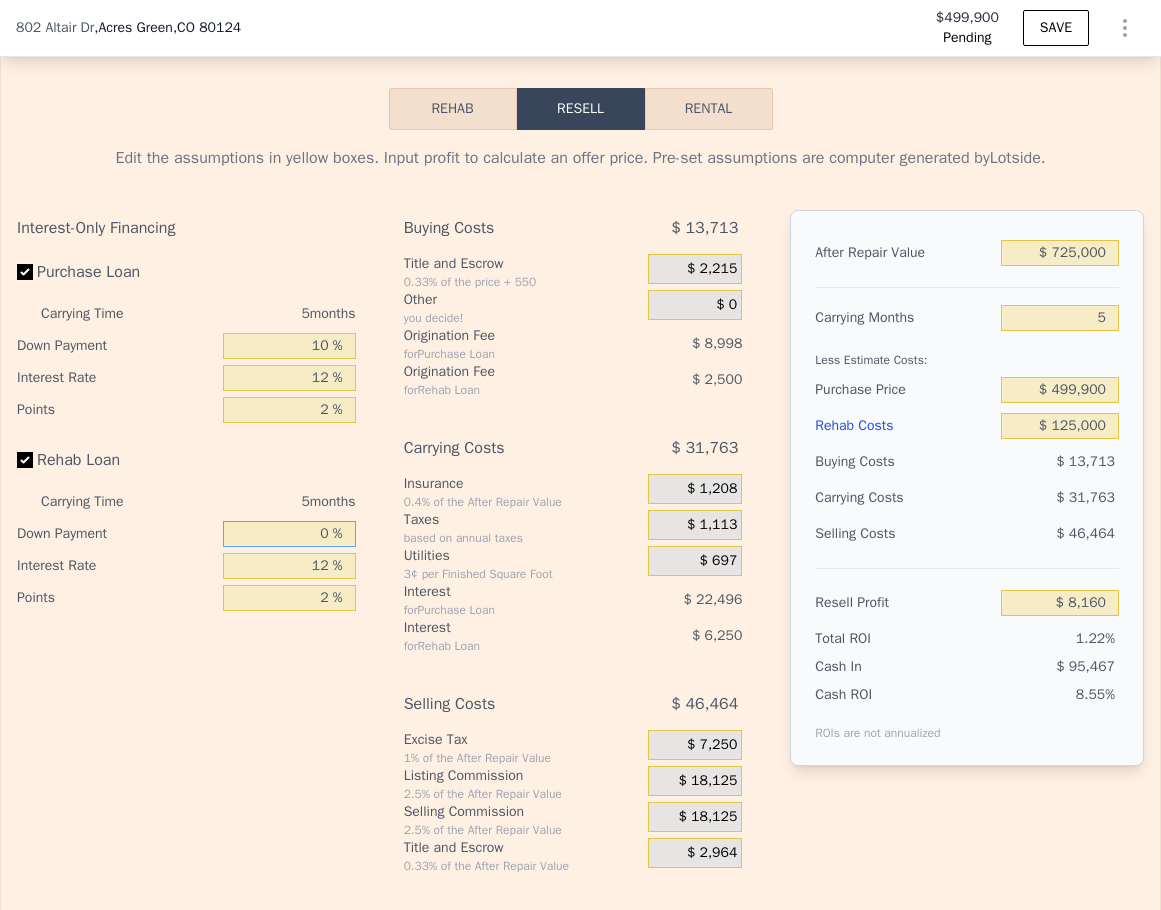 type on "0 %" 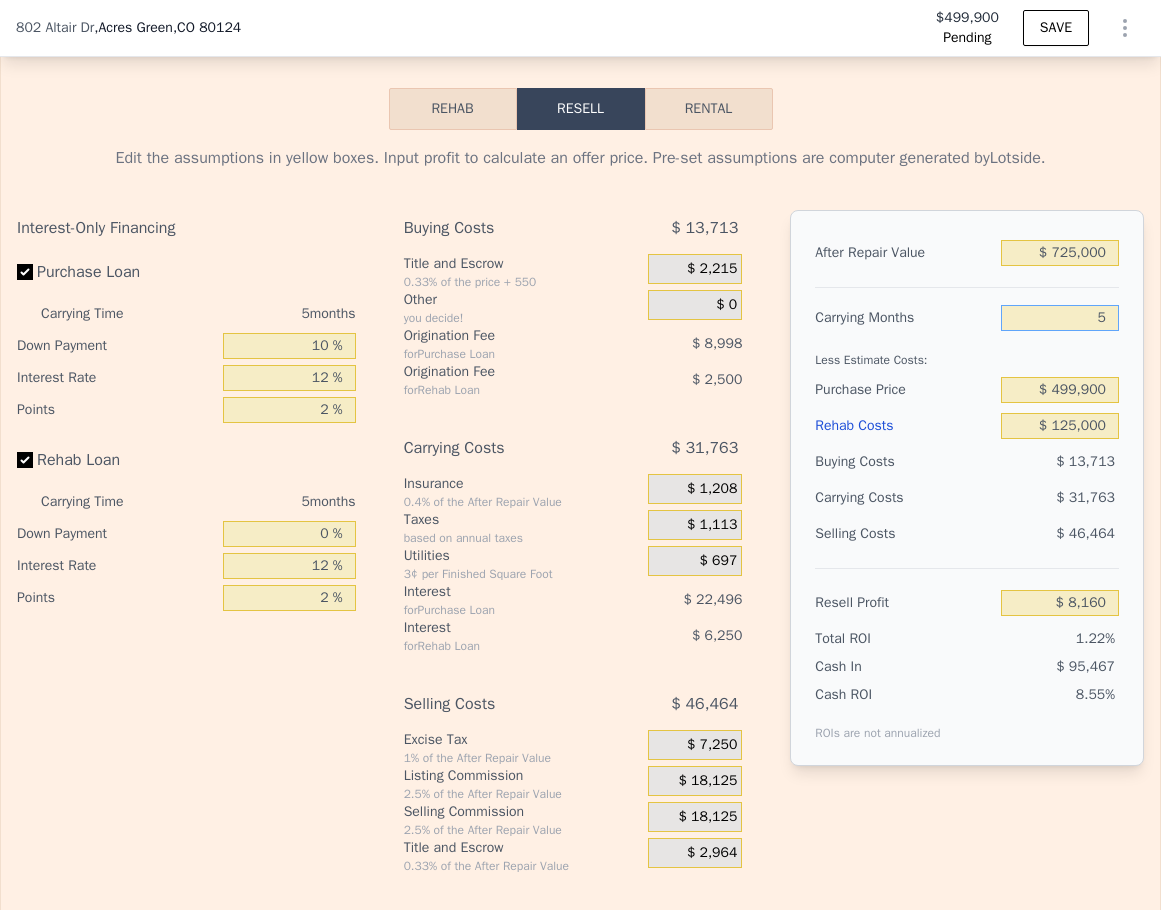 drag, startPoint x: 1079, startPoint y: 345, endPoint x: 1093, endPoint y: 346, distance: 14.035668 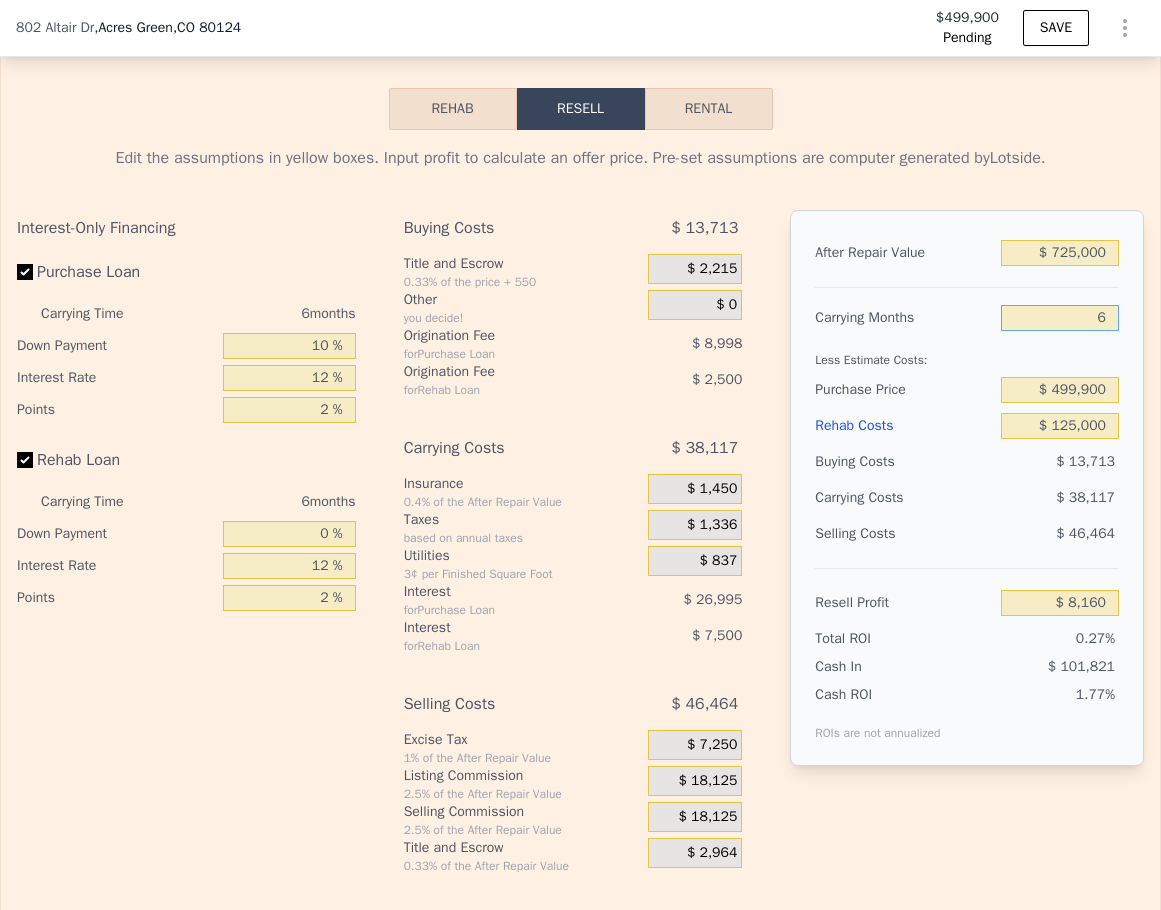 type on "$ 1,806" 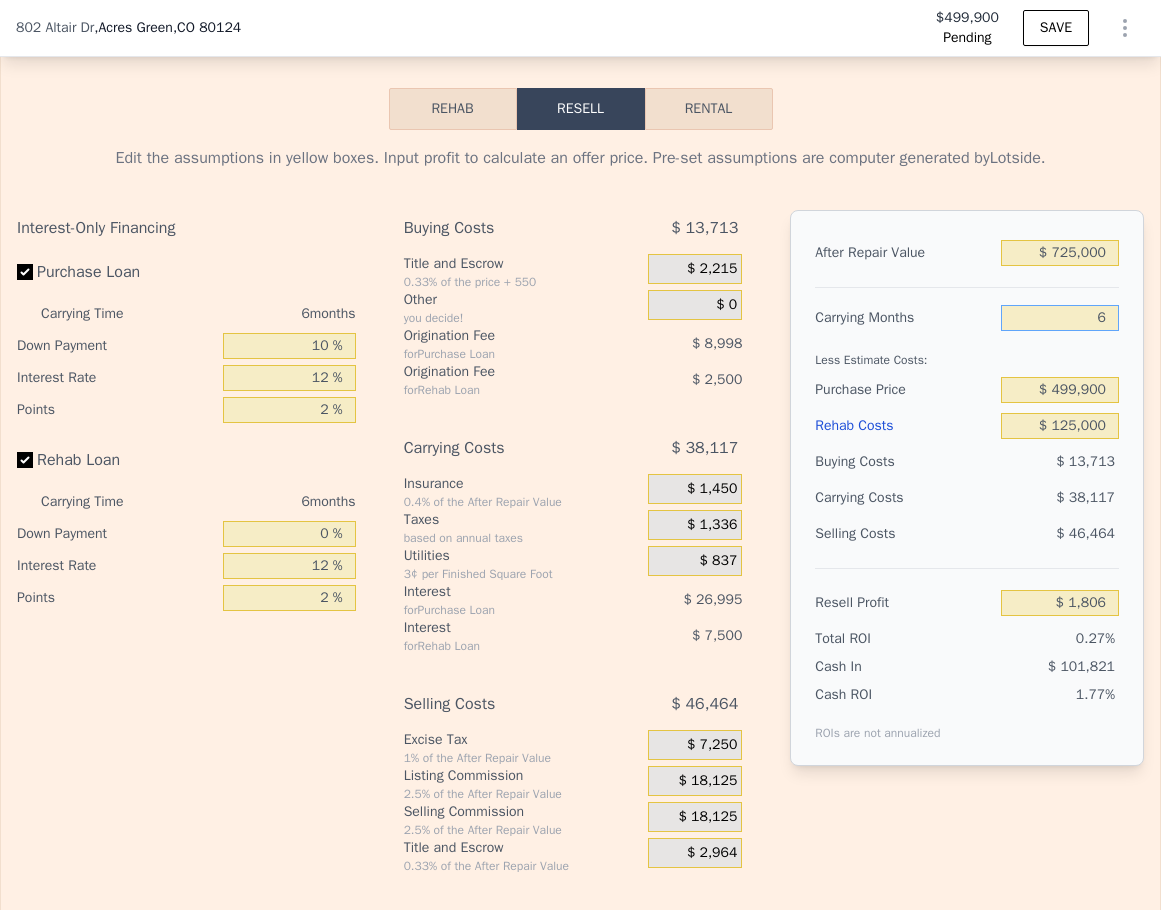 type on "6" 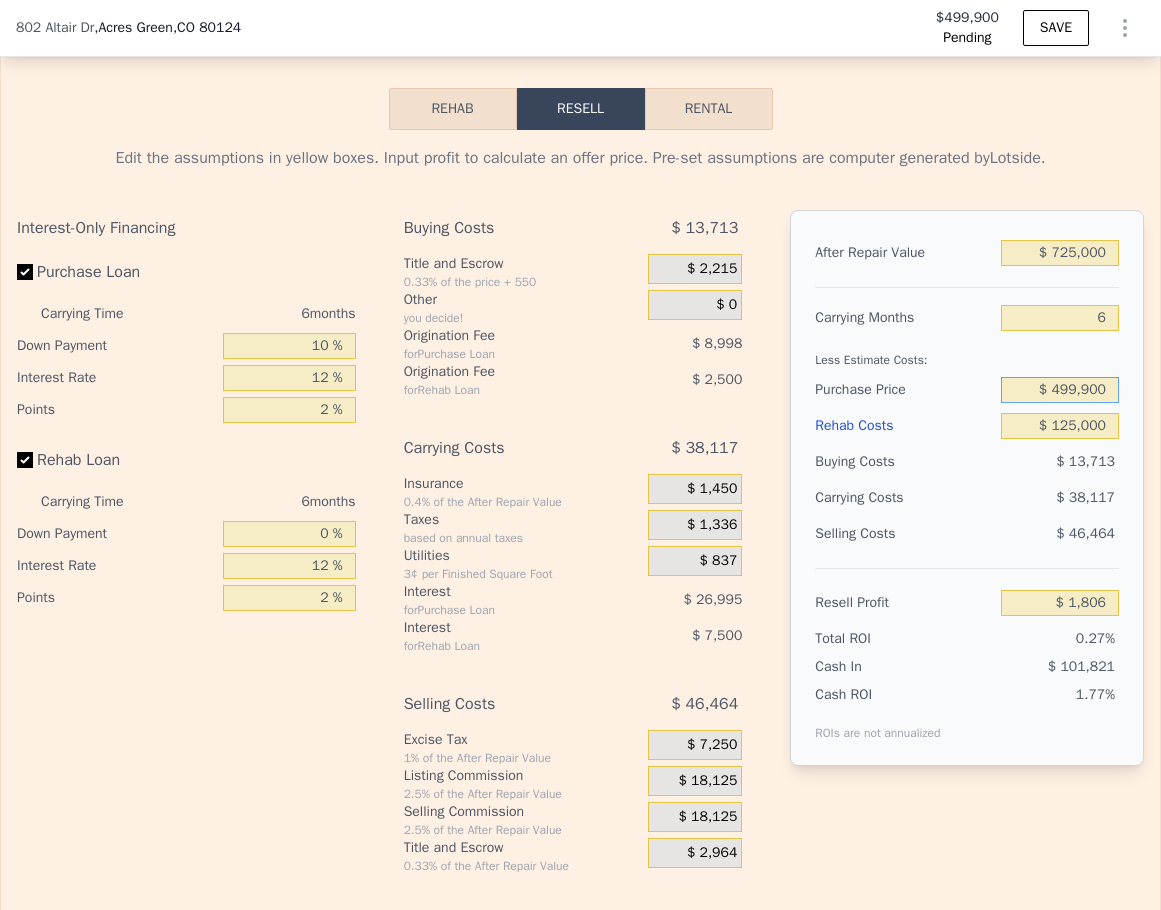 click on "$ 499,900" at bounding box center [1060, 390] 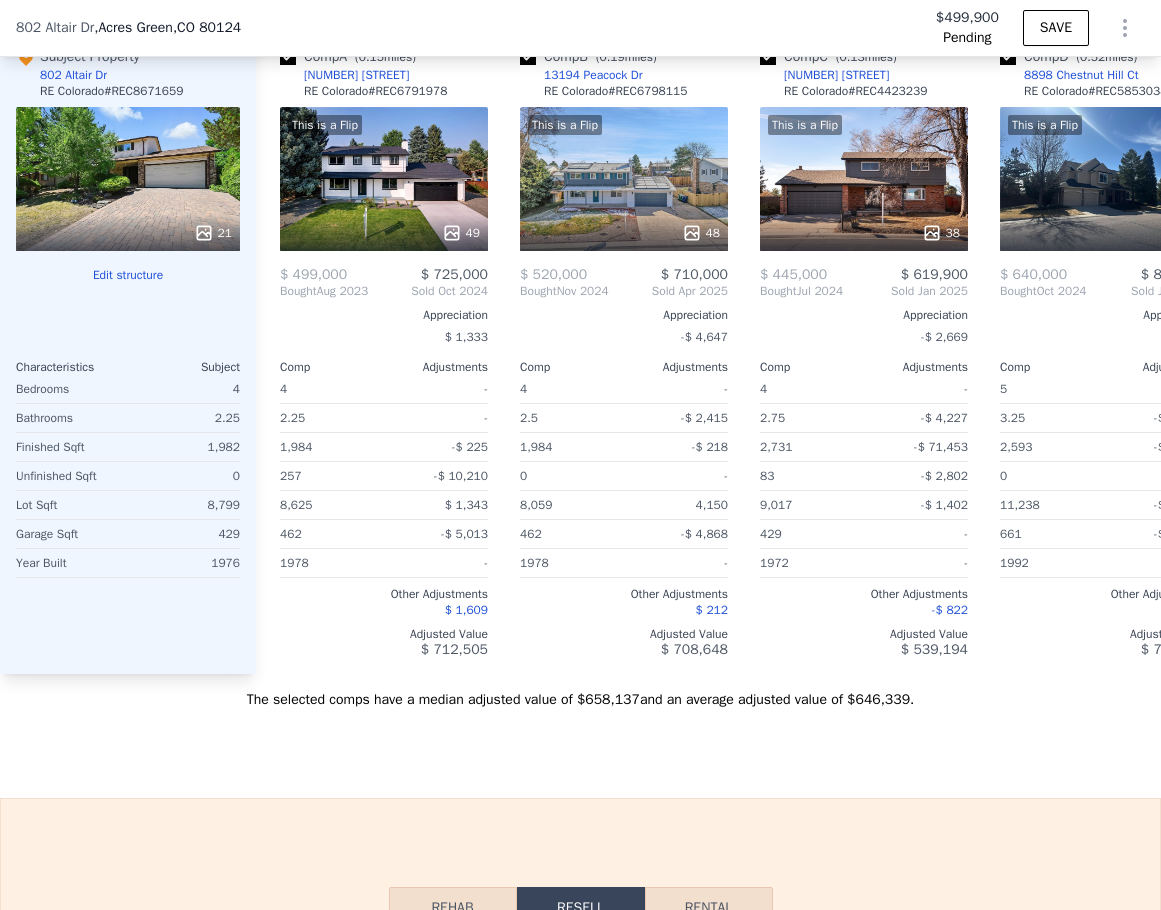 scroll, scrollTop: 2294, scrollLeft: 0, axis: vertical 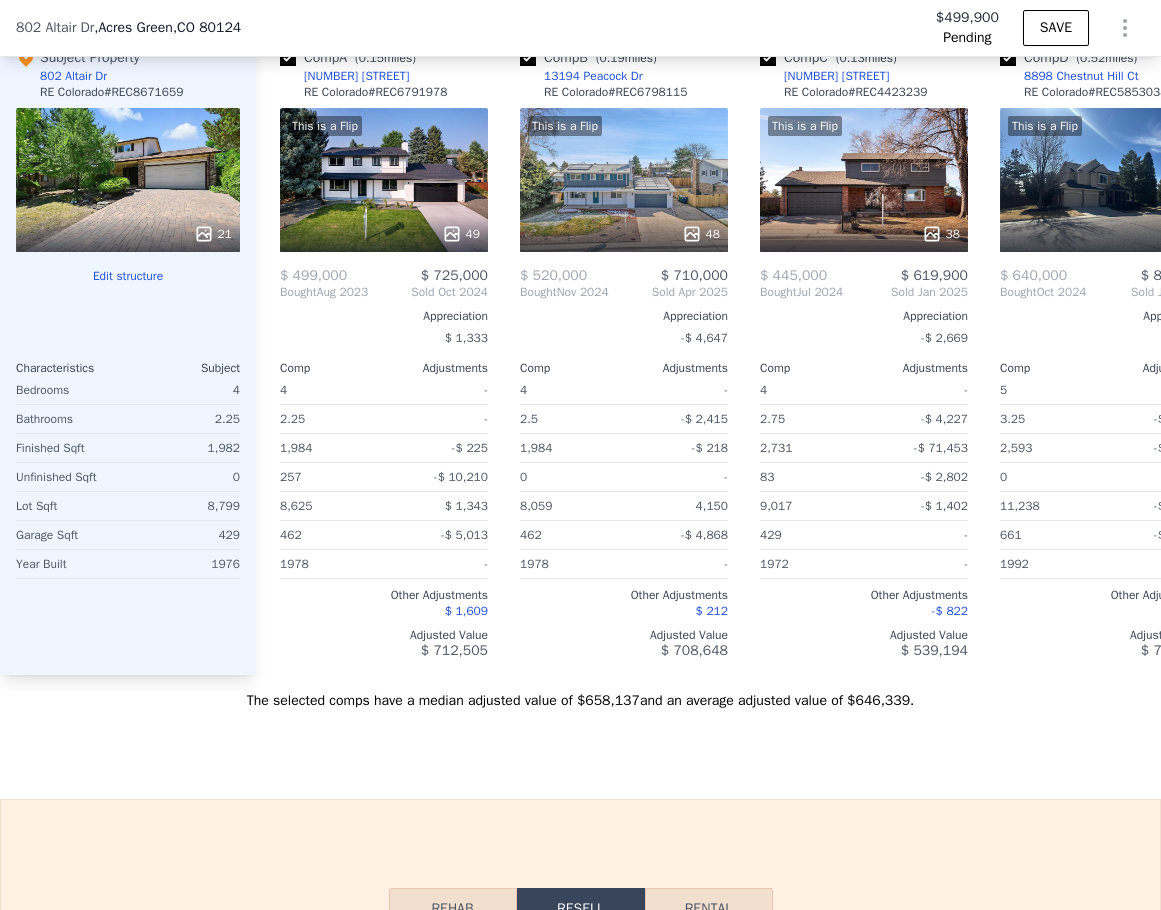 click on "1,982" at bounding box center (186, 448) 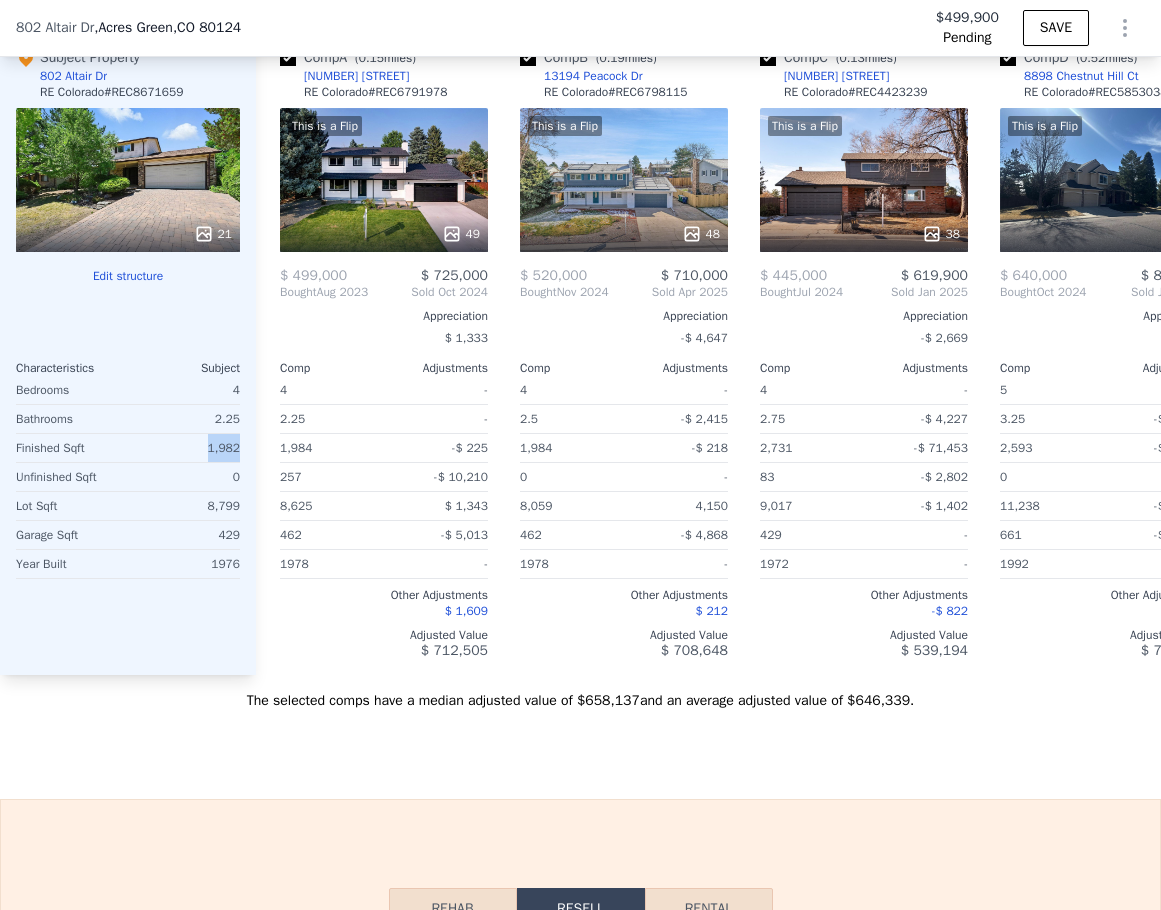 click on "1,982" at bounding box center (186, 448) 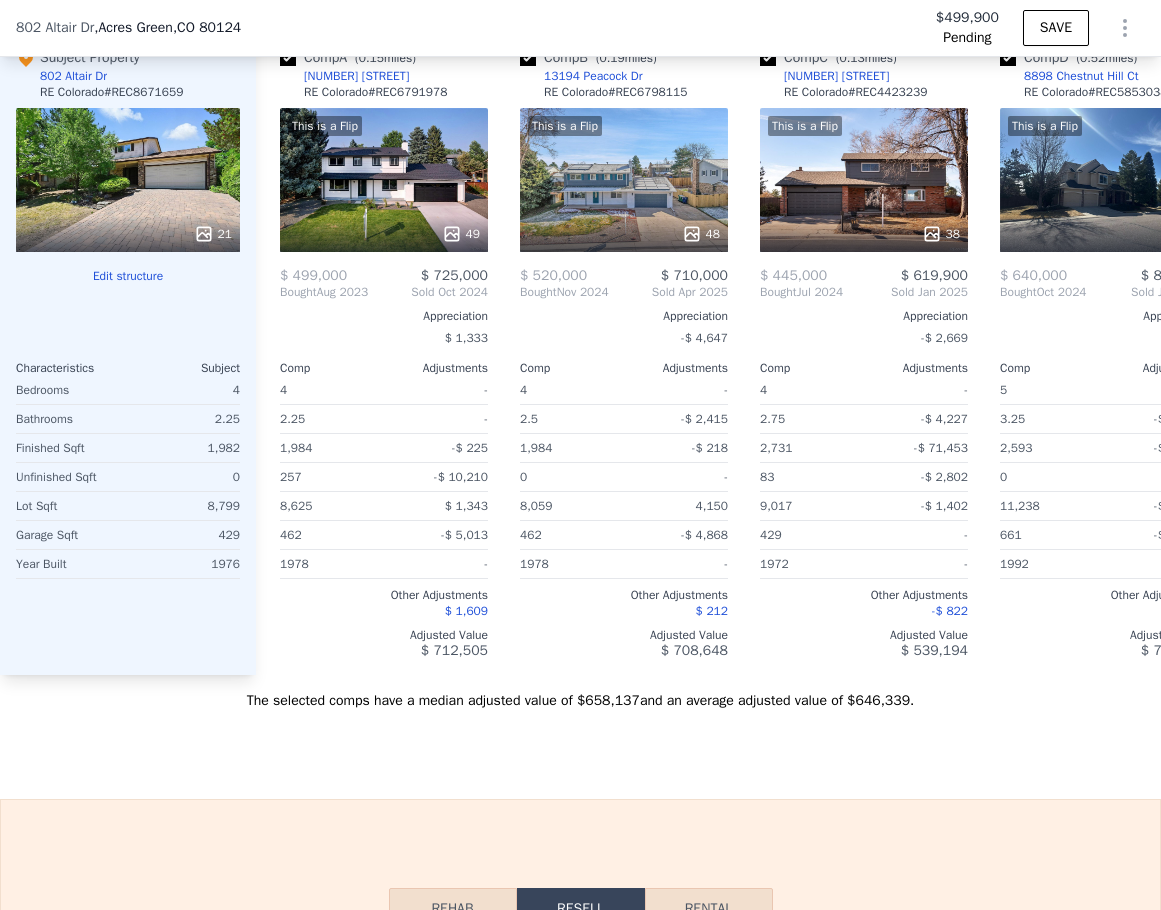 click on "1,982" at bounding box center [186, 448] 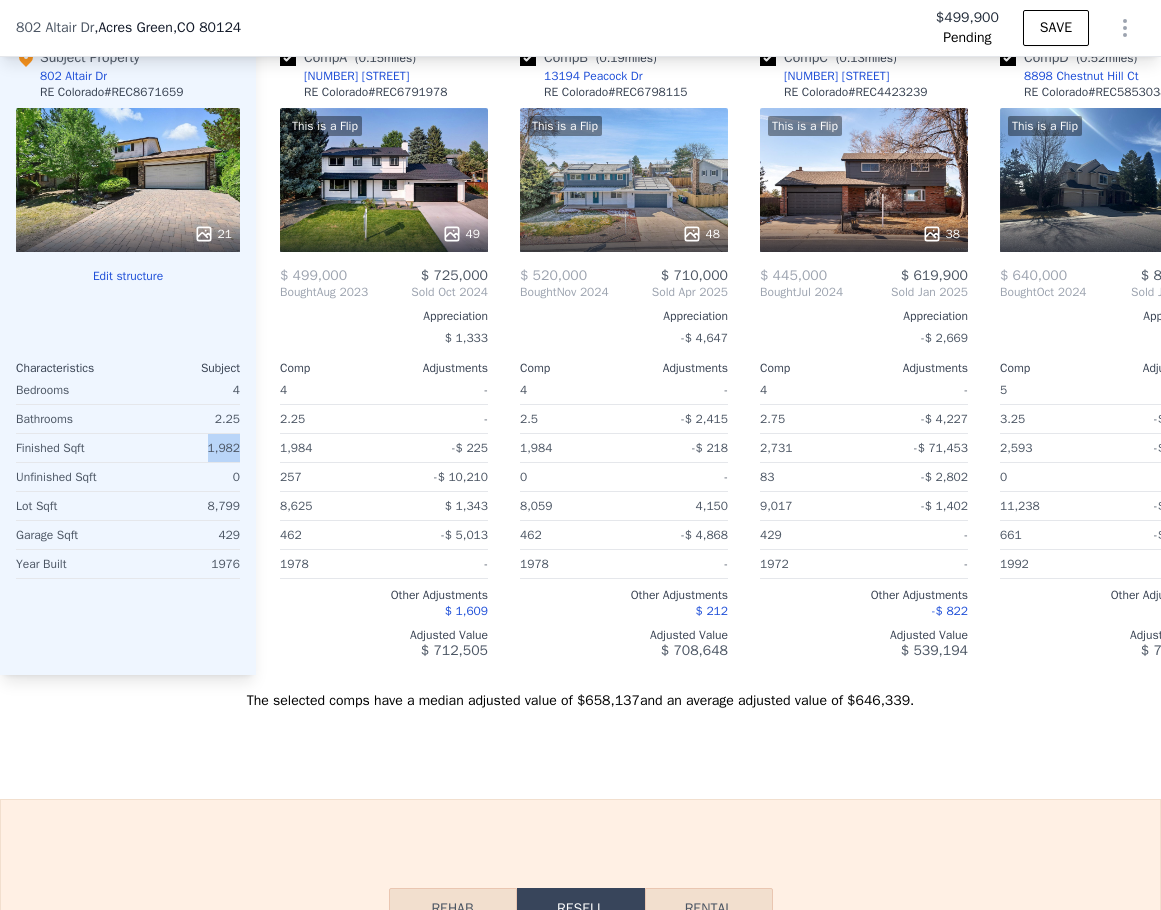 click on "1,982" at bounding box center (186, 448) 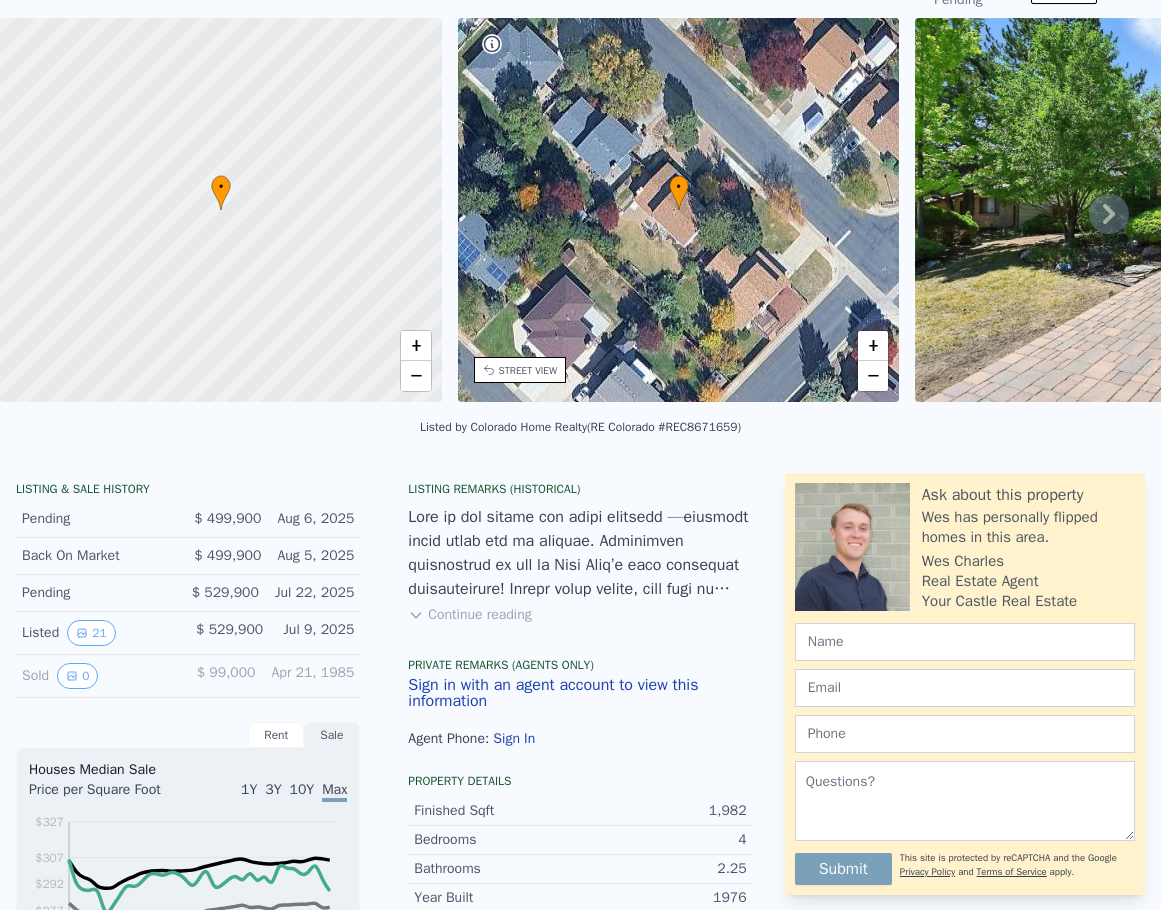 scroll, scrollTop: 0, scrollLeft: 0, axis: both 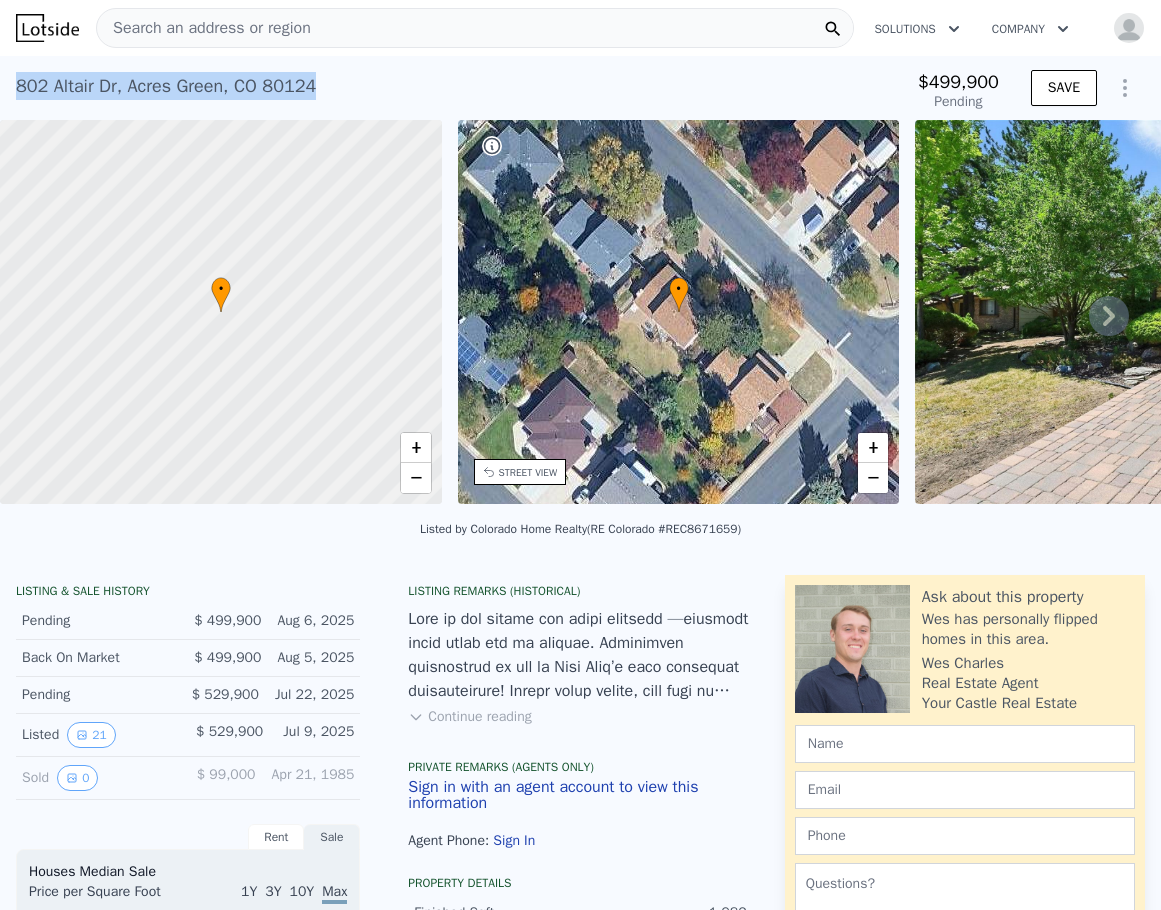 drag, startPoint x: 323, startPoint y: 85, endPoint x: 14, endPoint y: 103, distance: 309.52383 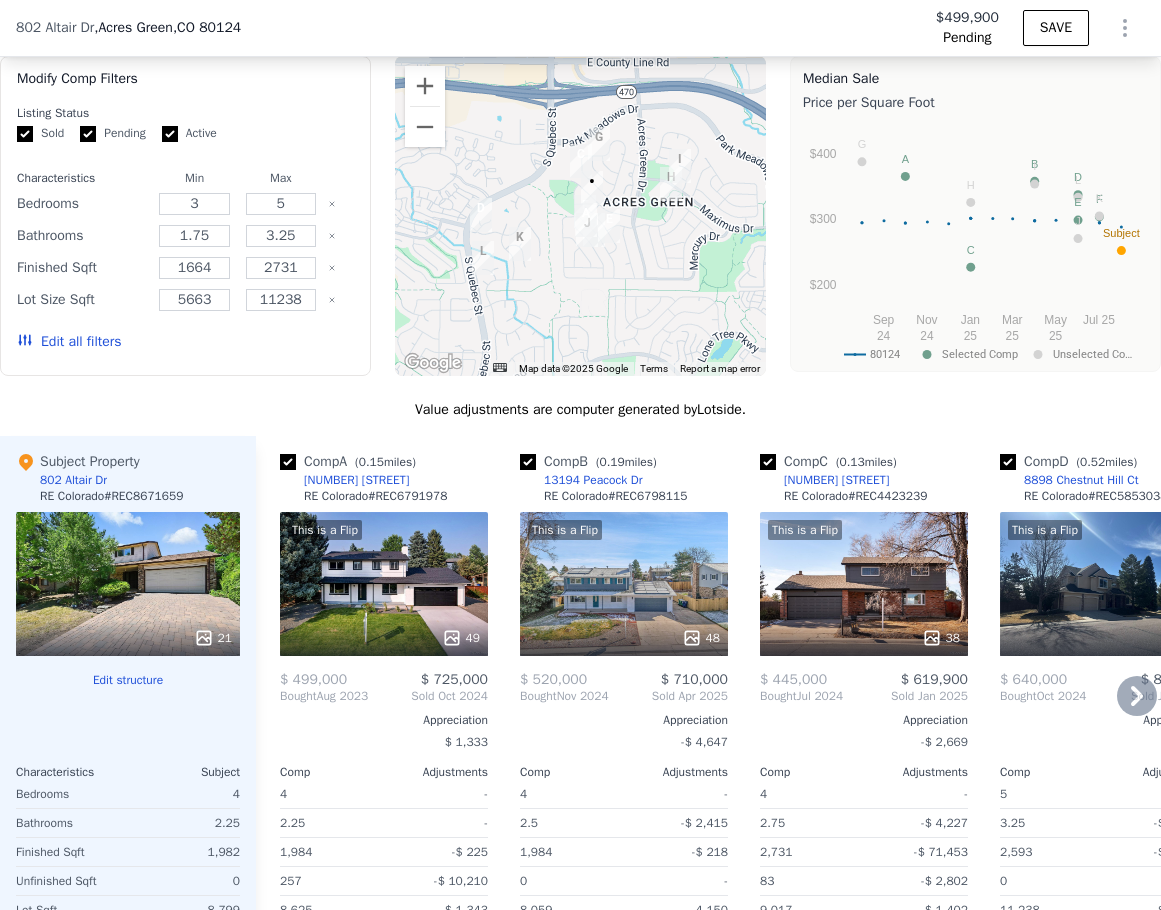 scroll, scrollTop: 1891, scrollLeft: 0, axis: vertical 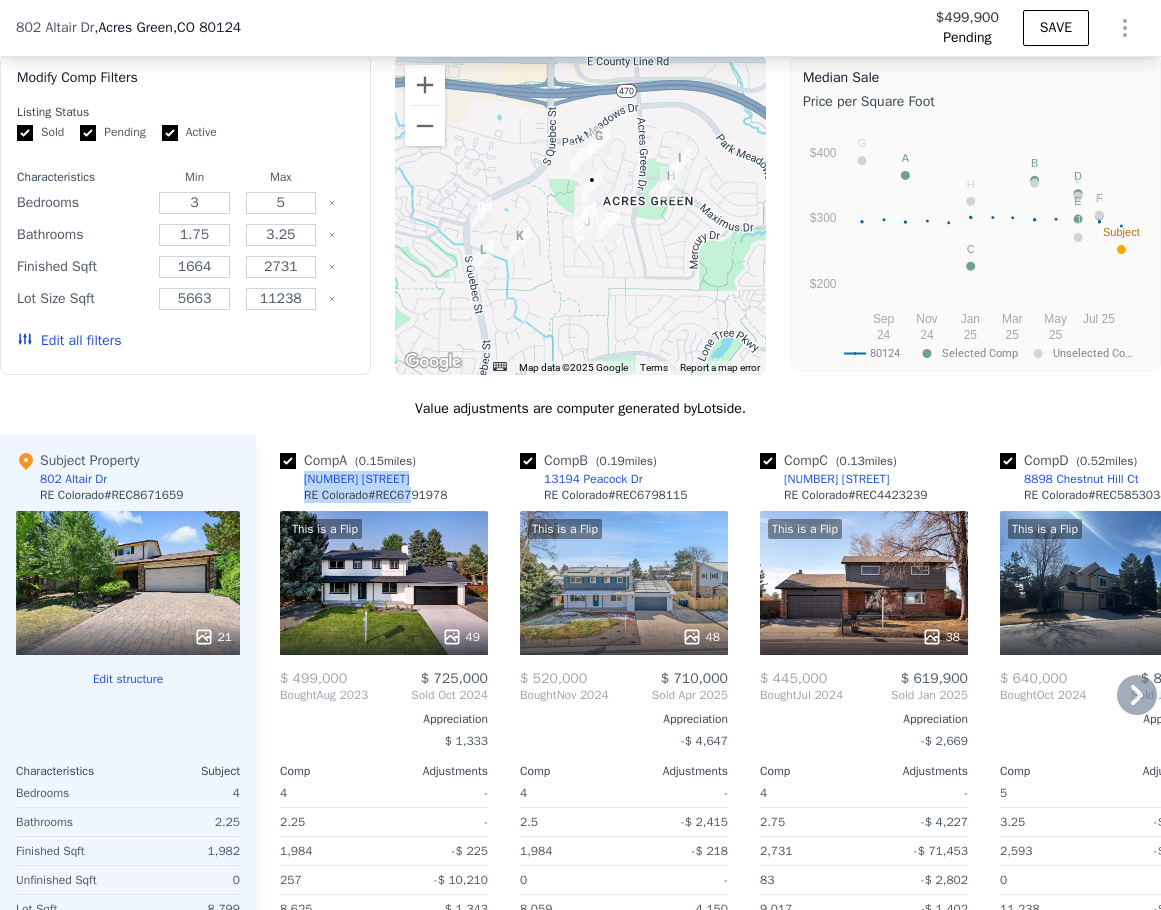 drag, startPoint x: 411, startPoint y: 495, endPoint x: 281, endPoint y: 537, distance: 136.61626 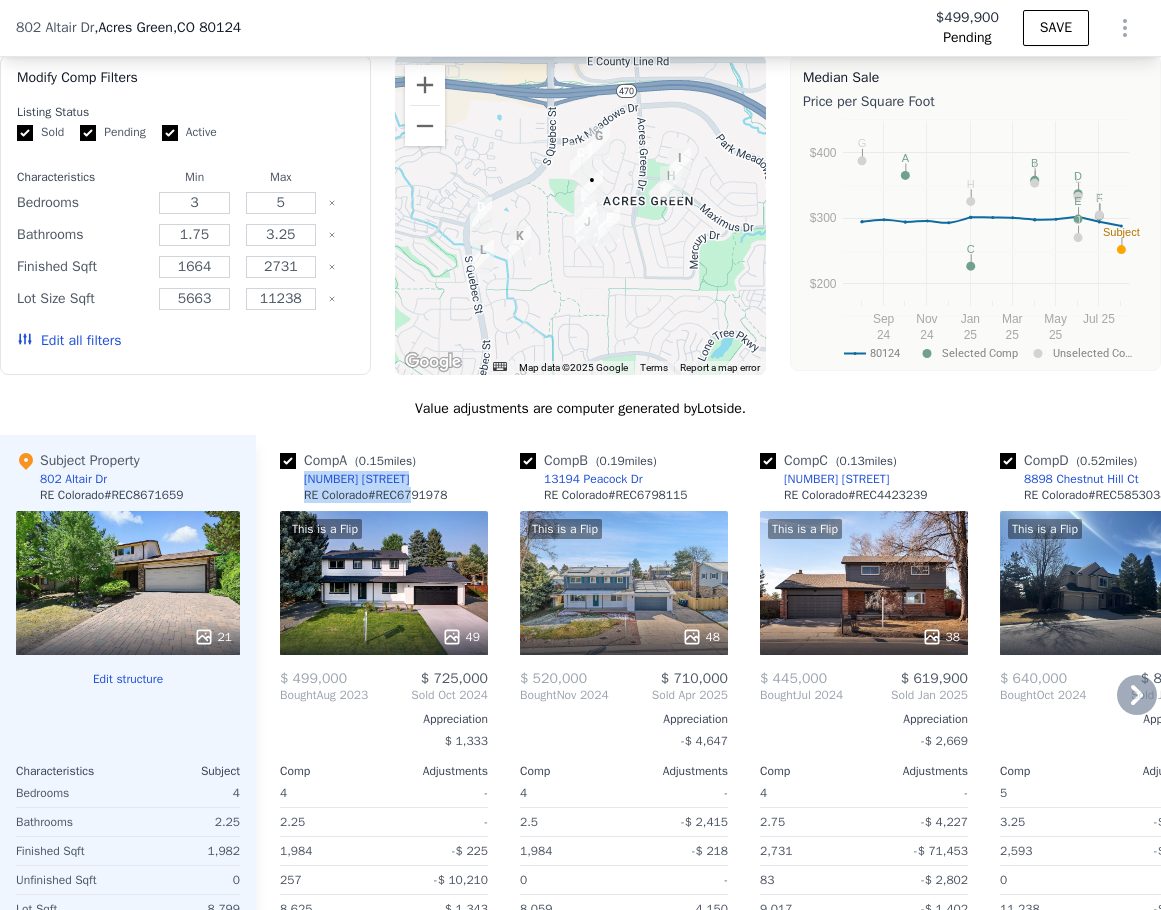 click on "Comp  A ( 0.15  miles) [NUMBER] [STREET] RE Colorado  # REC6791978 This is a Flip 49 $[PRICE] $[PRICE] Bought  Aug 2023 Sold   Oct 2024 Appreciation $[PRICE] Comp Adjustments 4 - 2.25 - [PRICE] -$ [PRICE] [PRICE] -$ [PRICE] [PRICE] $[PRICE] [PRICE] -$ [PRICE] [PRICE] - Other Adjustments $[PRICE] Adjusted Value $[PRICE]" at bounding box center (384, 756) 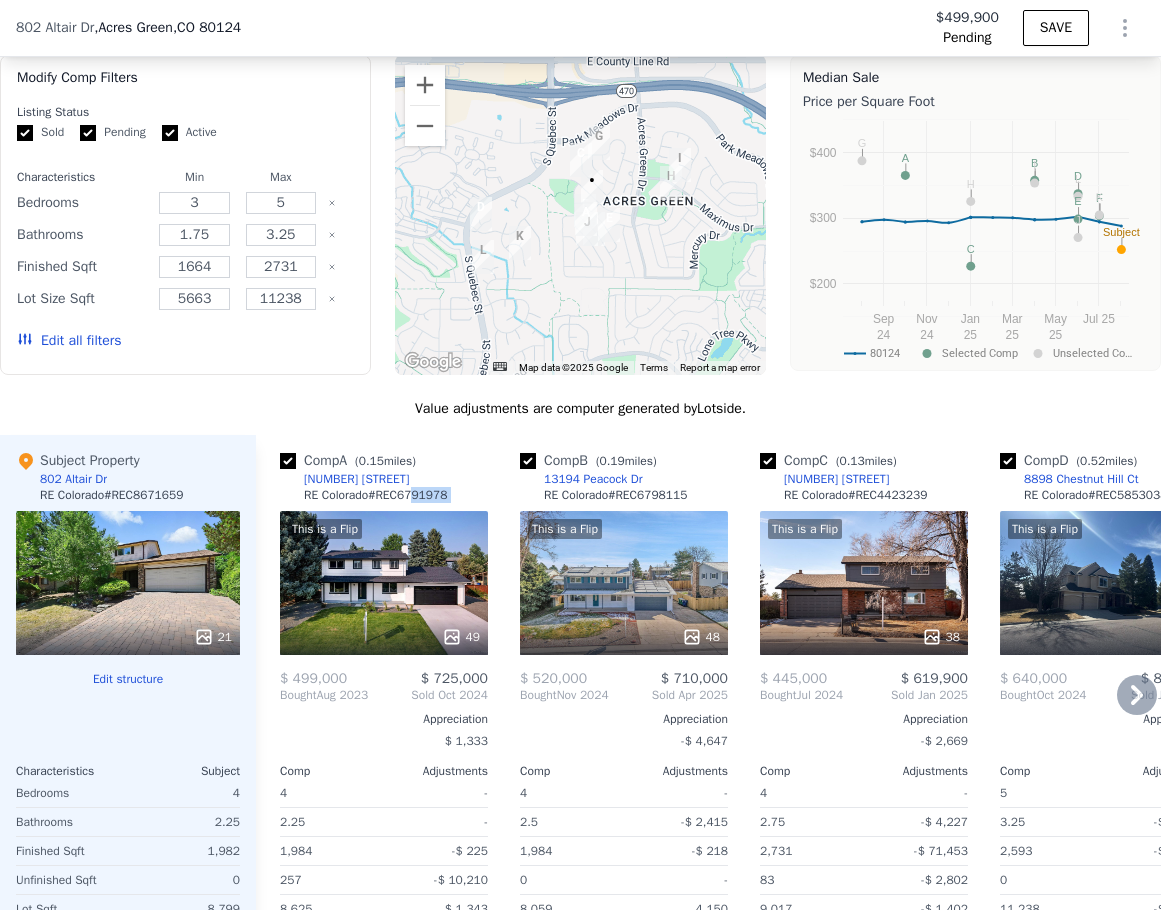 copy on "91978" 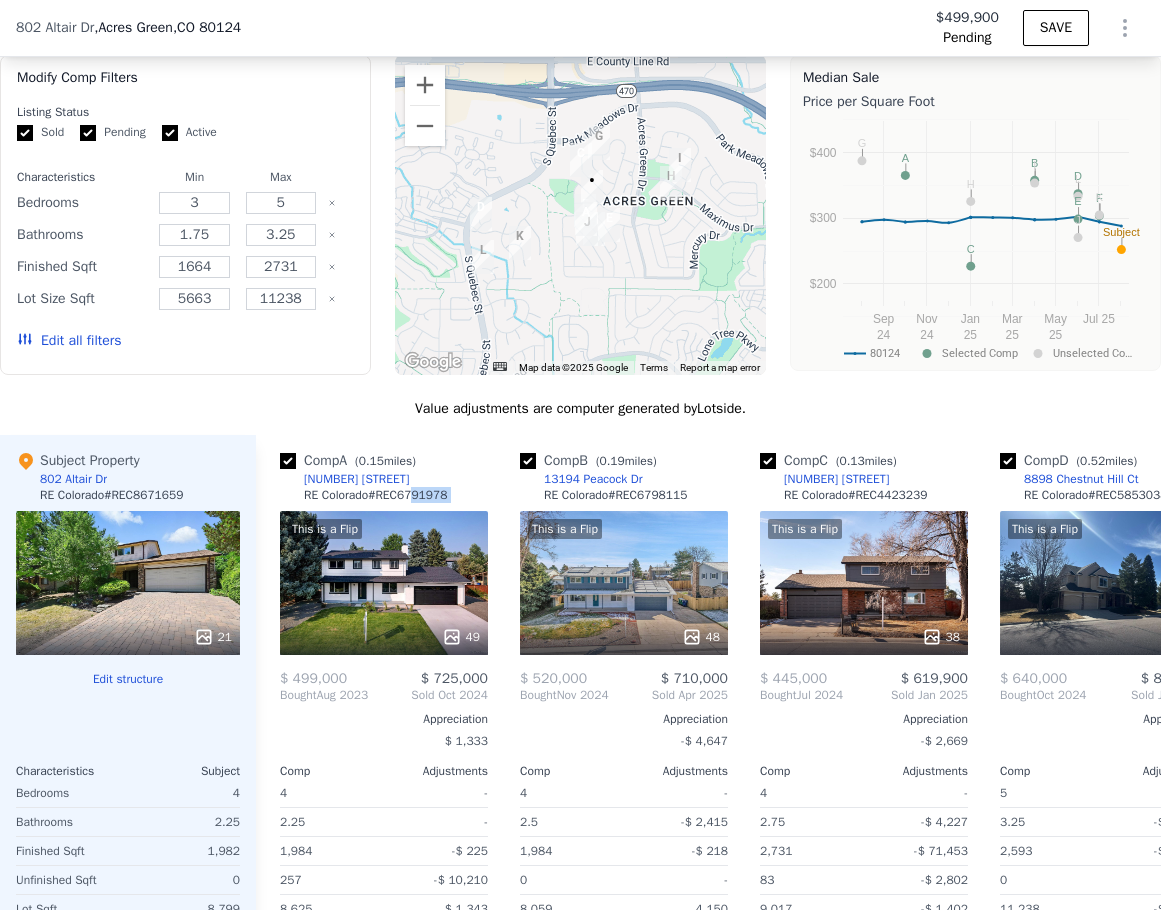 type on "$ 666,000" 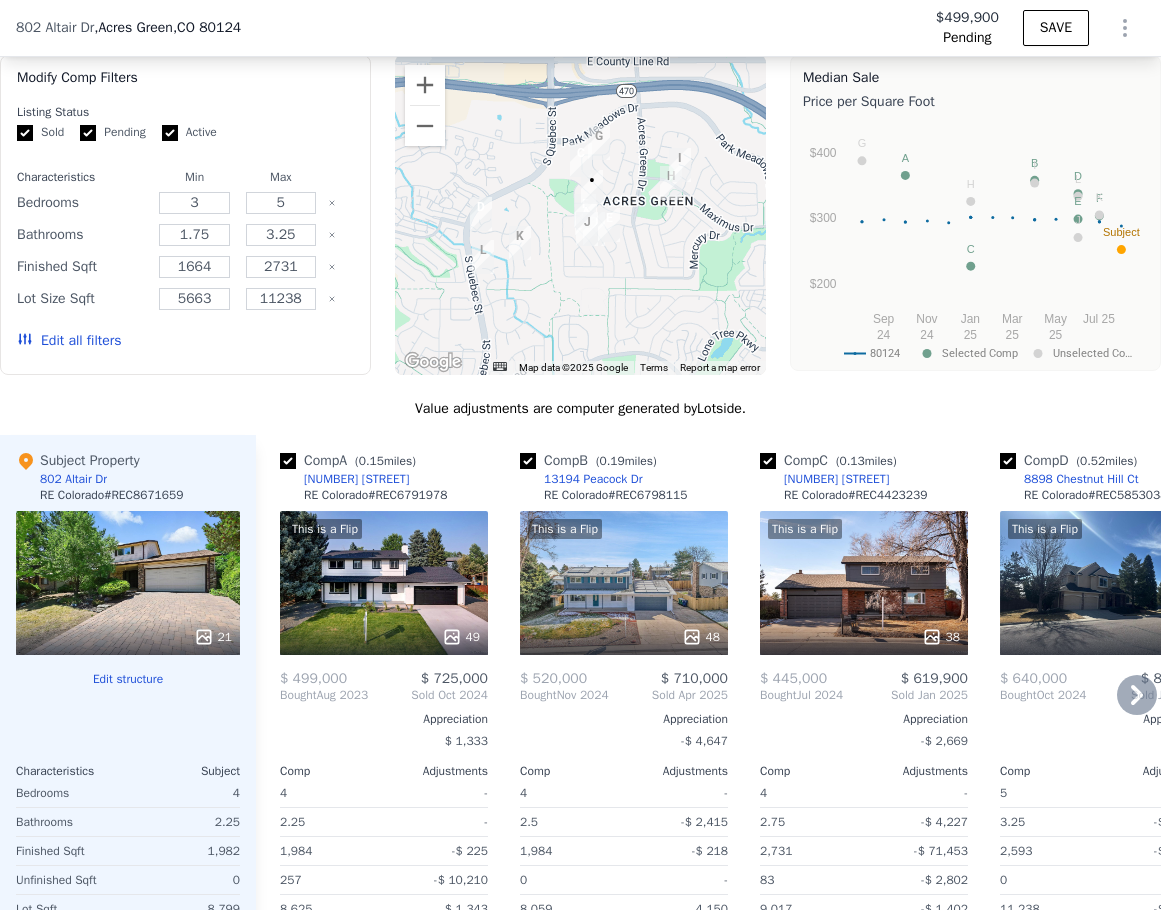 click 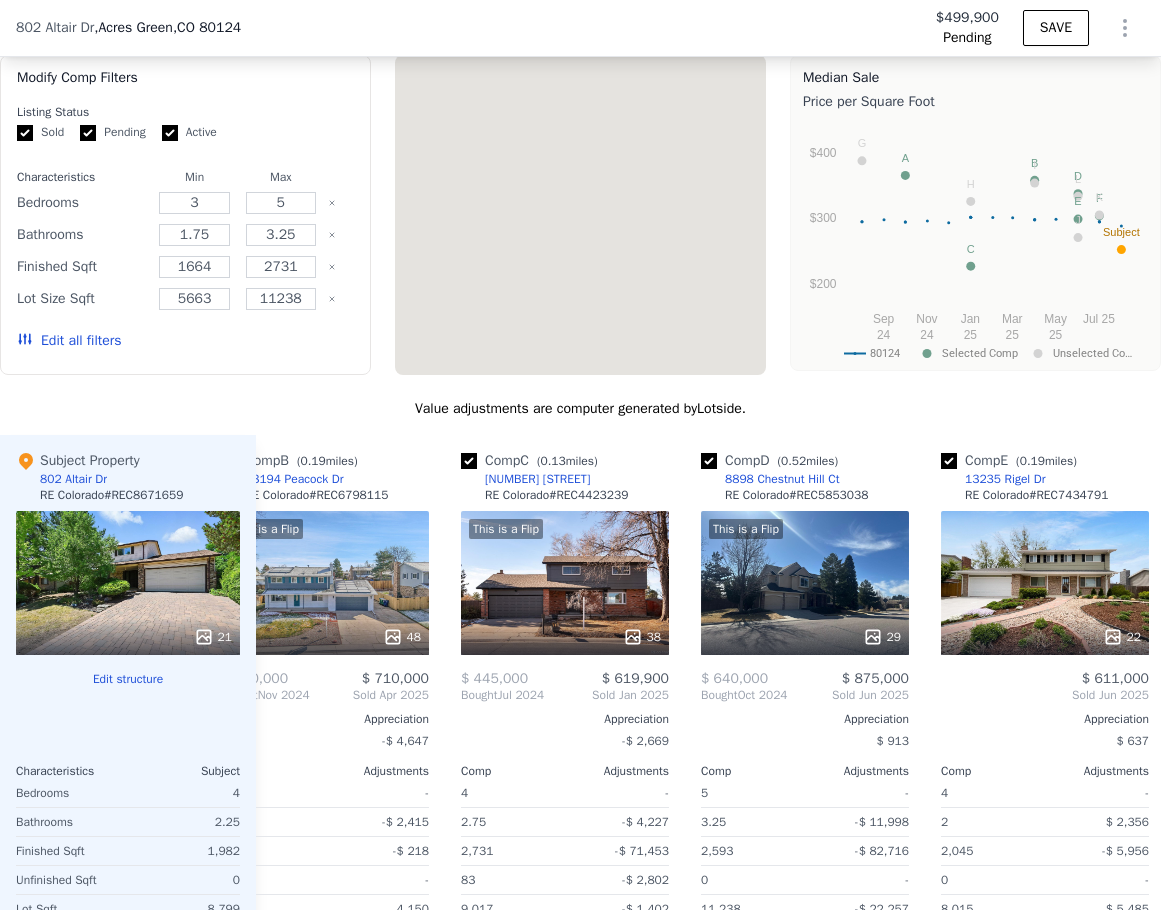 scroll, scrollTop: 0, scrollLeft: 480, axis: horizontal 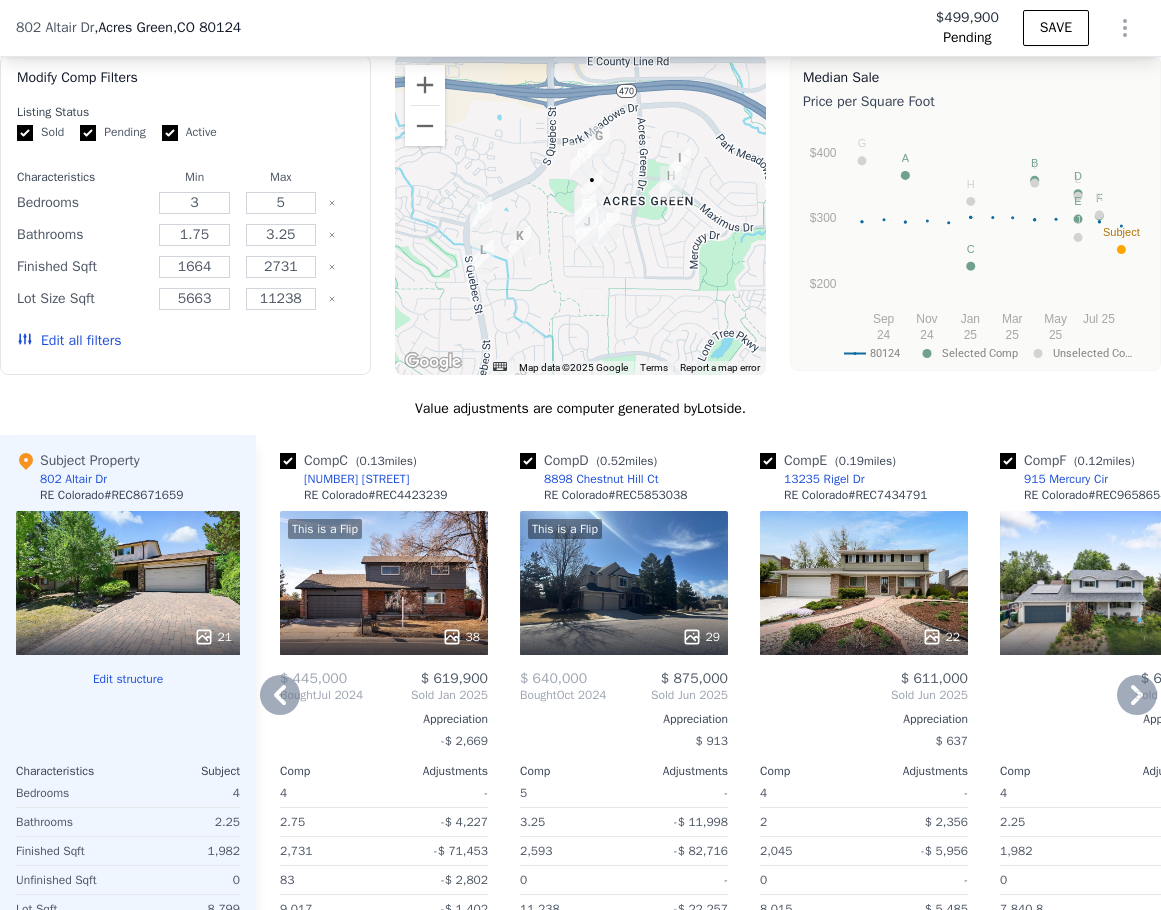 click 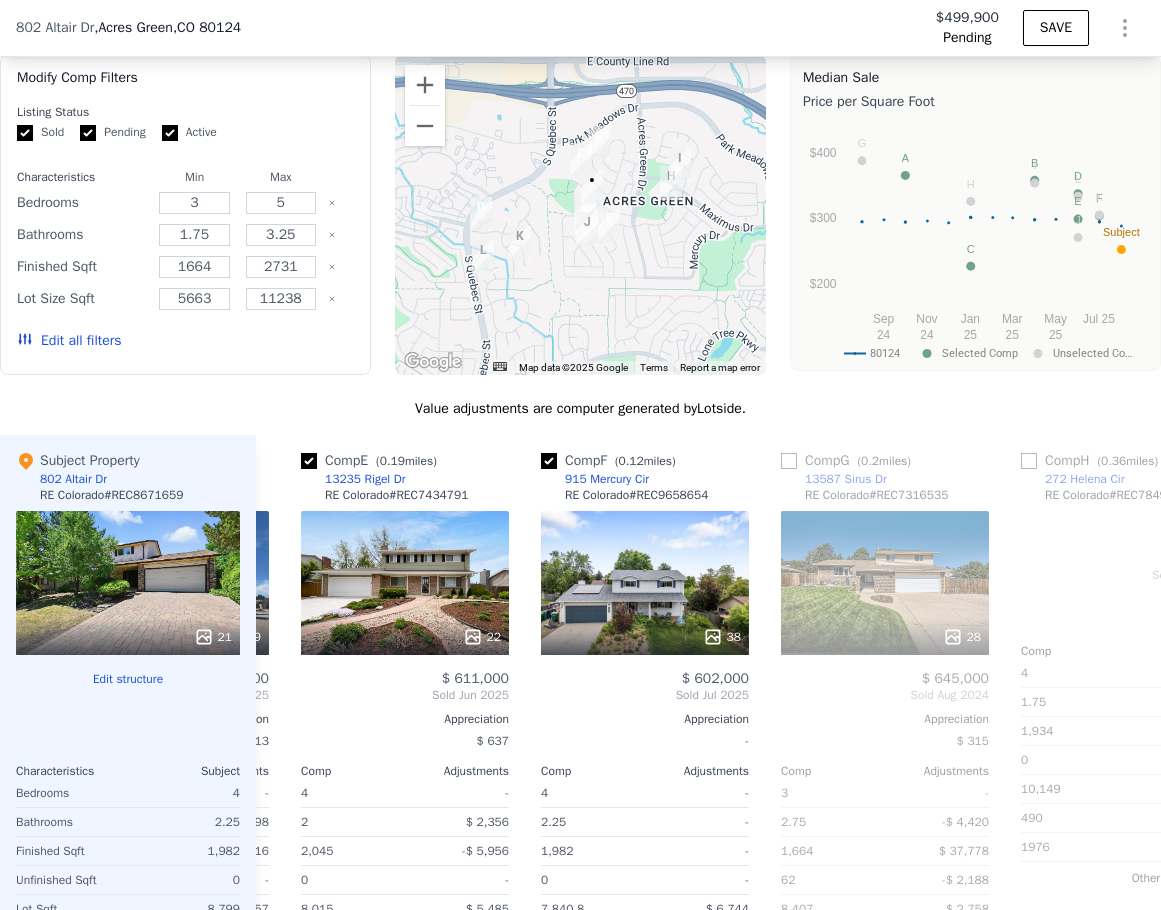 scroll, scrollTop: 0, scrollLeft: 960, axis: horizontal 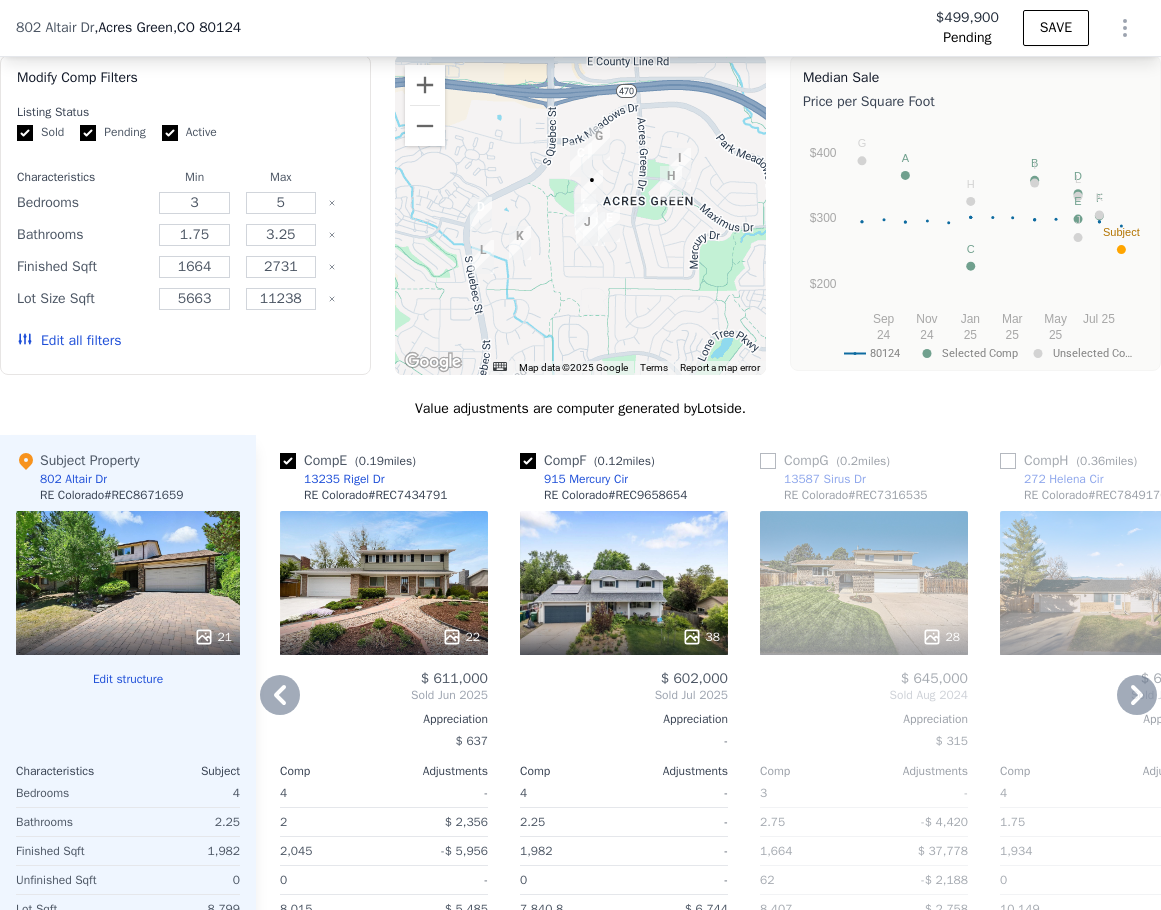 click 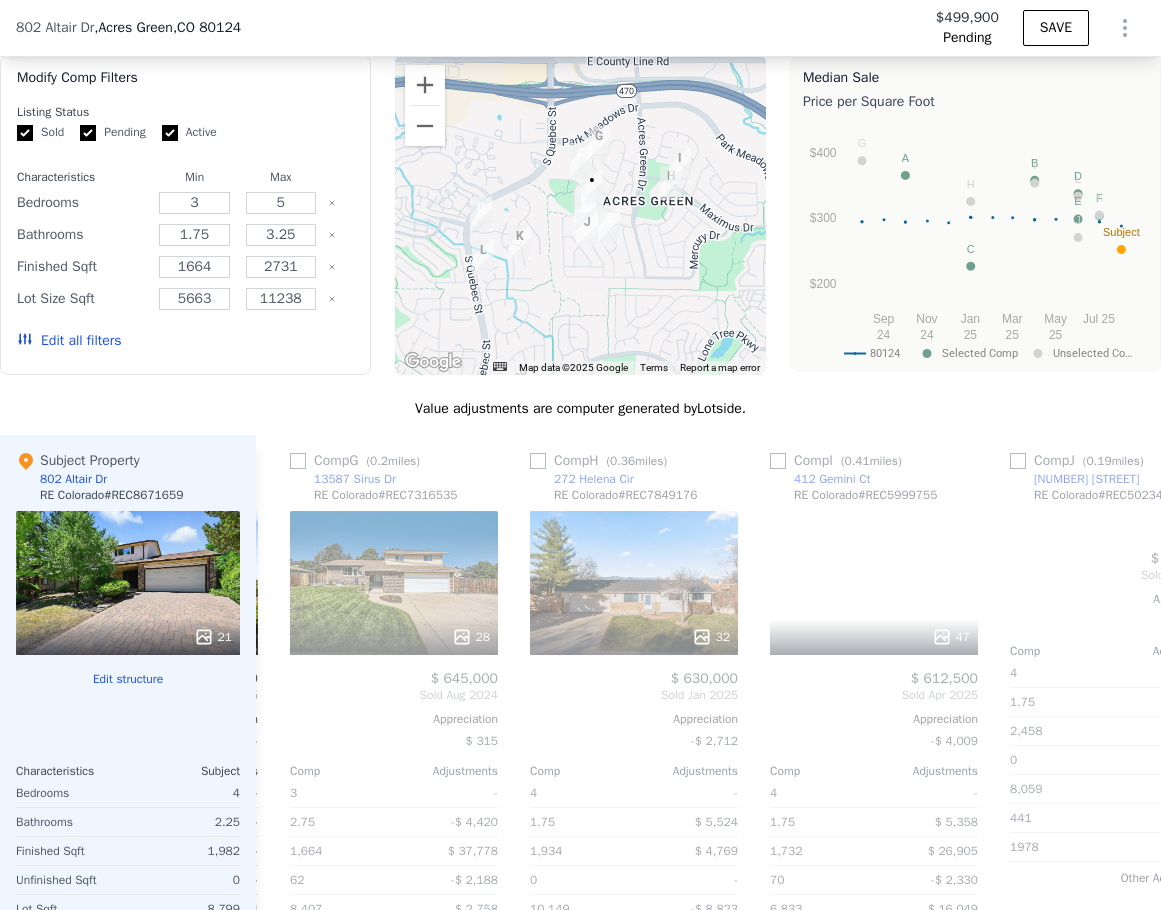 scroll, scrollTop: 0, scrollLeft: 1440, axis: horizontal 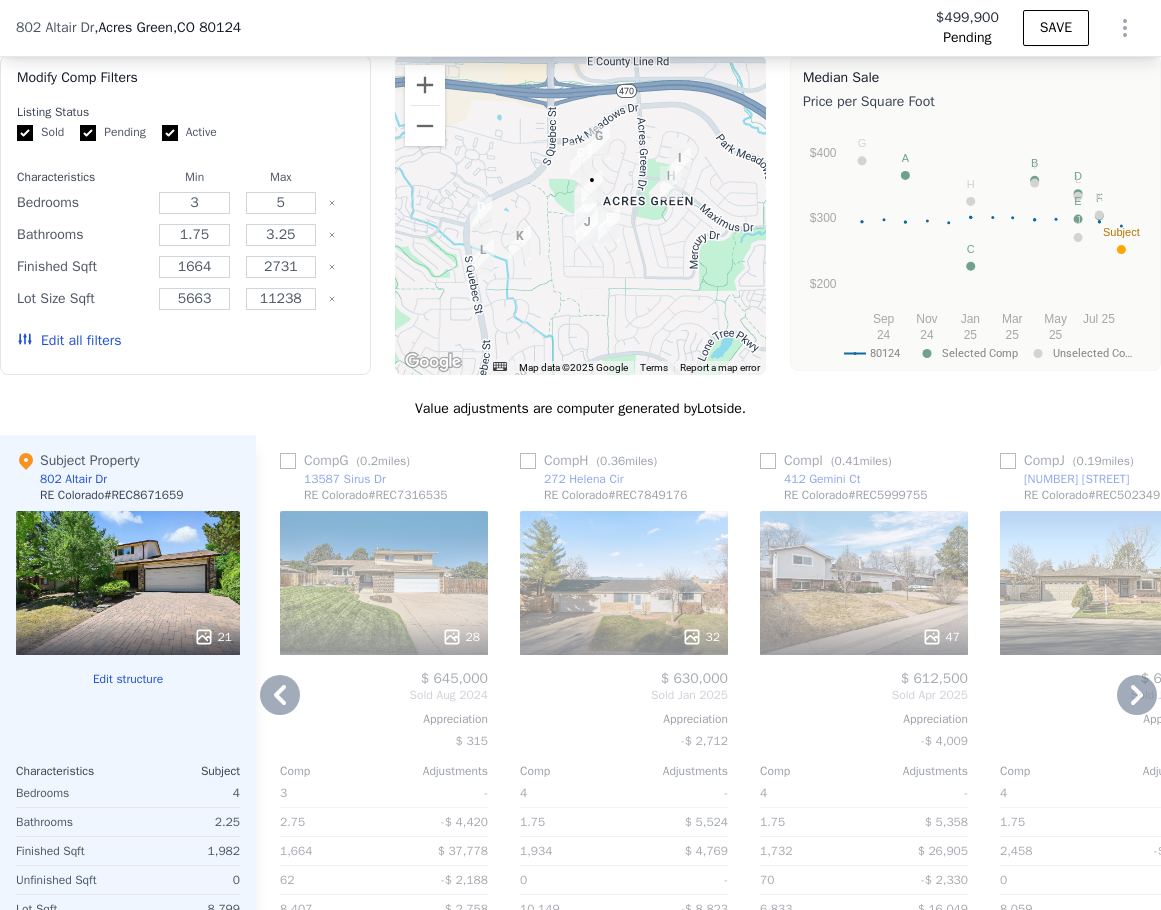 click 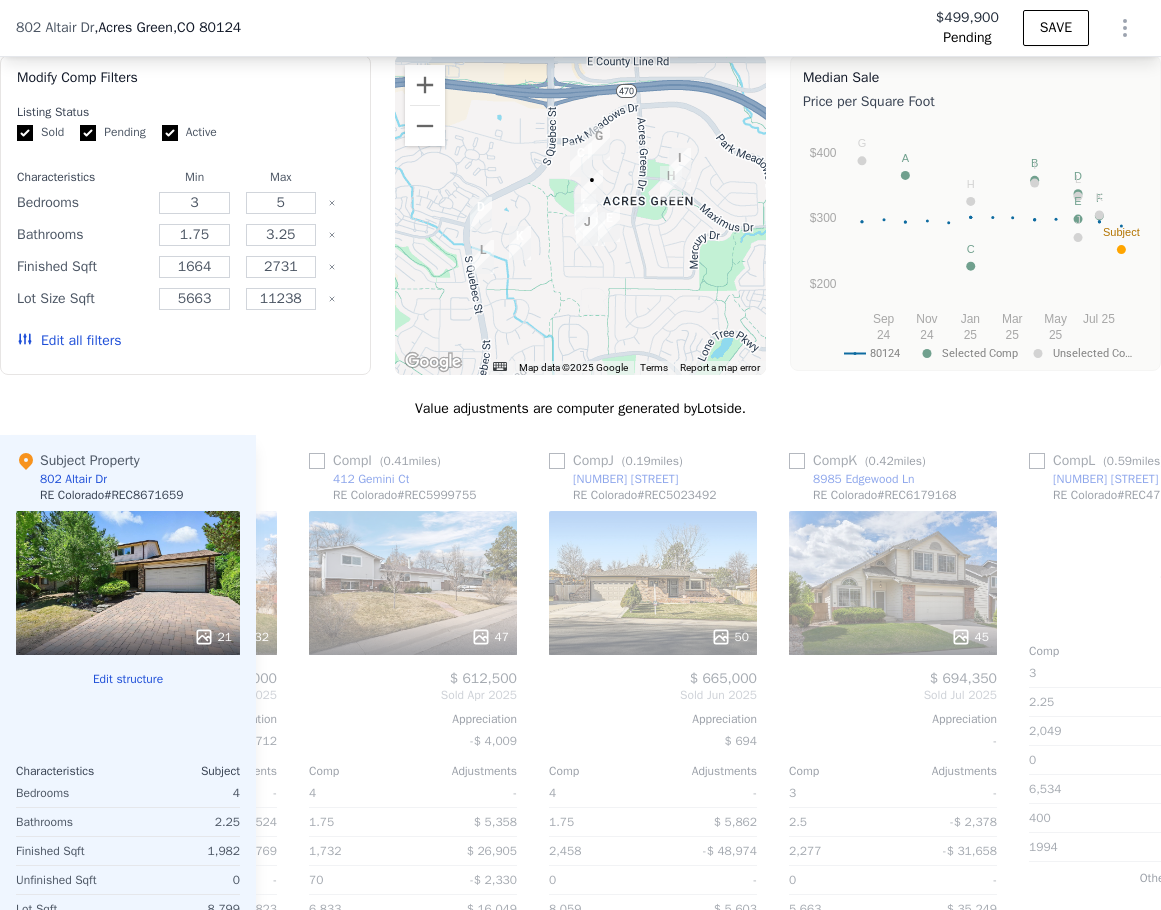 scroll, scrollTop: 0, scrollLeft: 1920, axis: horizontal 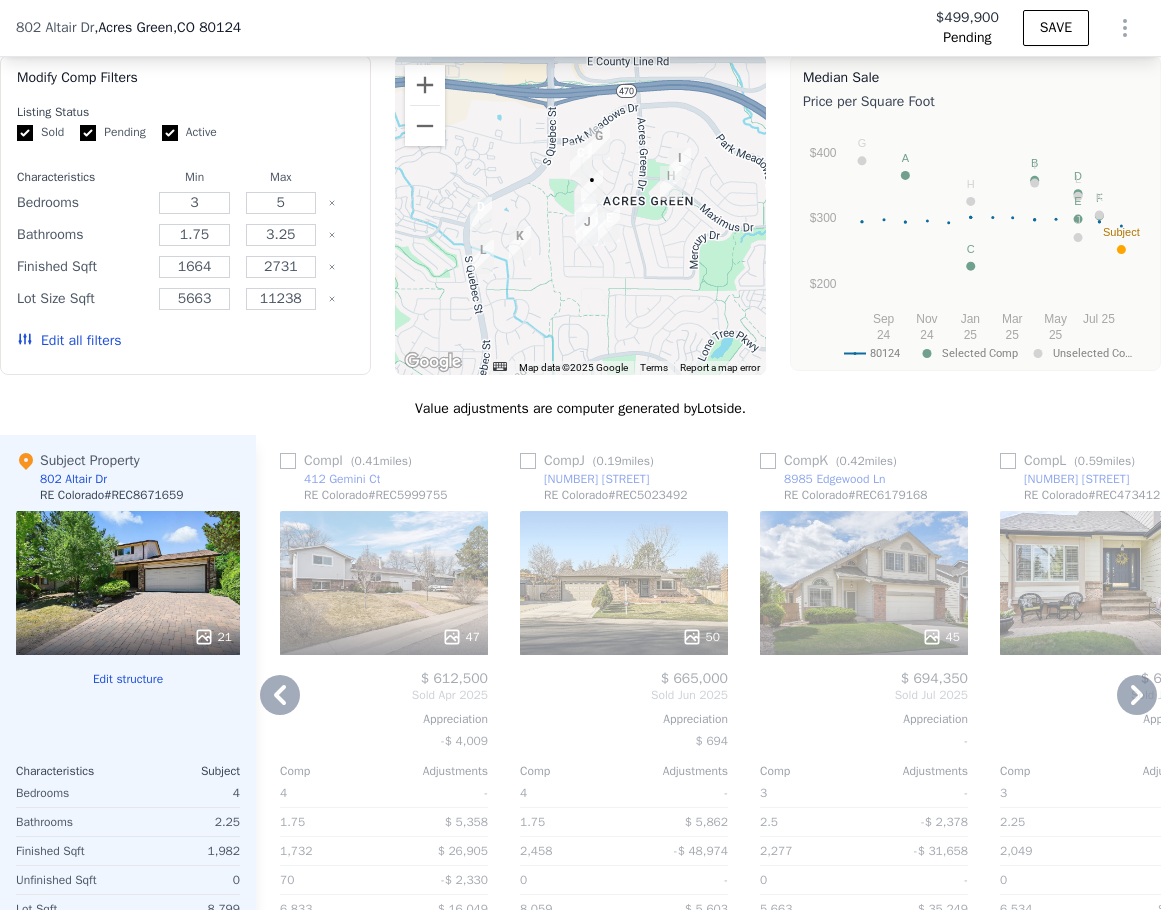 click 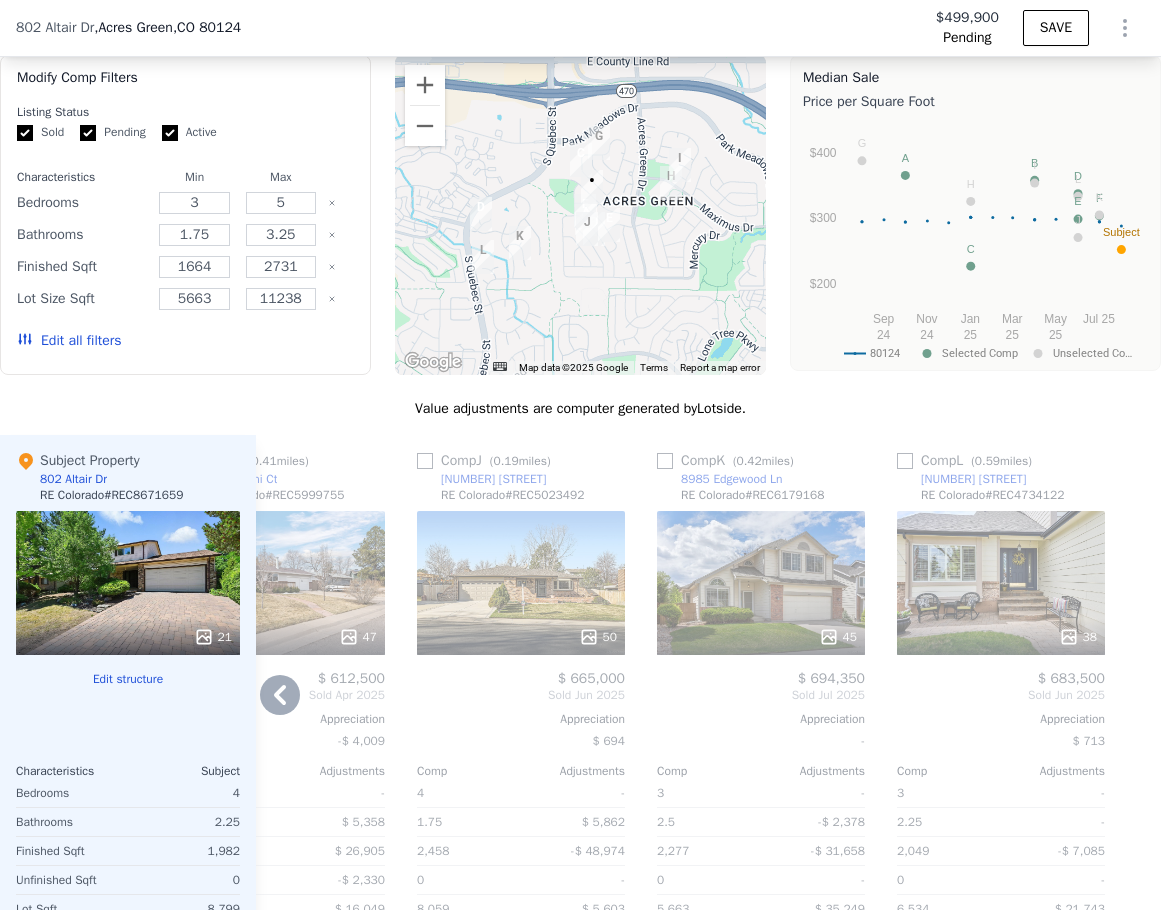 click 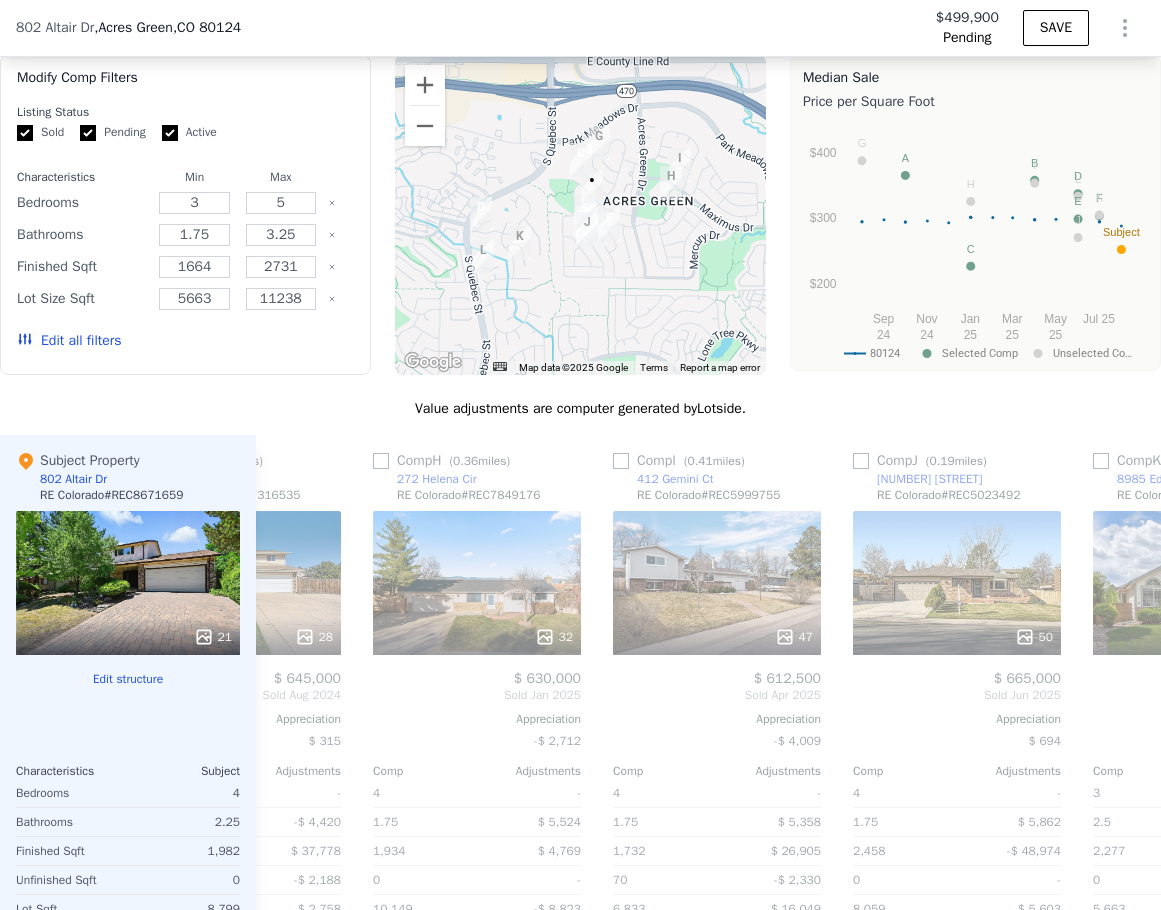 scroll, scrollTop: 0, scrollLeft: 1558, axis: horizontal 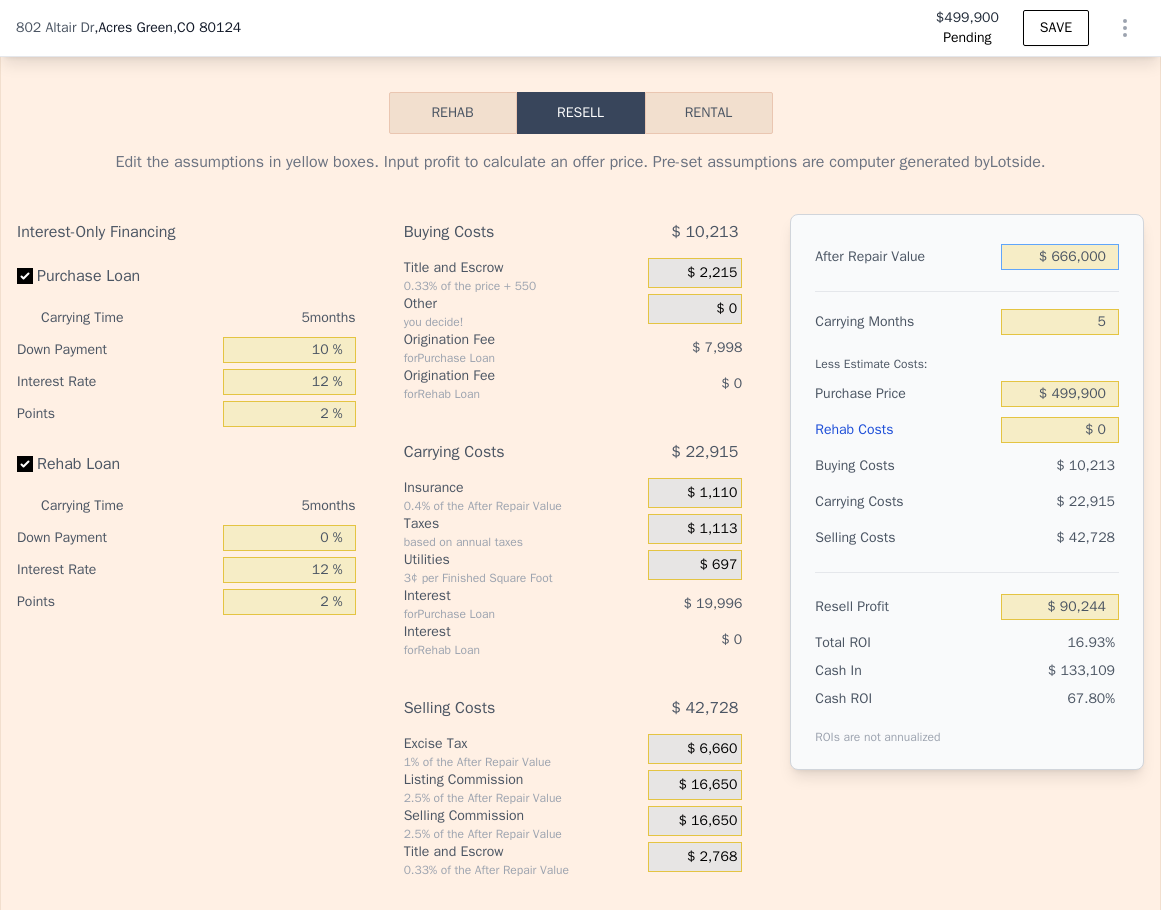 drag, startPoint x: 1064, startPoint y: 282, endPoint x: 1035, endPoint y: 288, distance: 29.614185 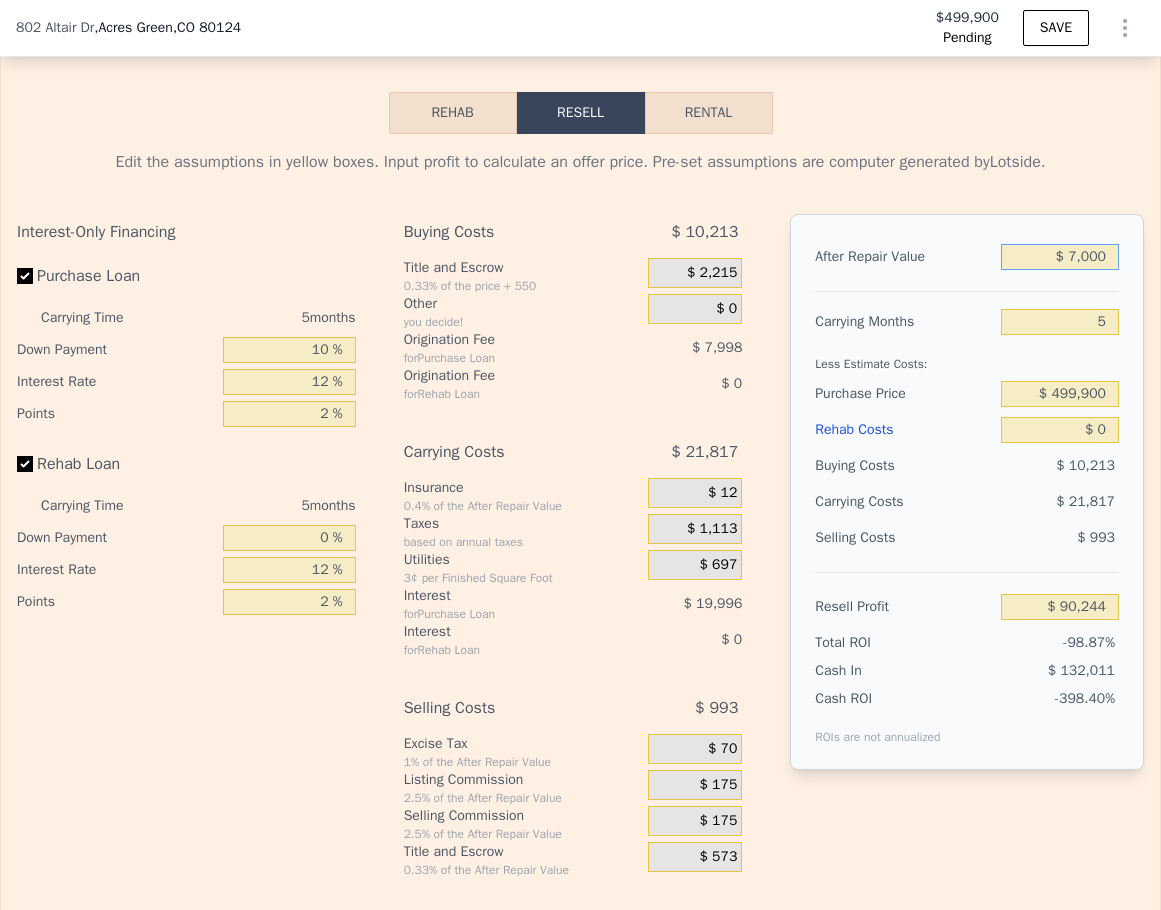 type on "-$ 525,923" 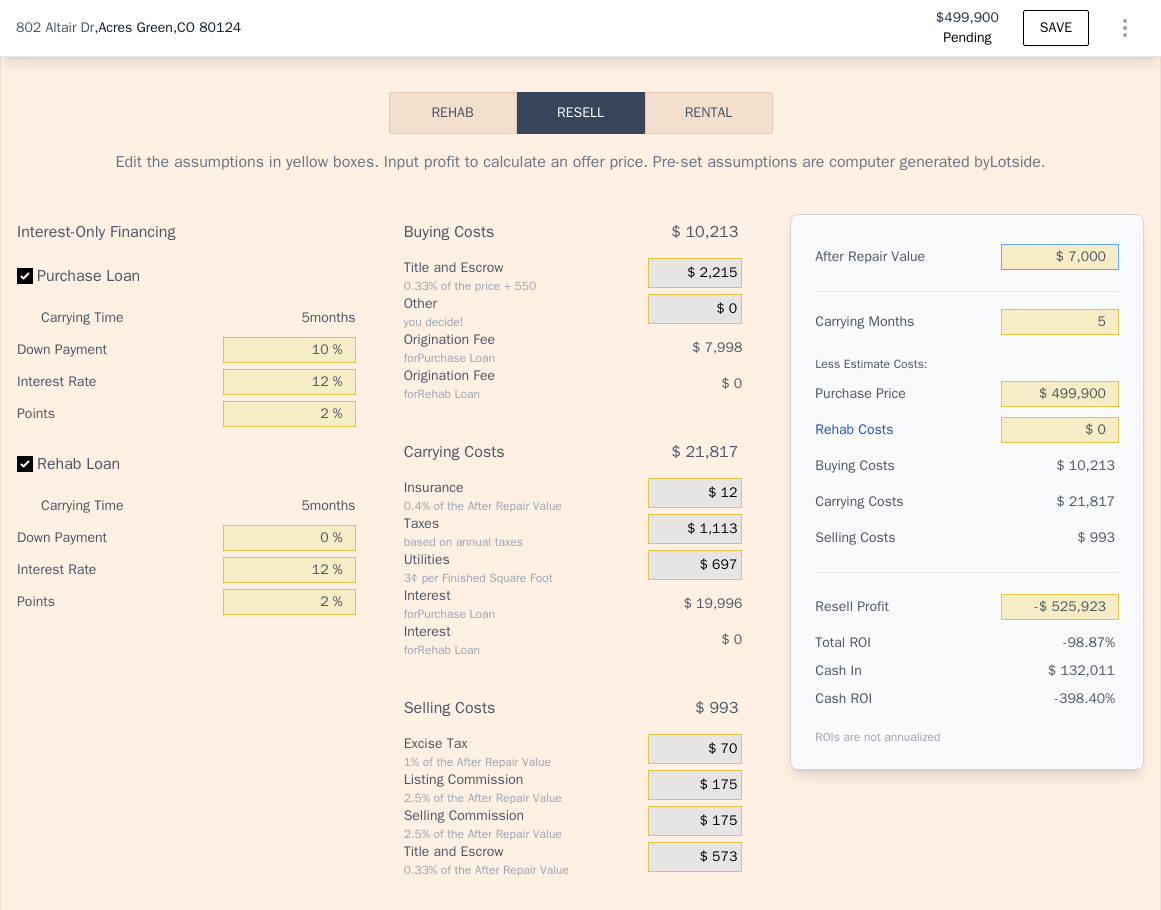 type on "$ 72,000" 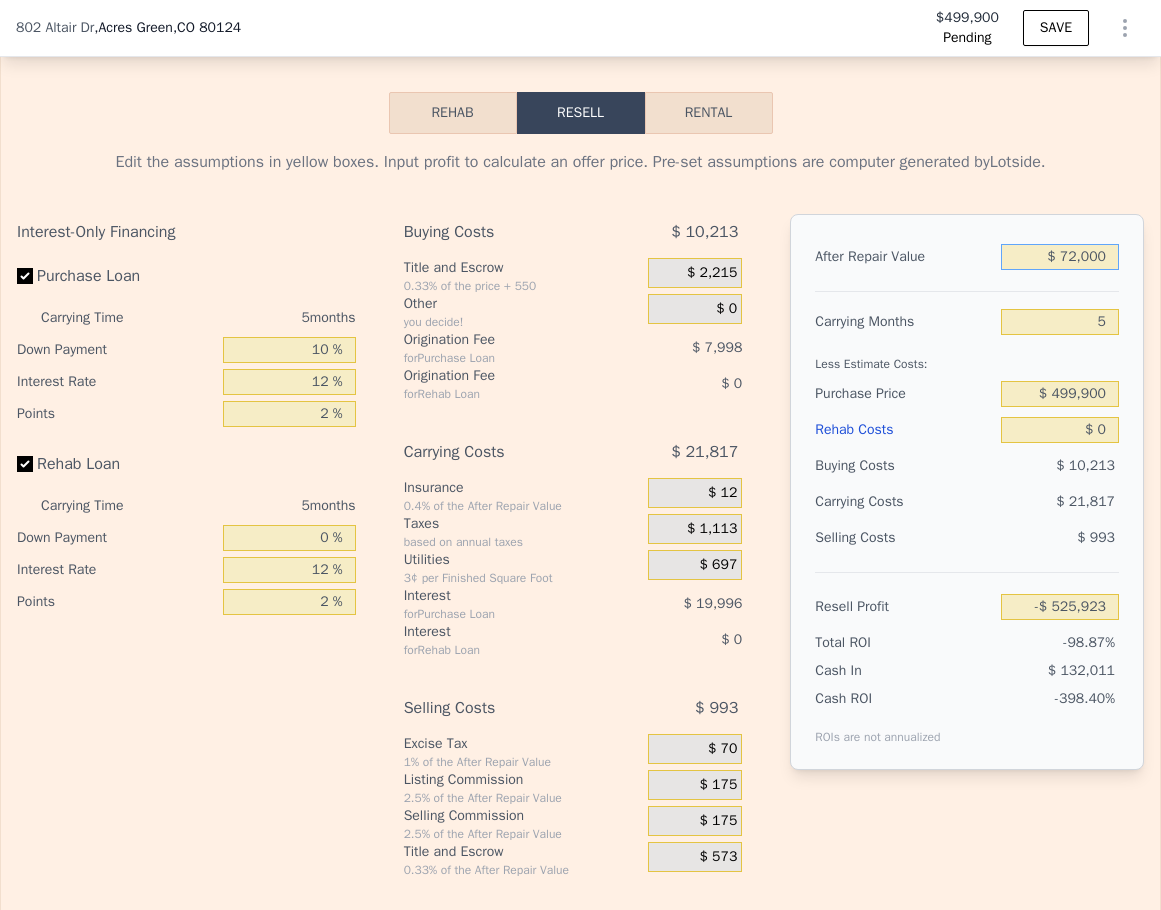 type on "-$ 465,148" 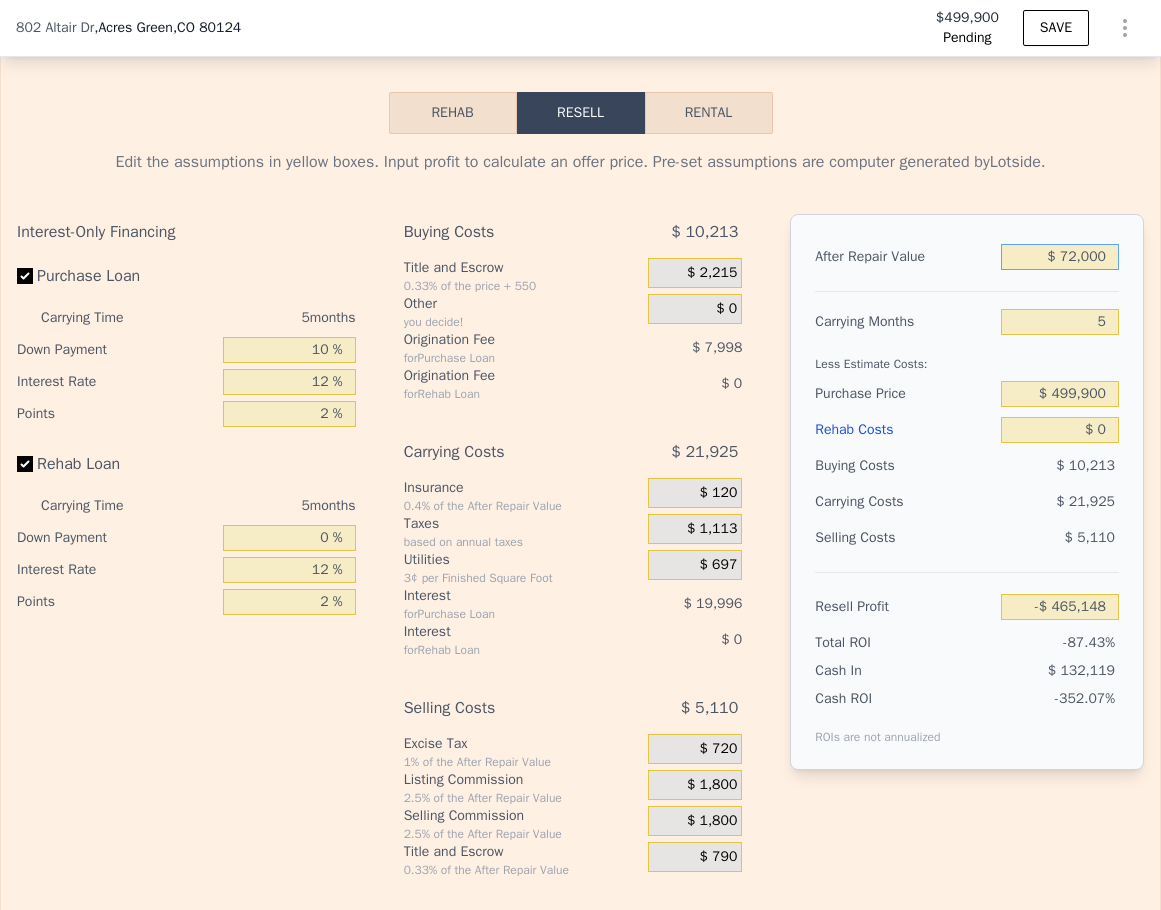 type on "$ 725,000" 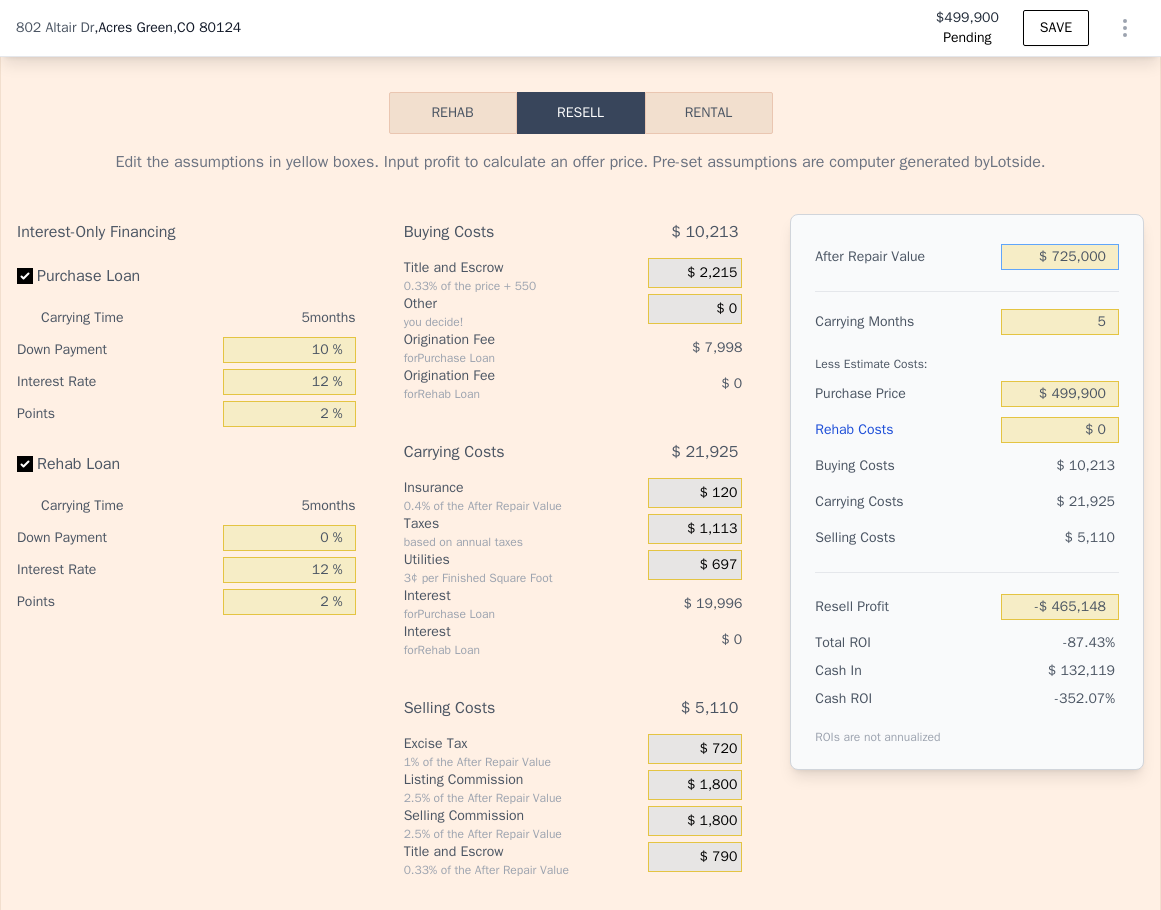type on "$ 145,410" 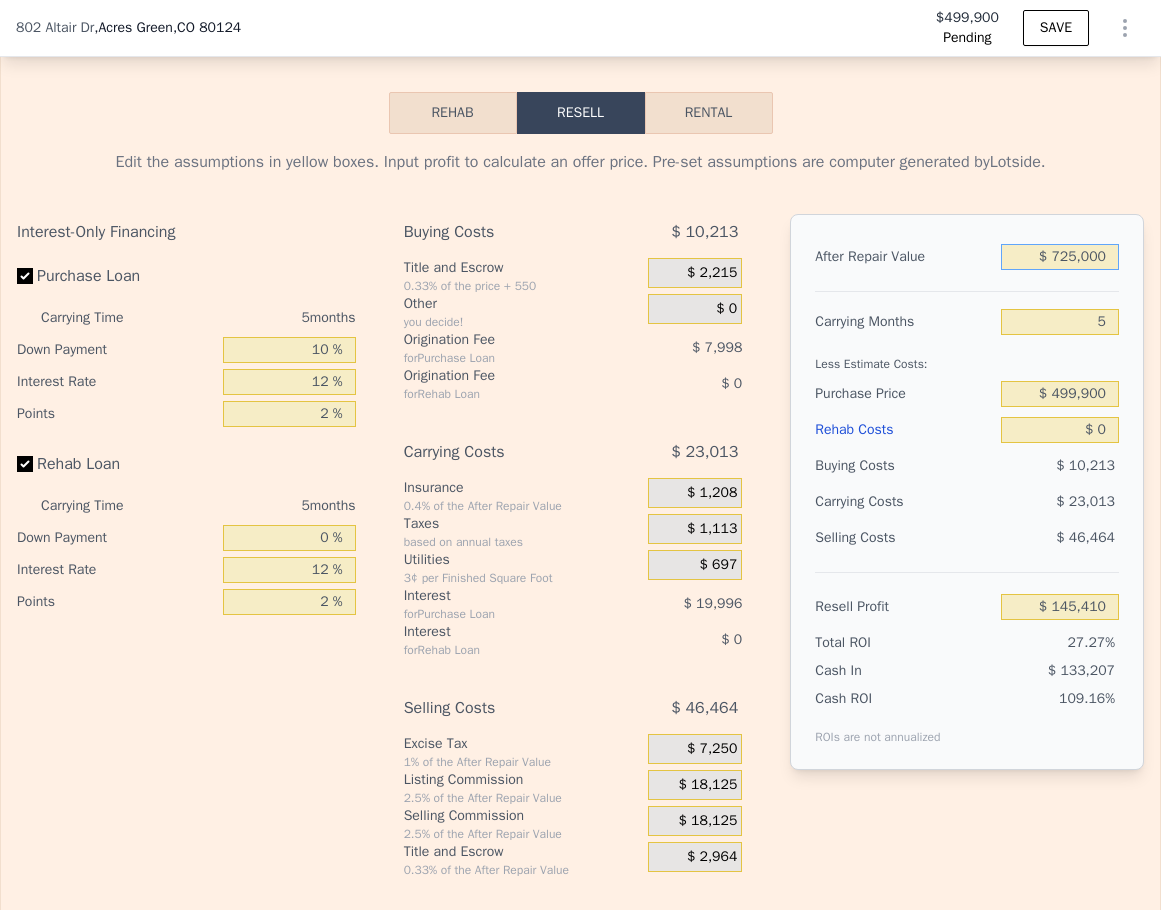 type on "$ 725,000" 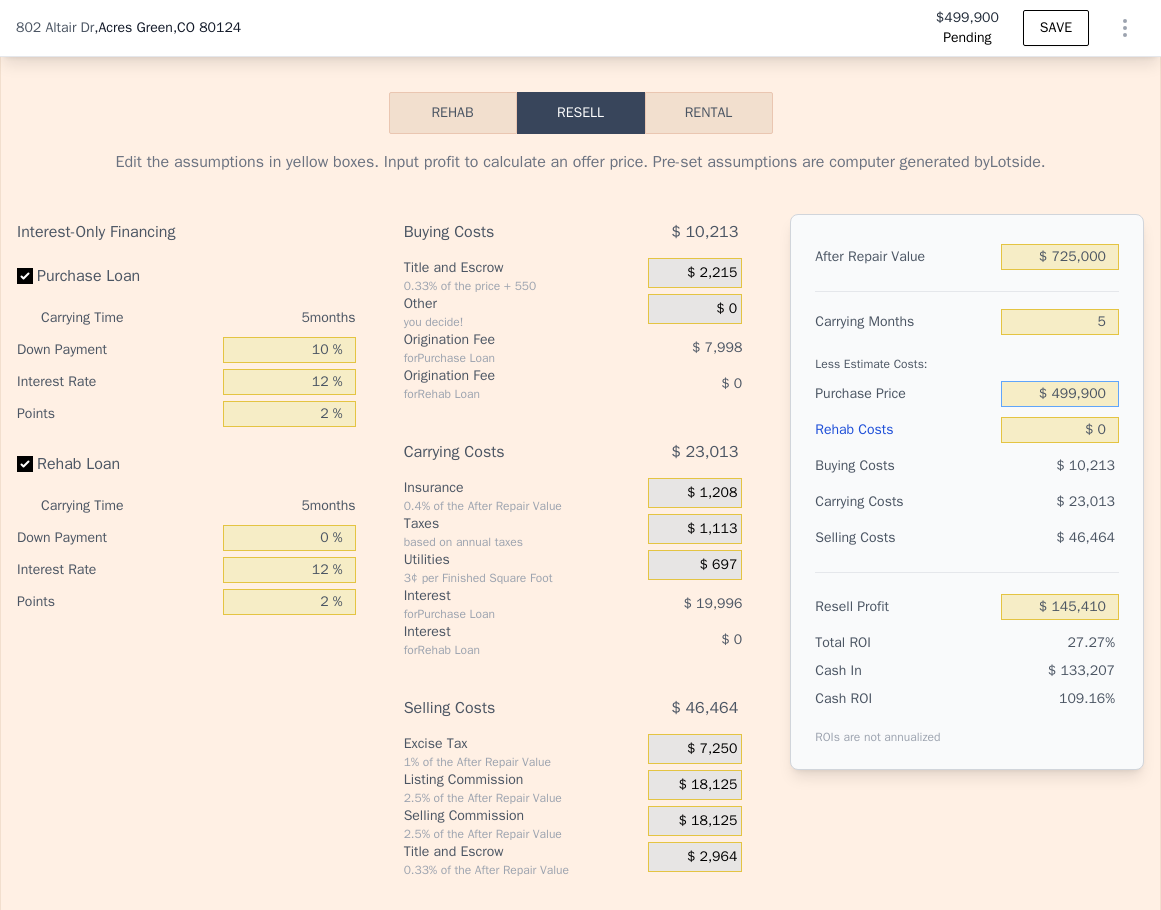 click on "$ 499,900" at bounding box center (1060, 394) 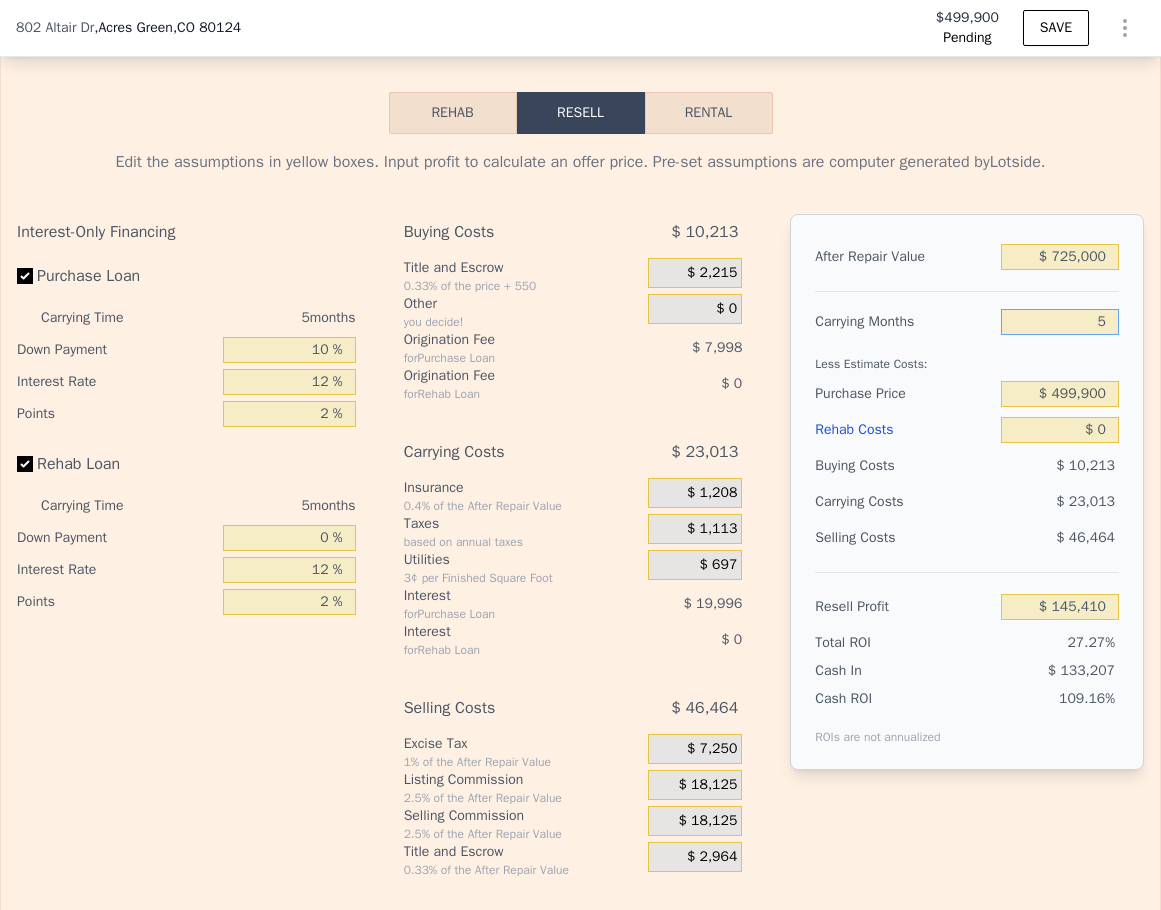 click on "5" at bounding box center (1060, 322) 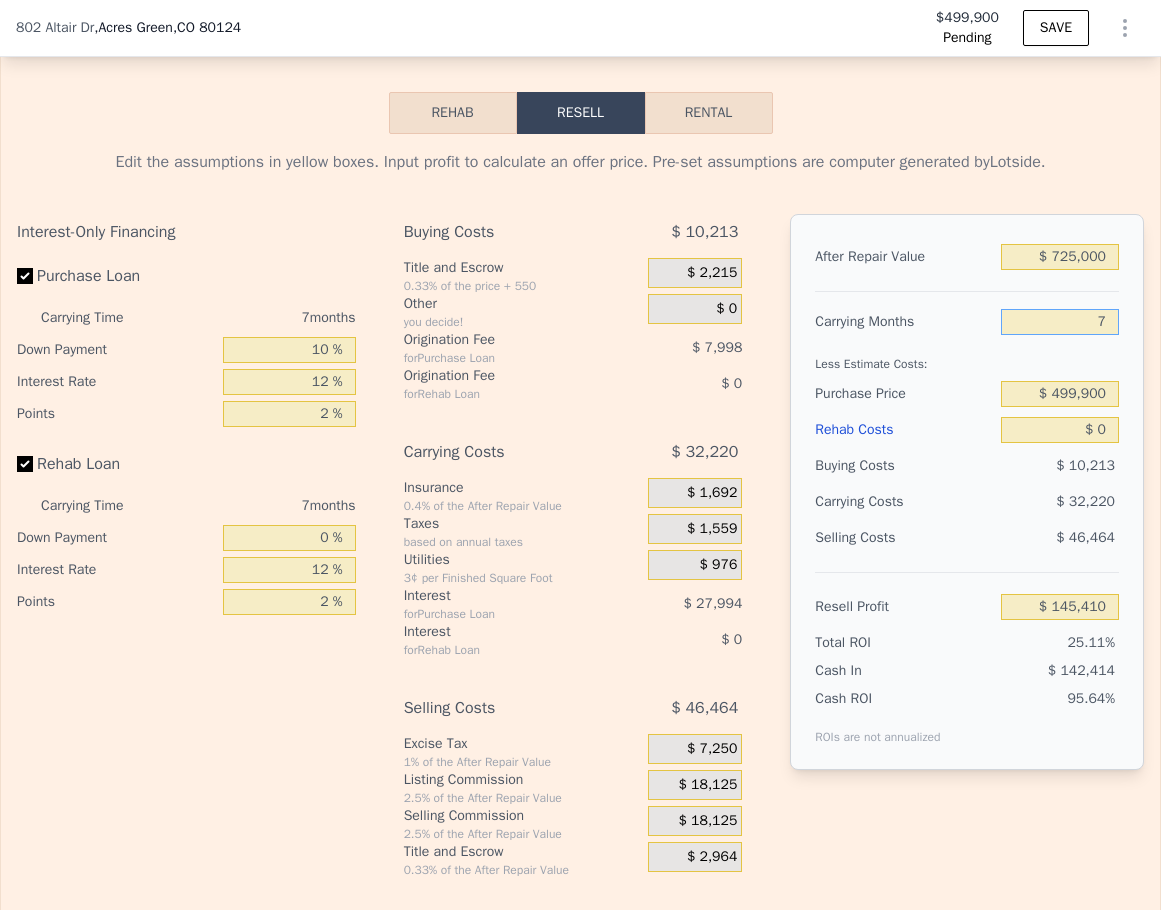 type on "$ 136,203" 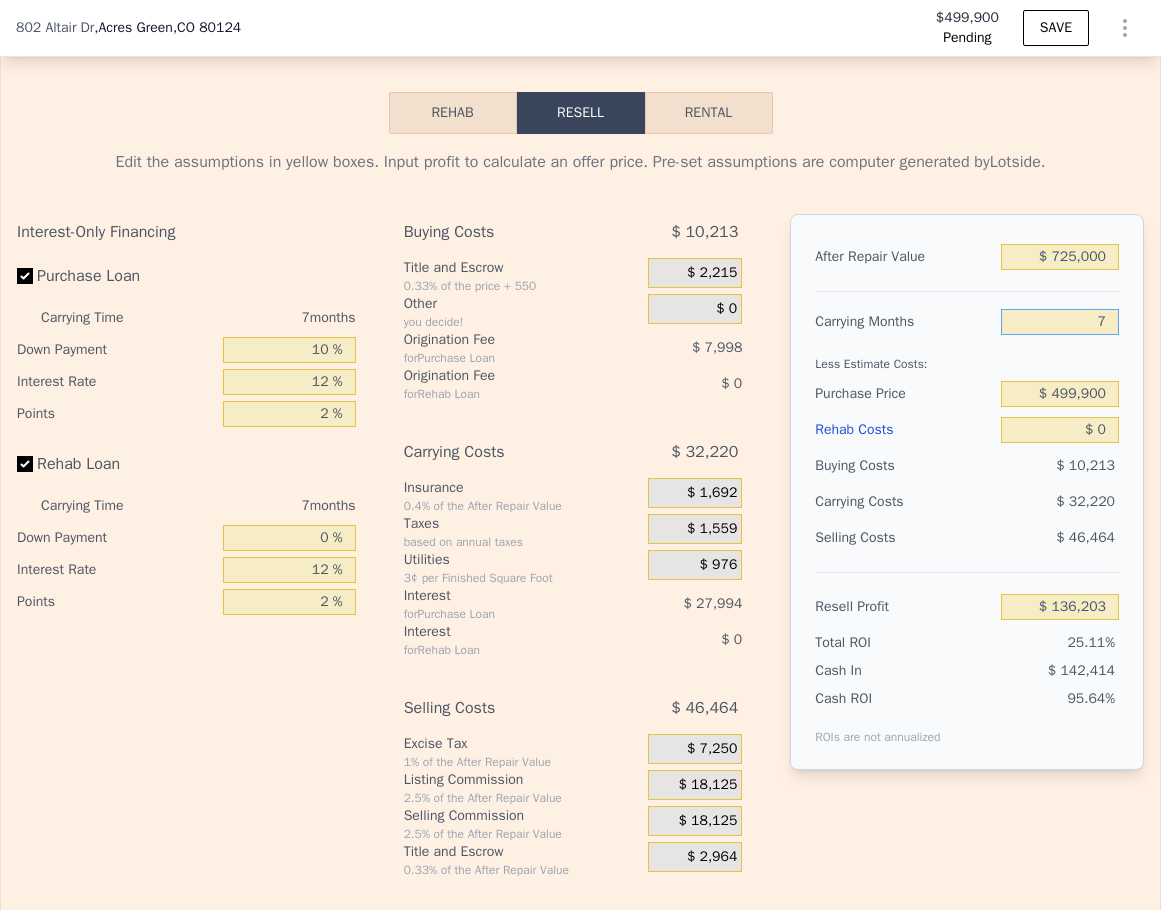 type on "7" 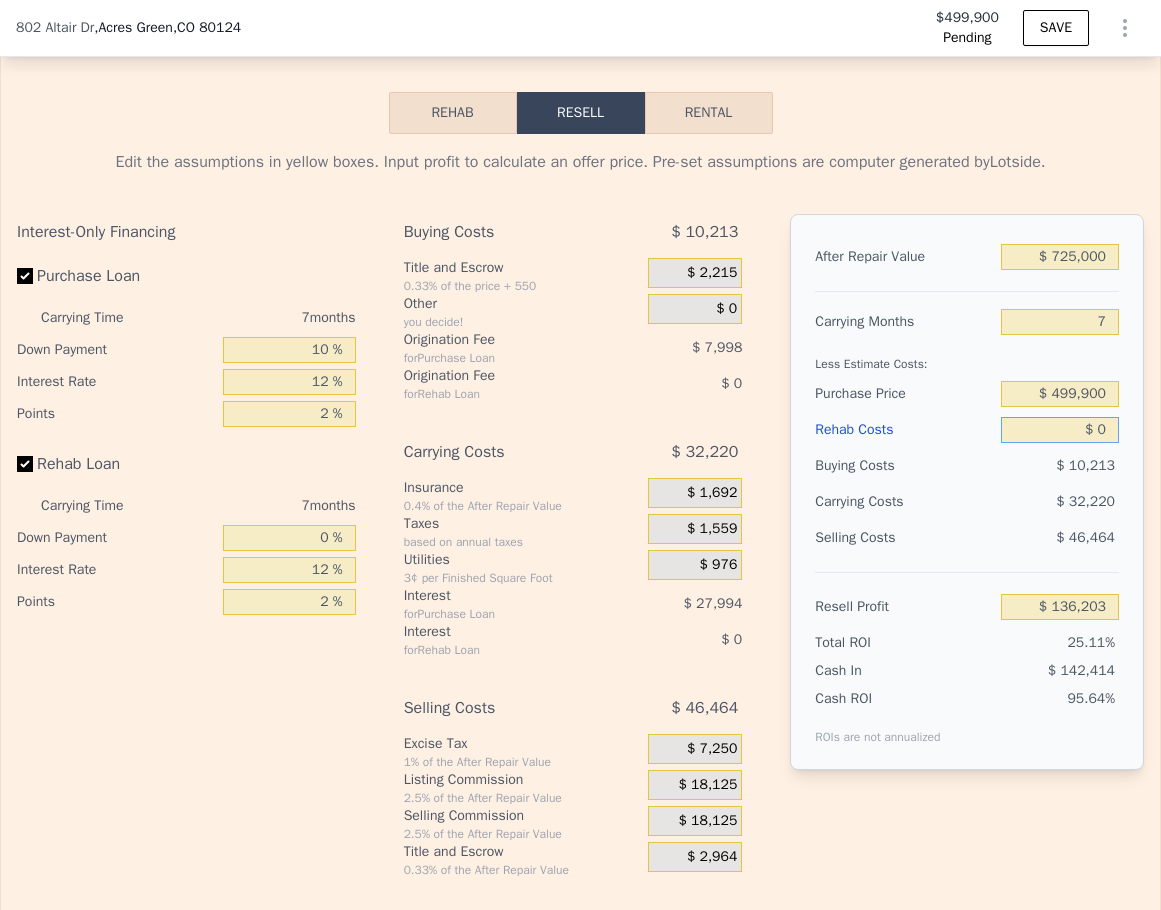 click on "$ 0" at bounding box center [1060, 430] 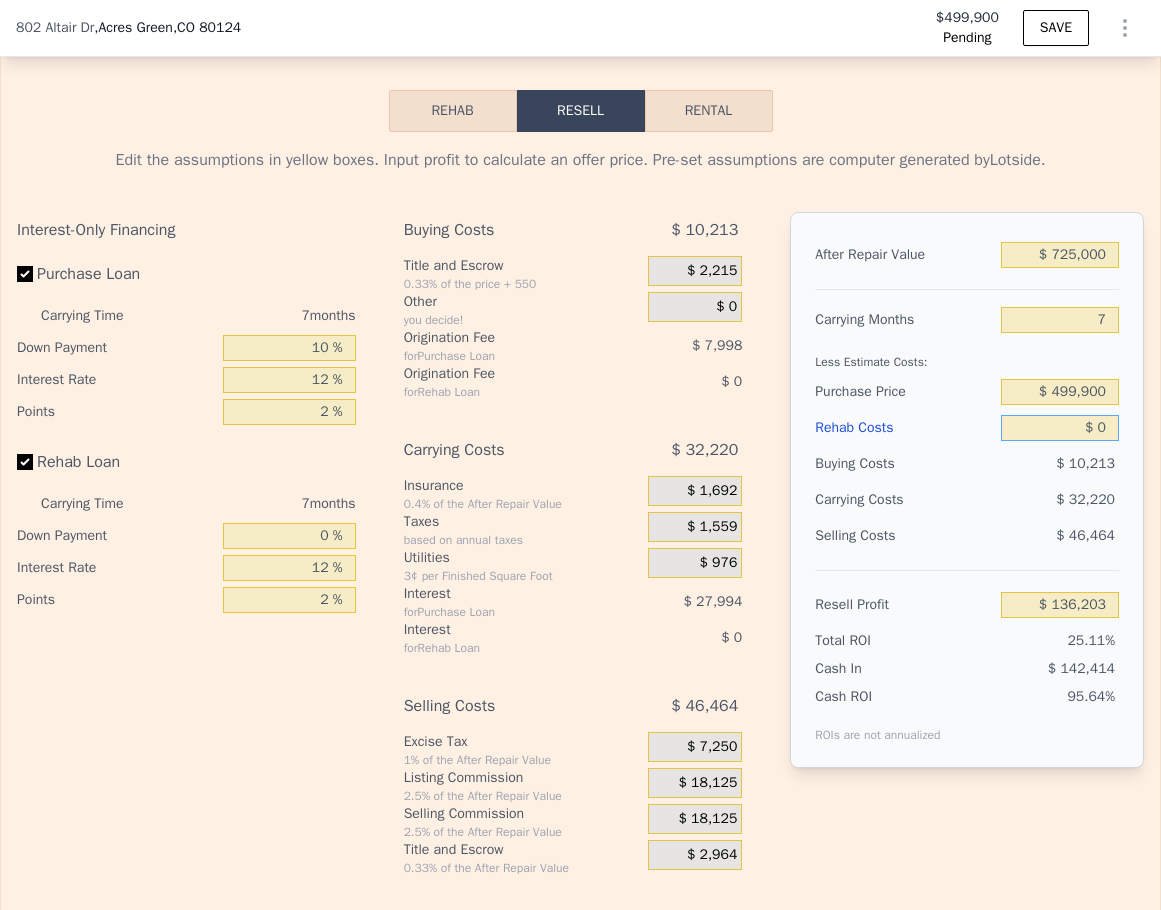 scroll, scrollTop: 3091, scrollLeft: 0, axis: vertical 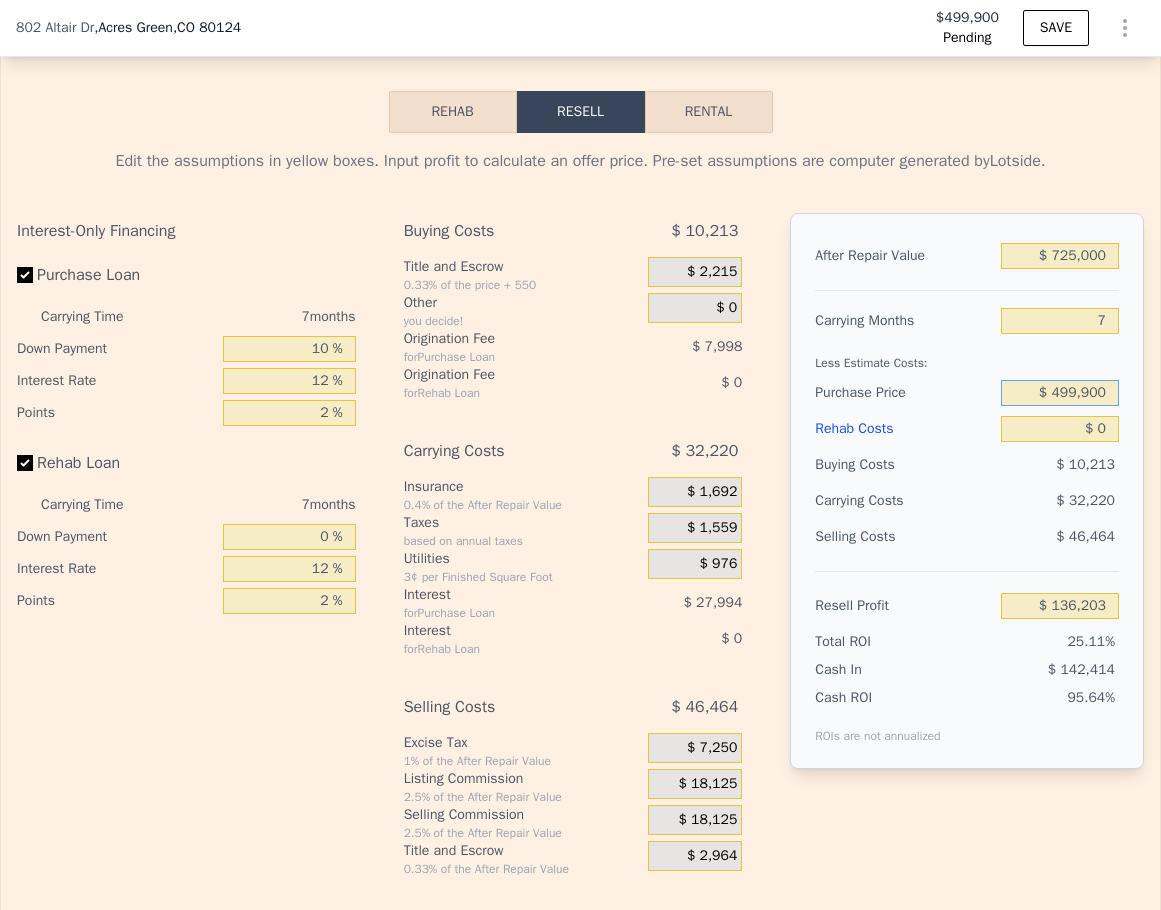 click on "$ 499,900" at bounding box center [1060, 393] 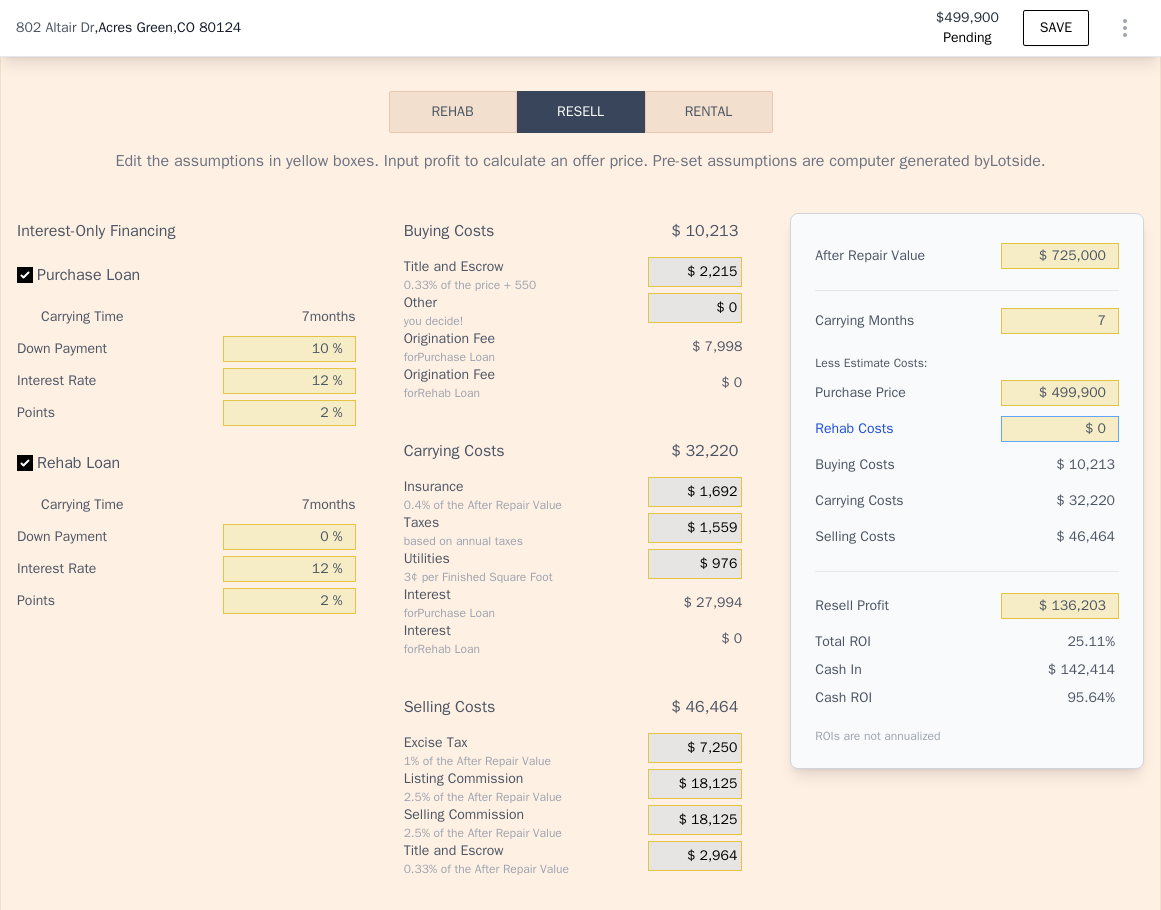 click on "$ 0" at bounding box center [1060, 429] 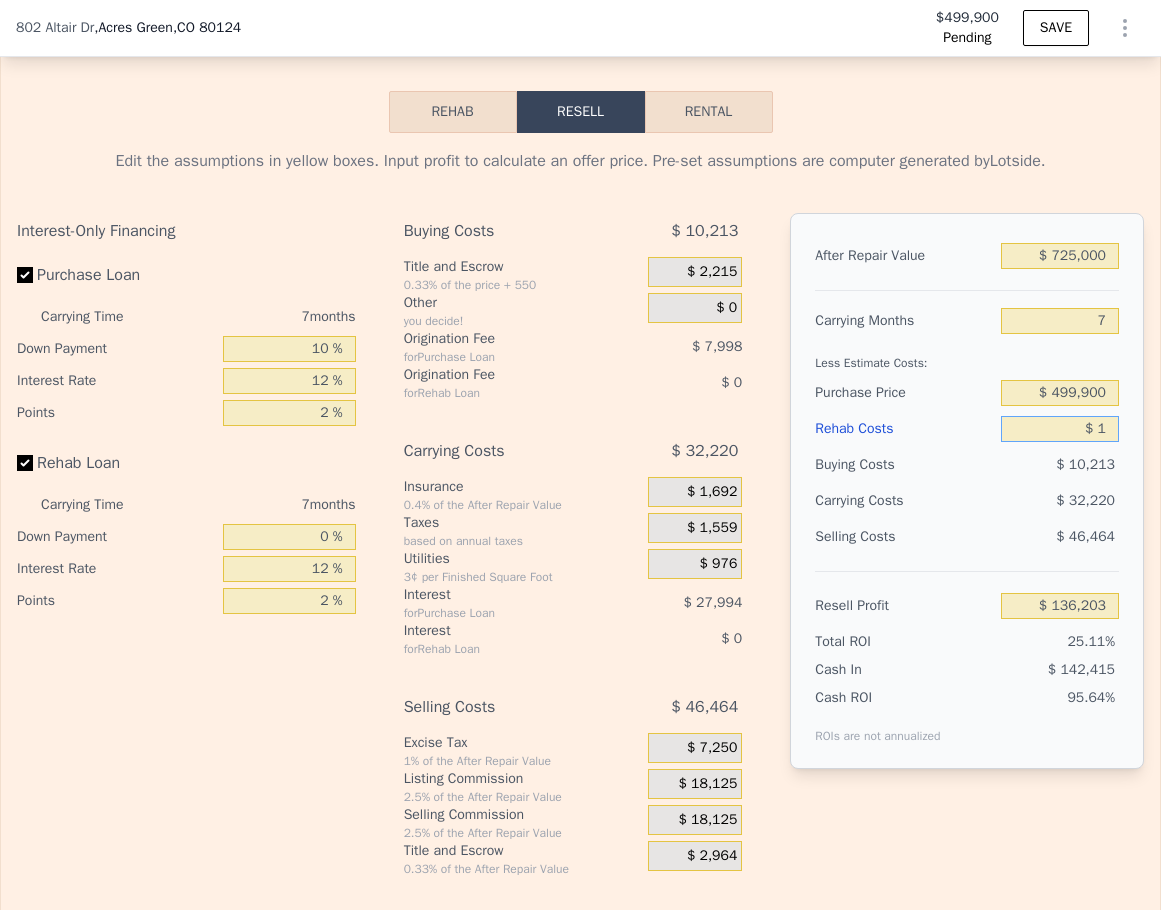 type on "$ 136,202" 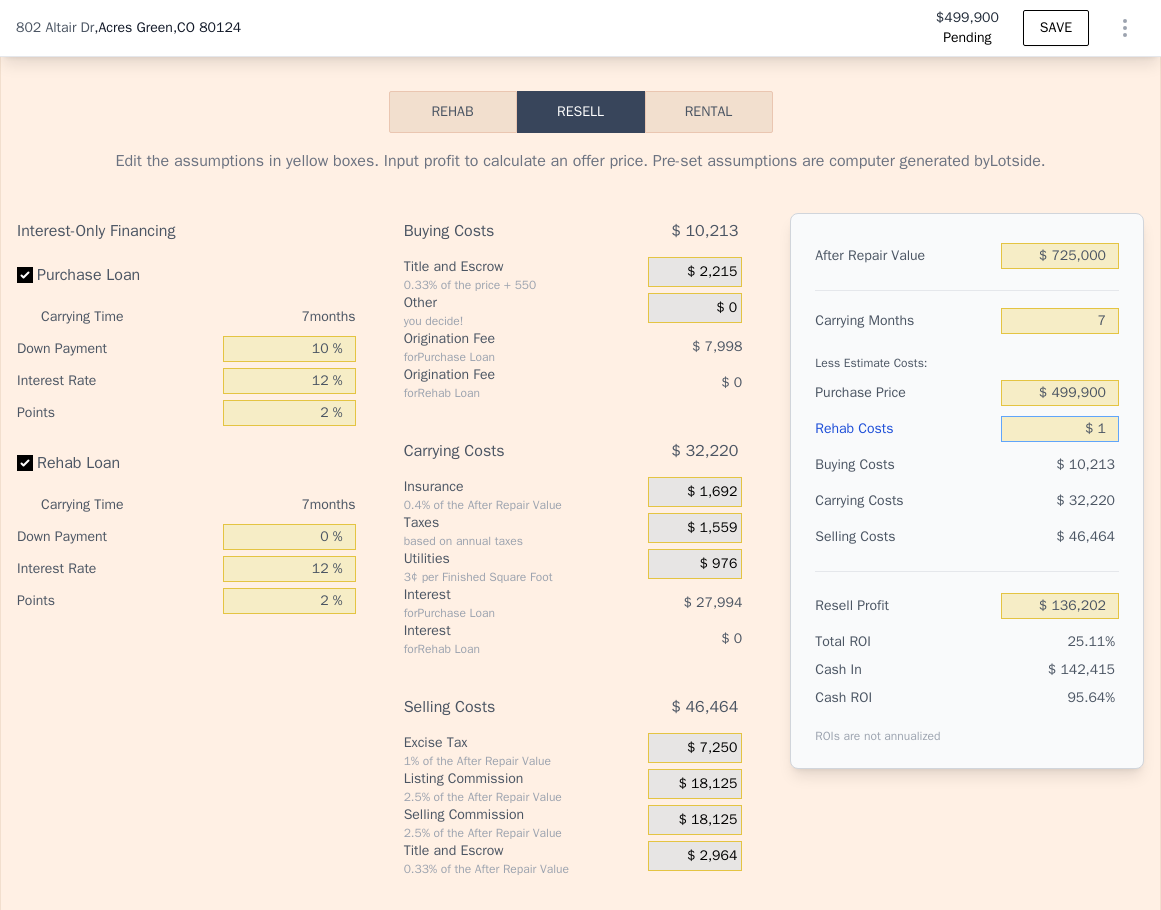 type on "$ 15" 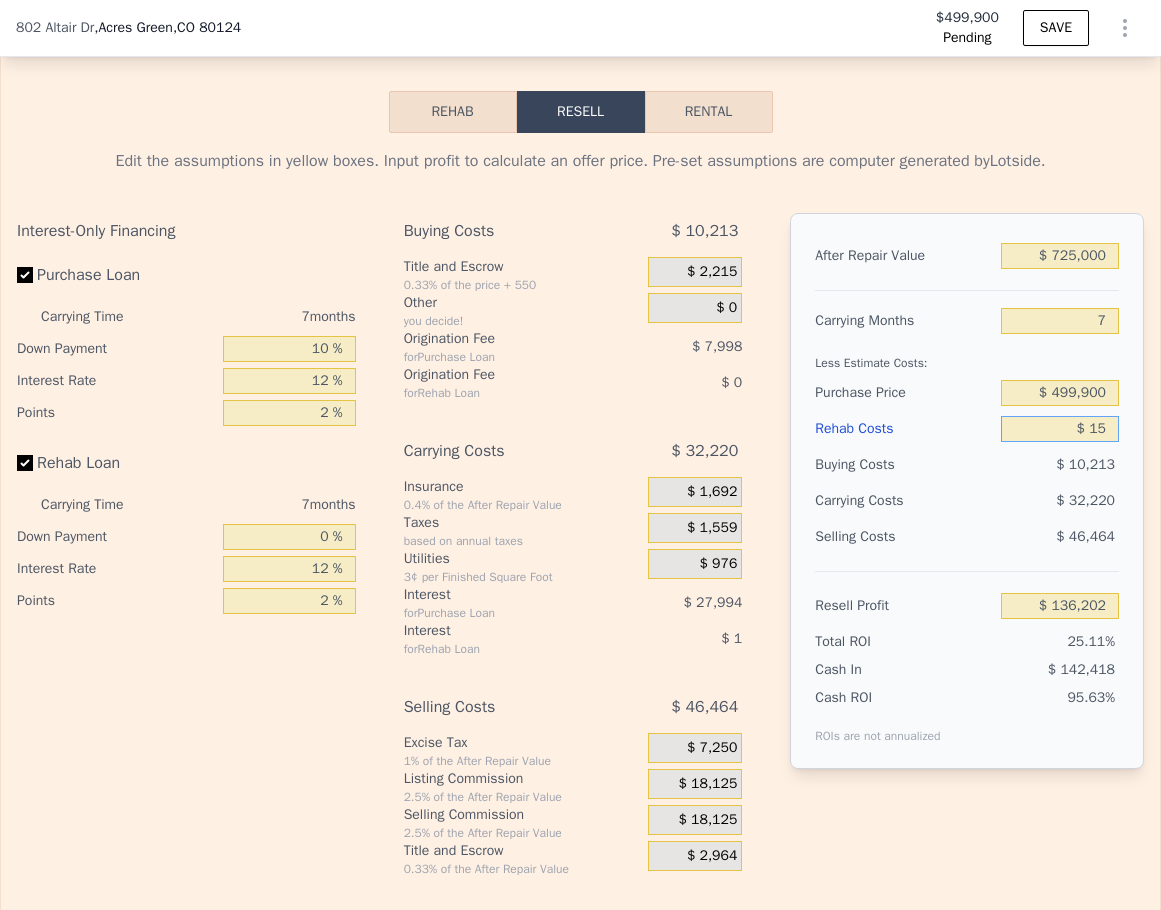 type on "$ 136,188" 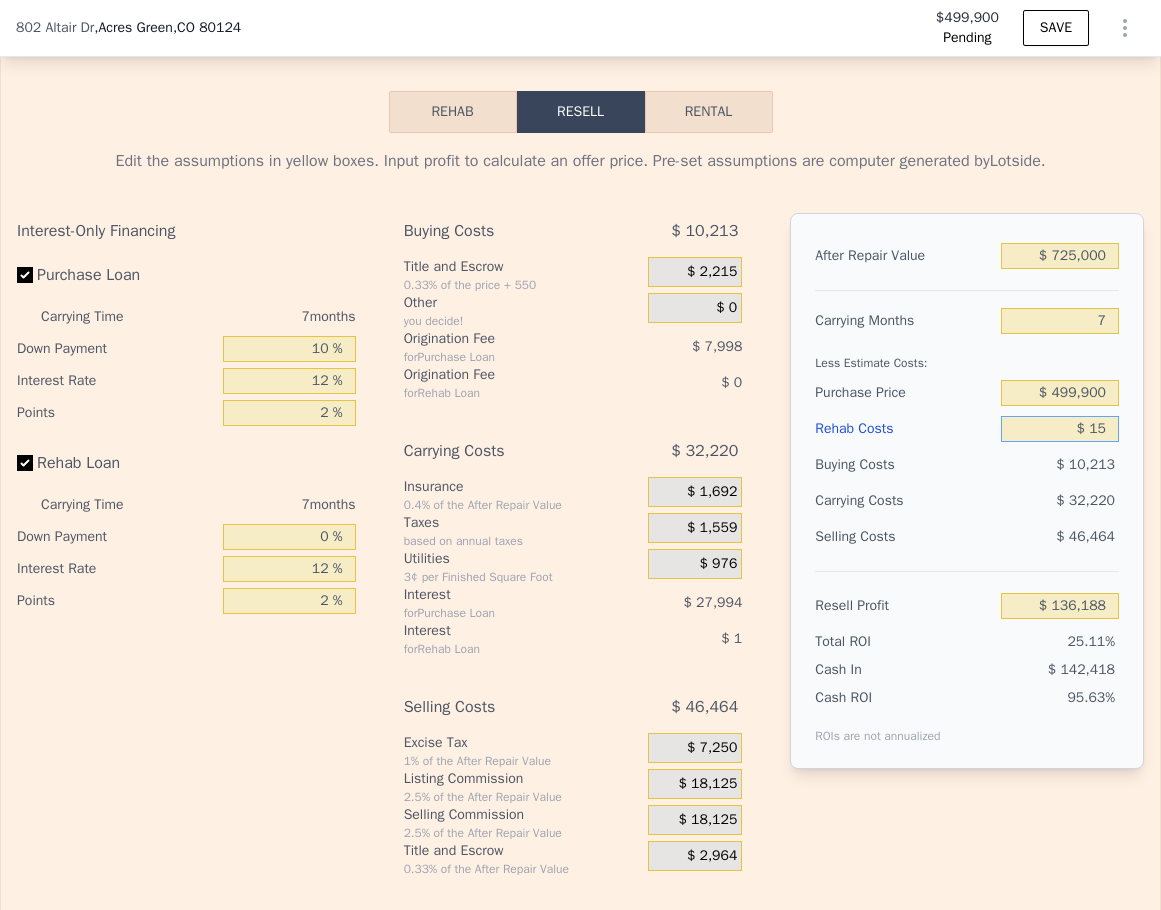 type on "$ 150" 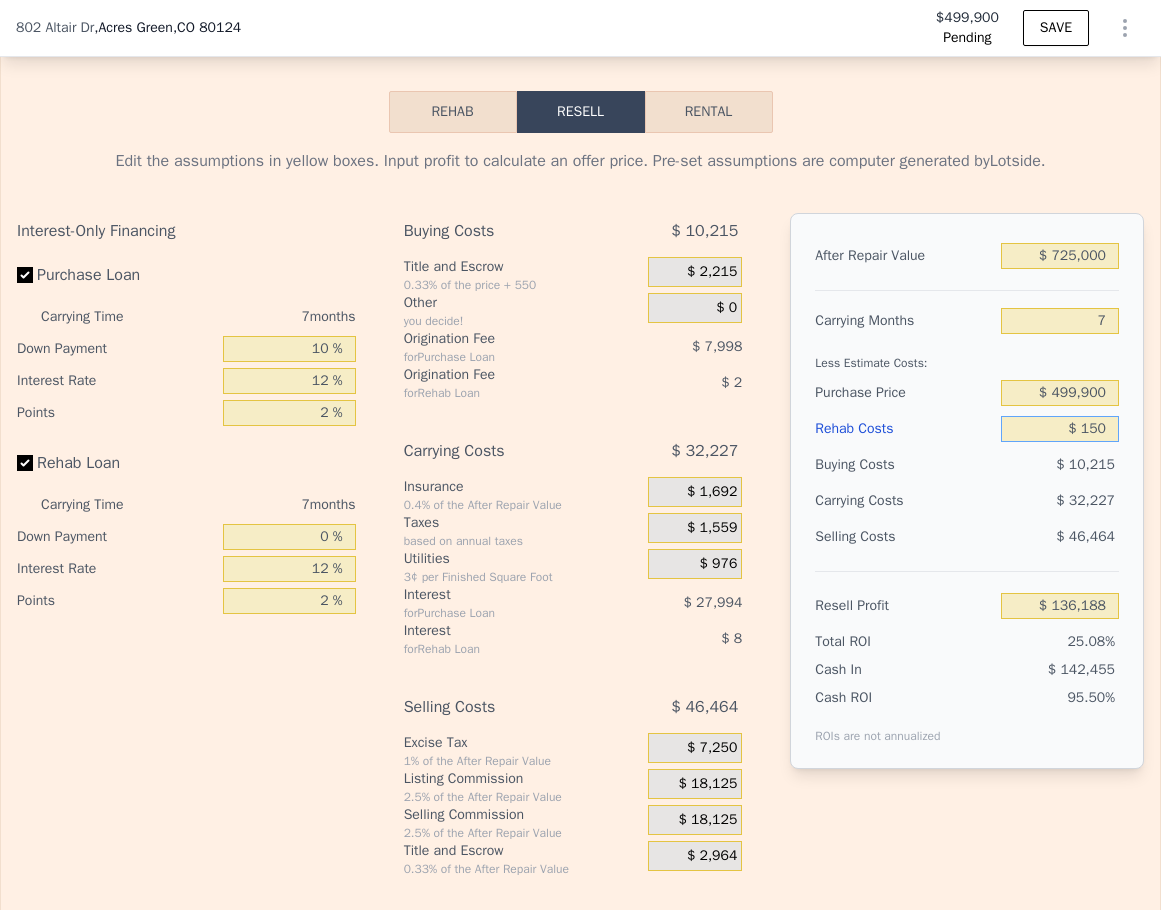 type on "$ 136,044" 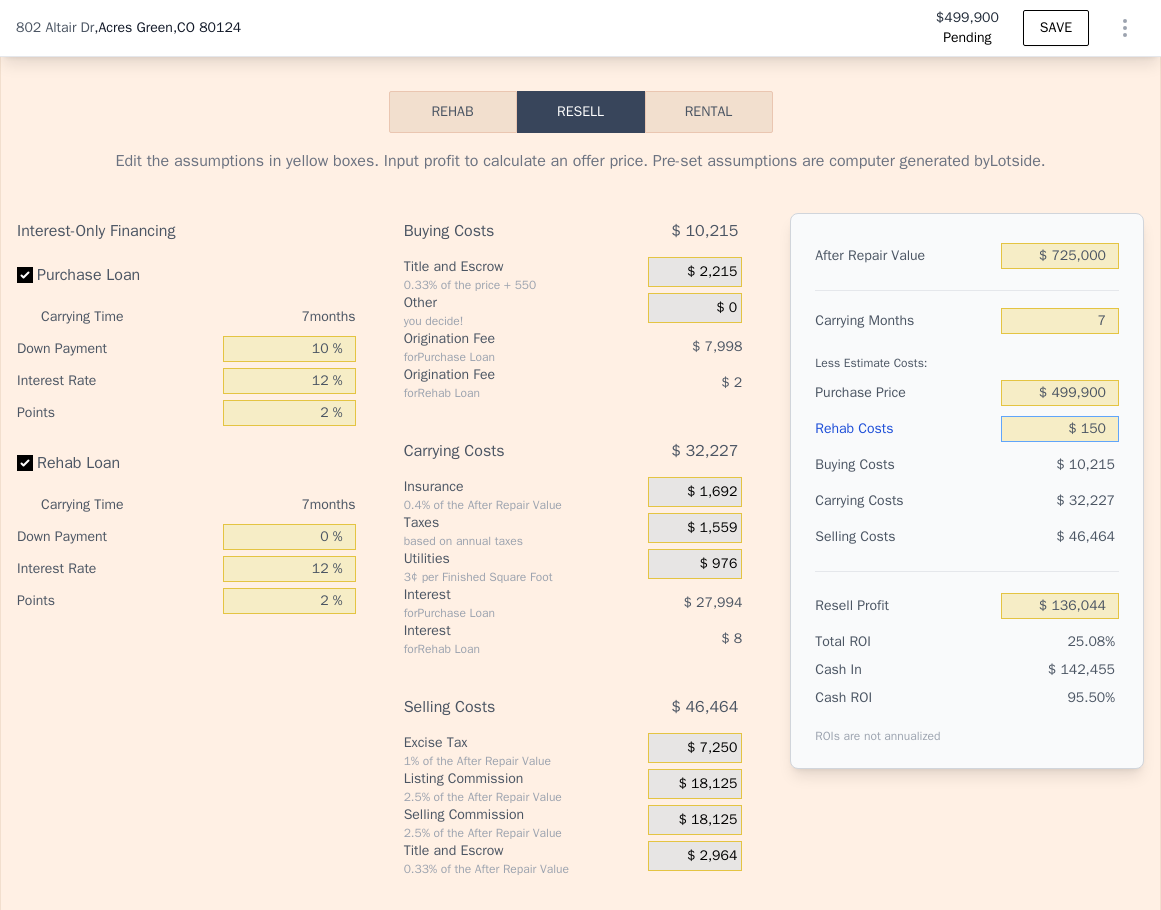 type on "$ 1,500" 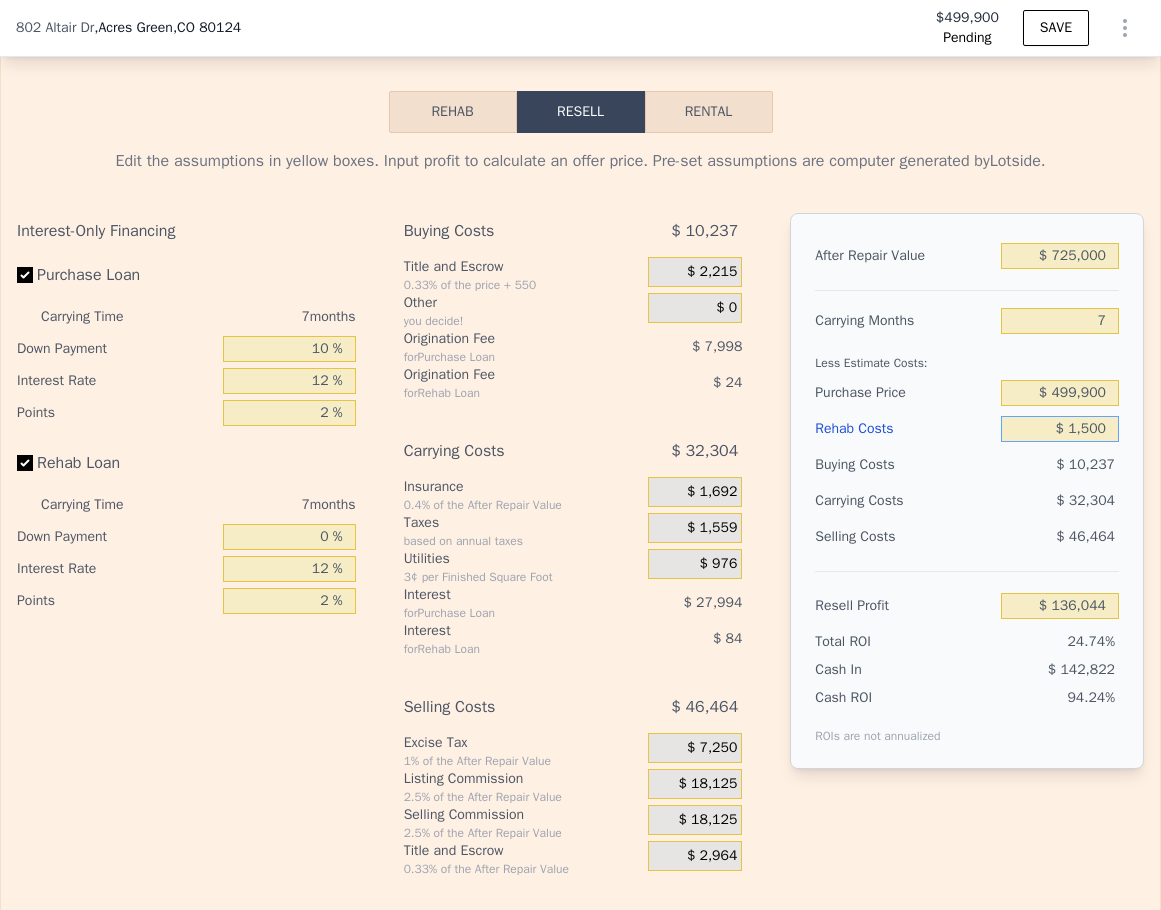 type on "$ 134,595" 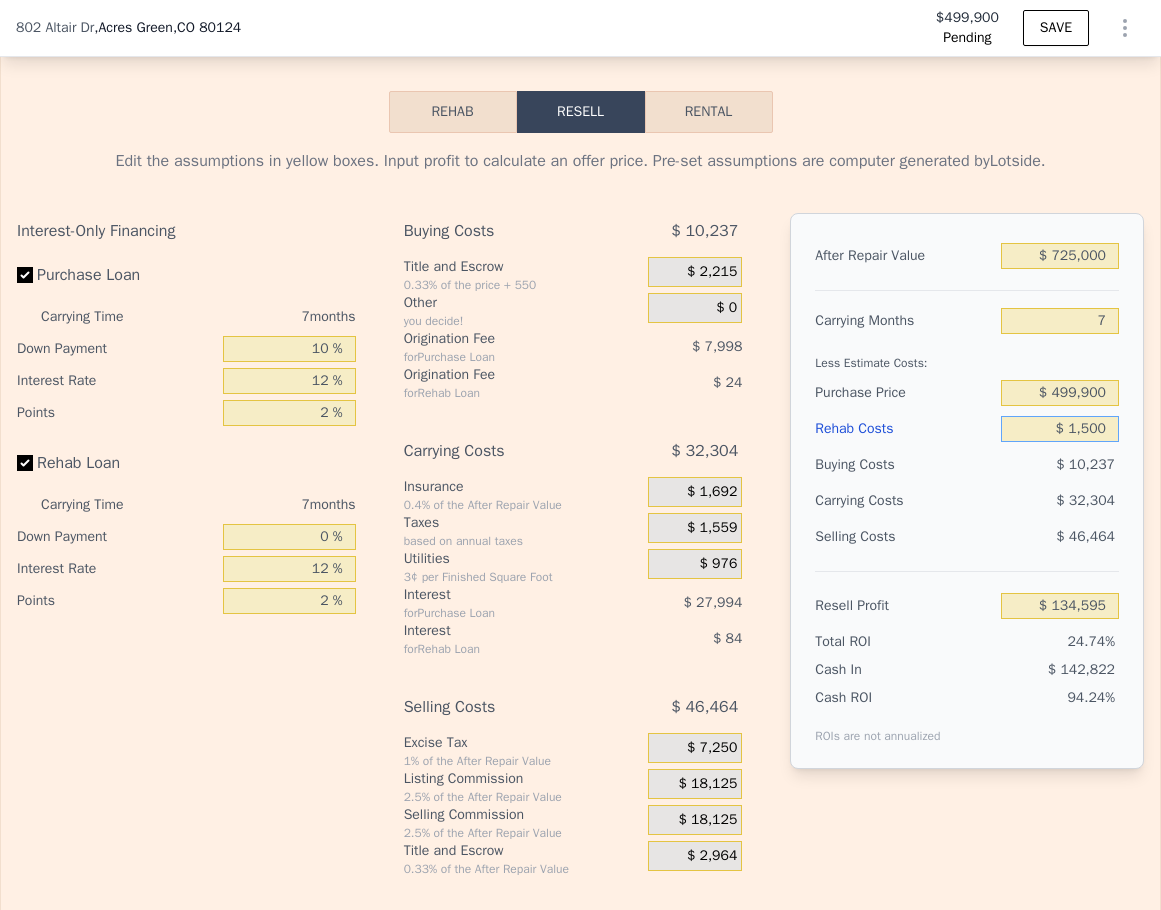 type on "$ 15,000" 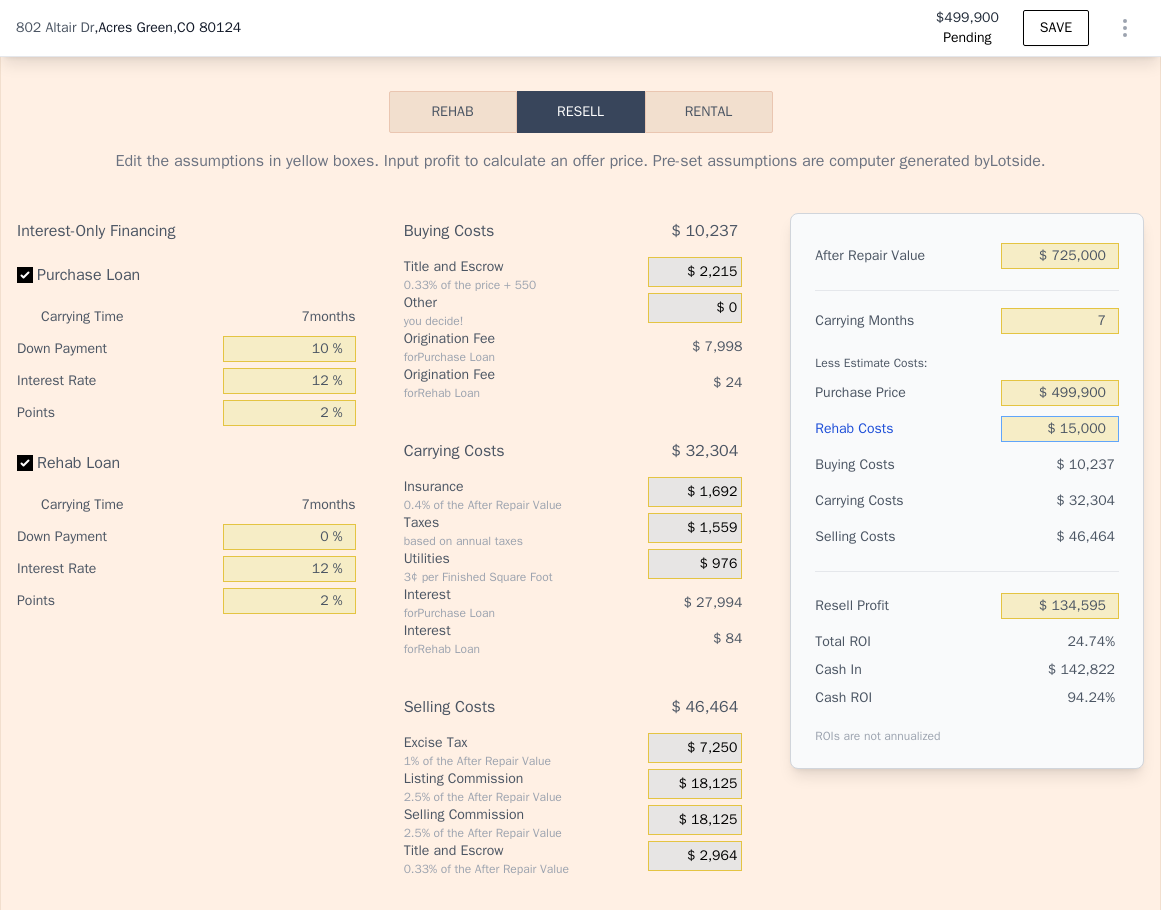 type on "$ 120,123" 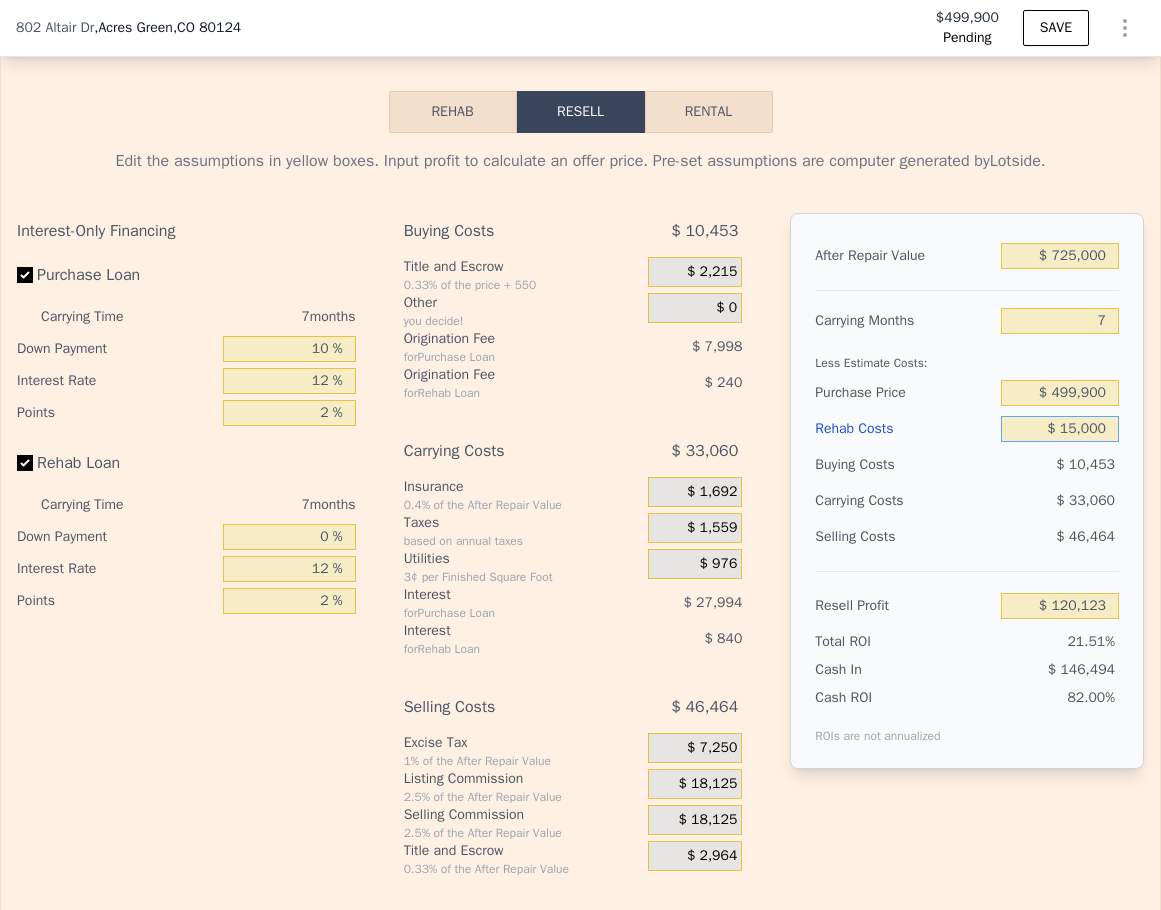 type on "$ 150,000" 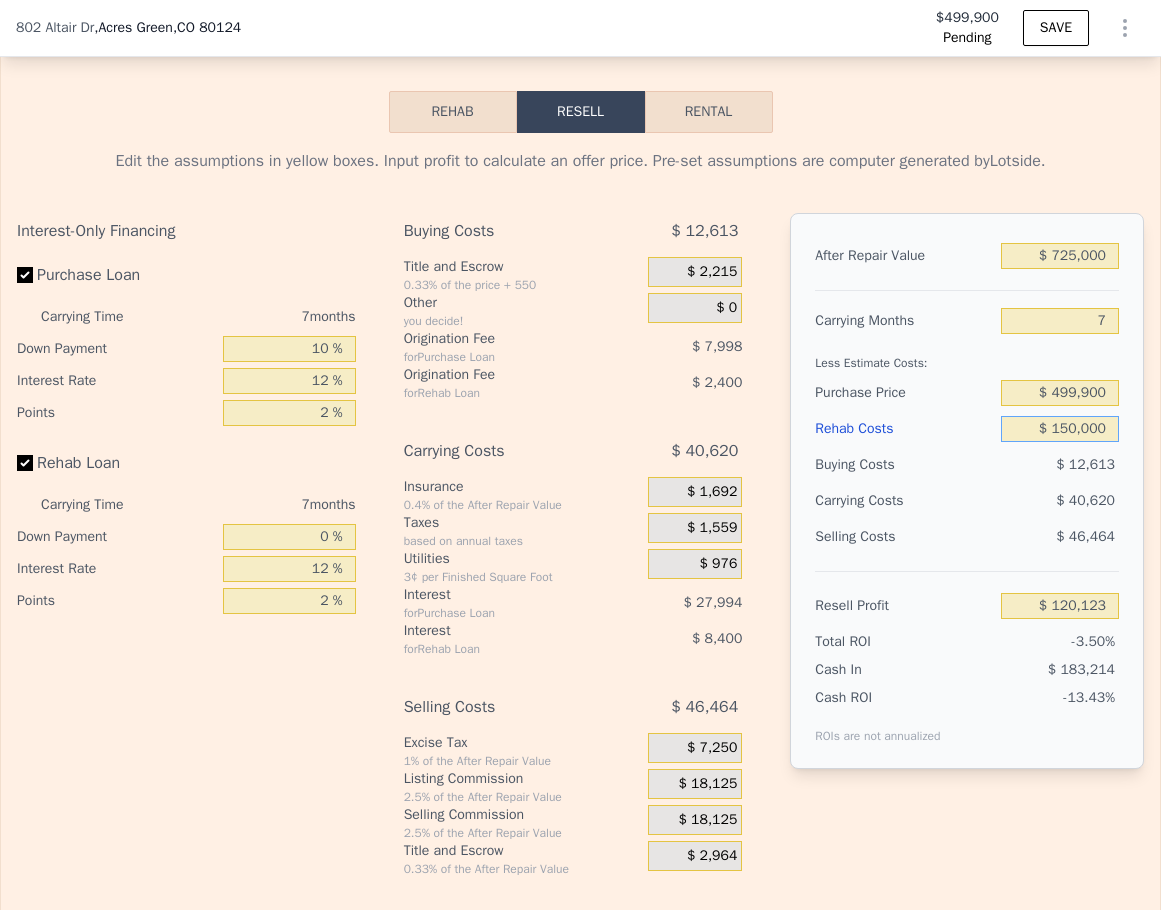 type on "-$ 24,597" 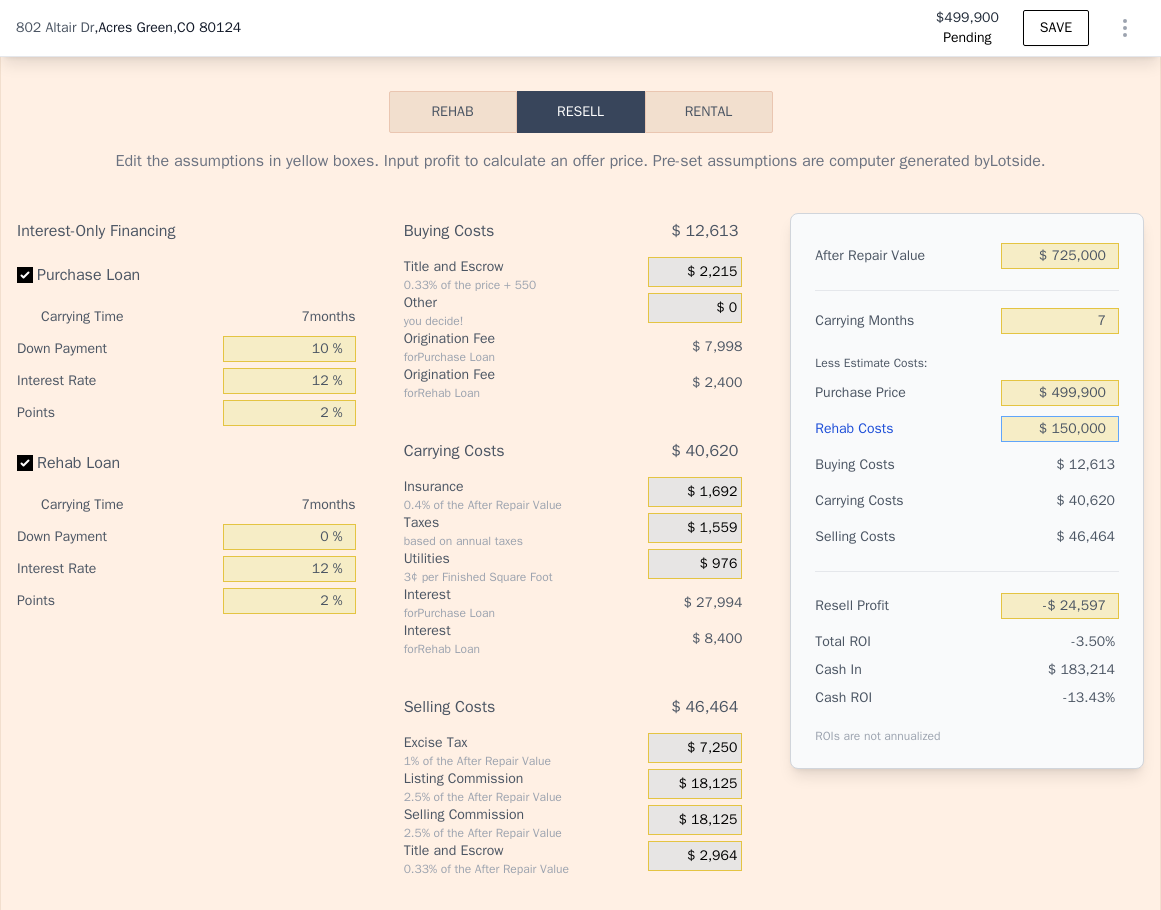 drag, startPoint x: 1051, startPoint y: 456, endPoint x: 1062, endPoint y: 456, distance: 11 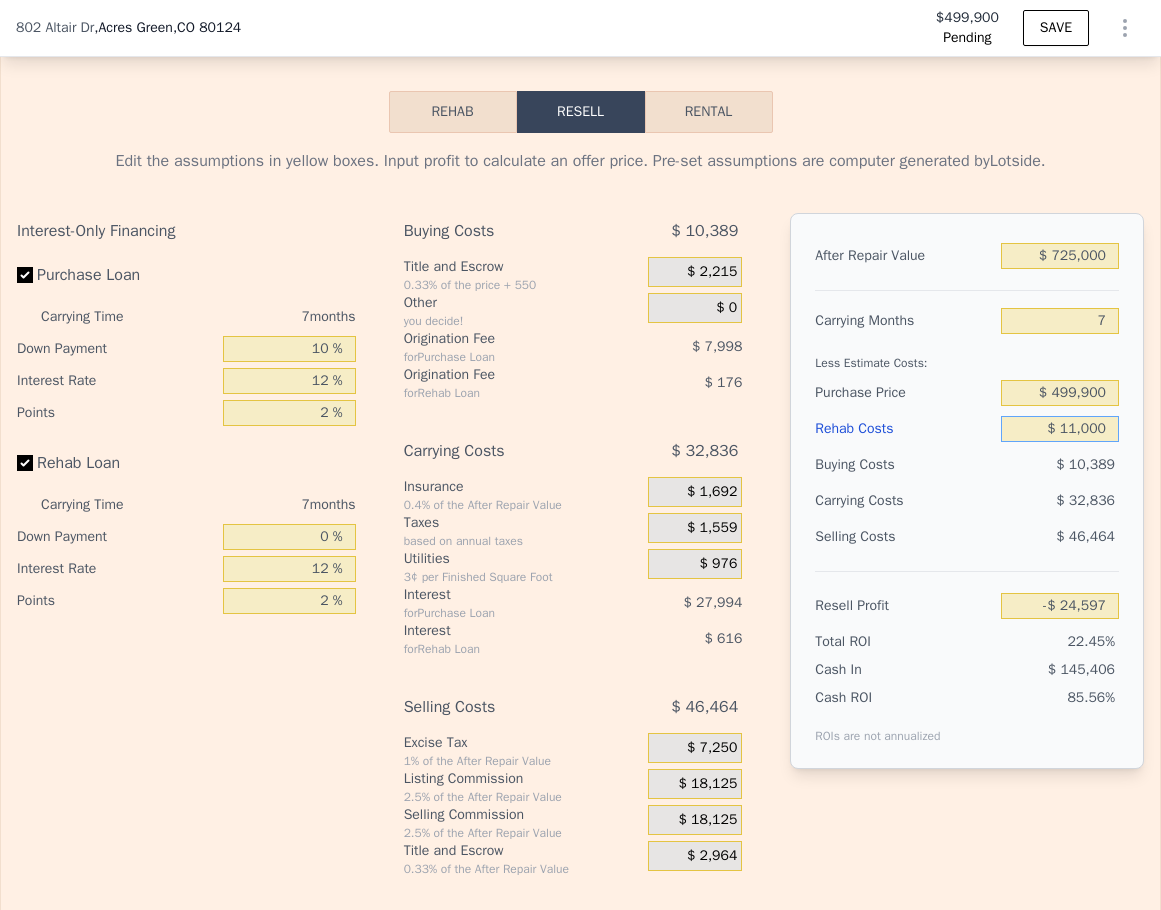 type on "$ 115,000" 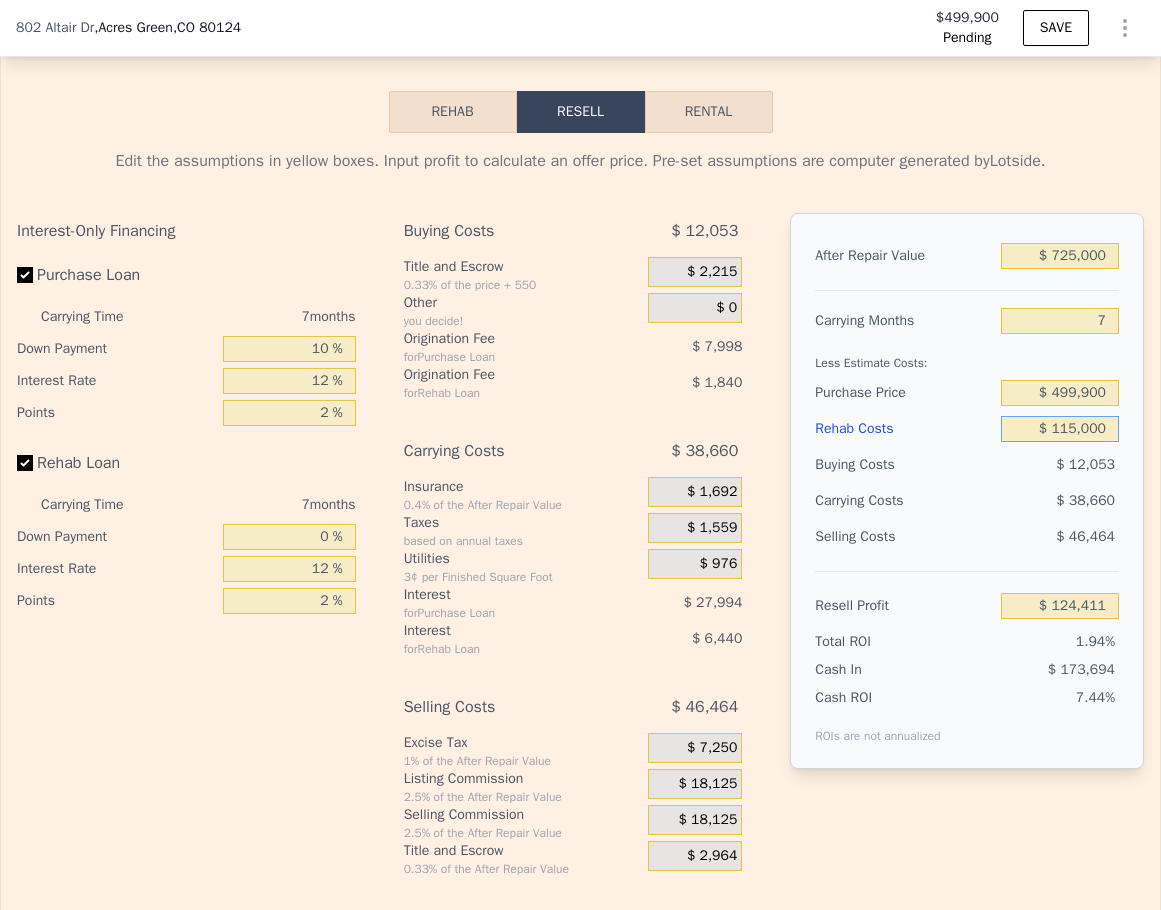 type on "$ 12,923" 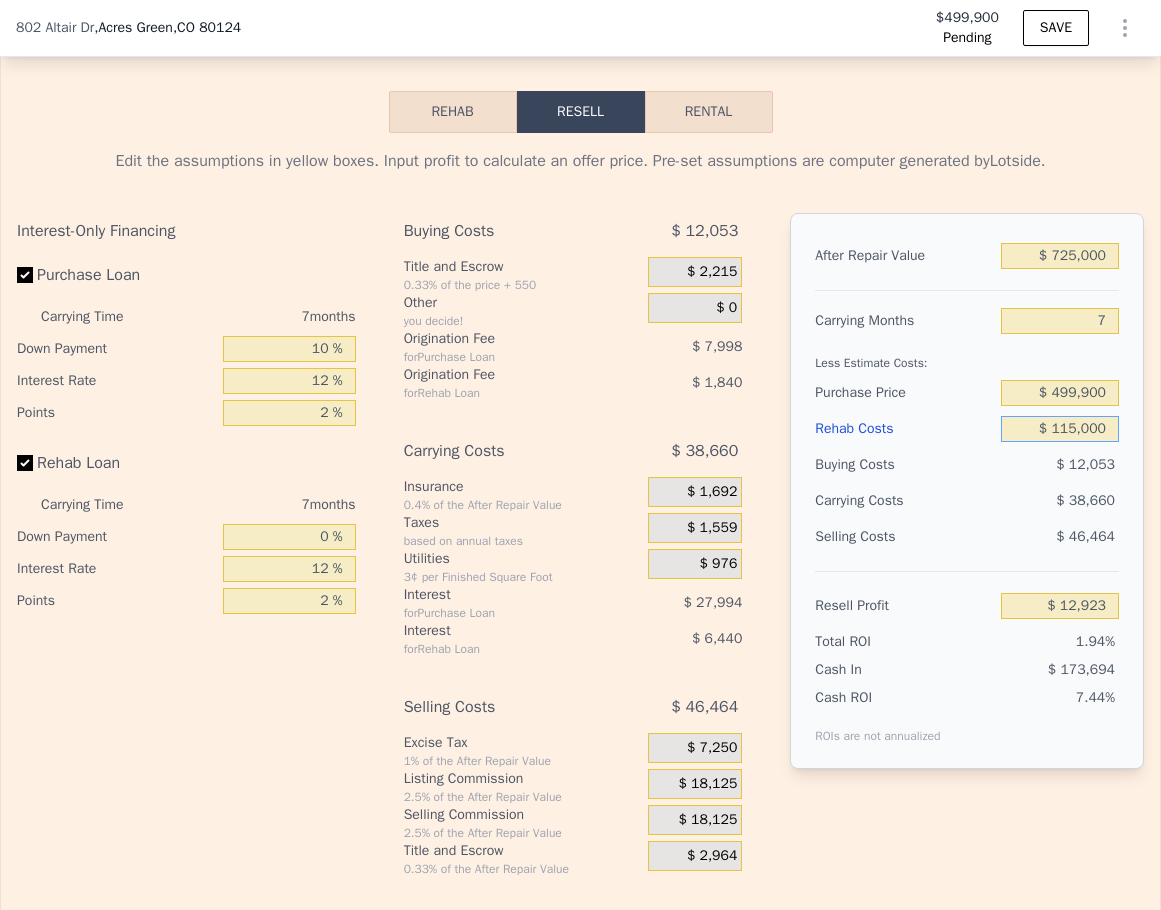 type on "$ 115,000" 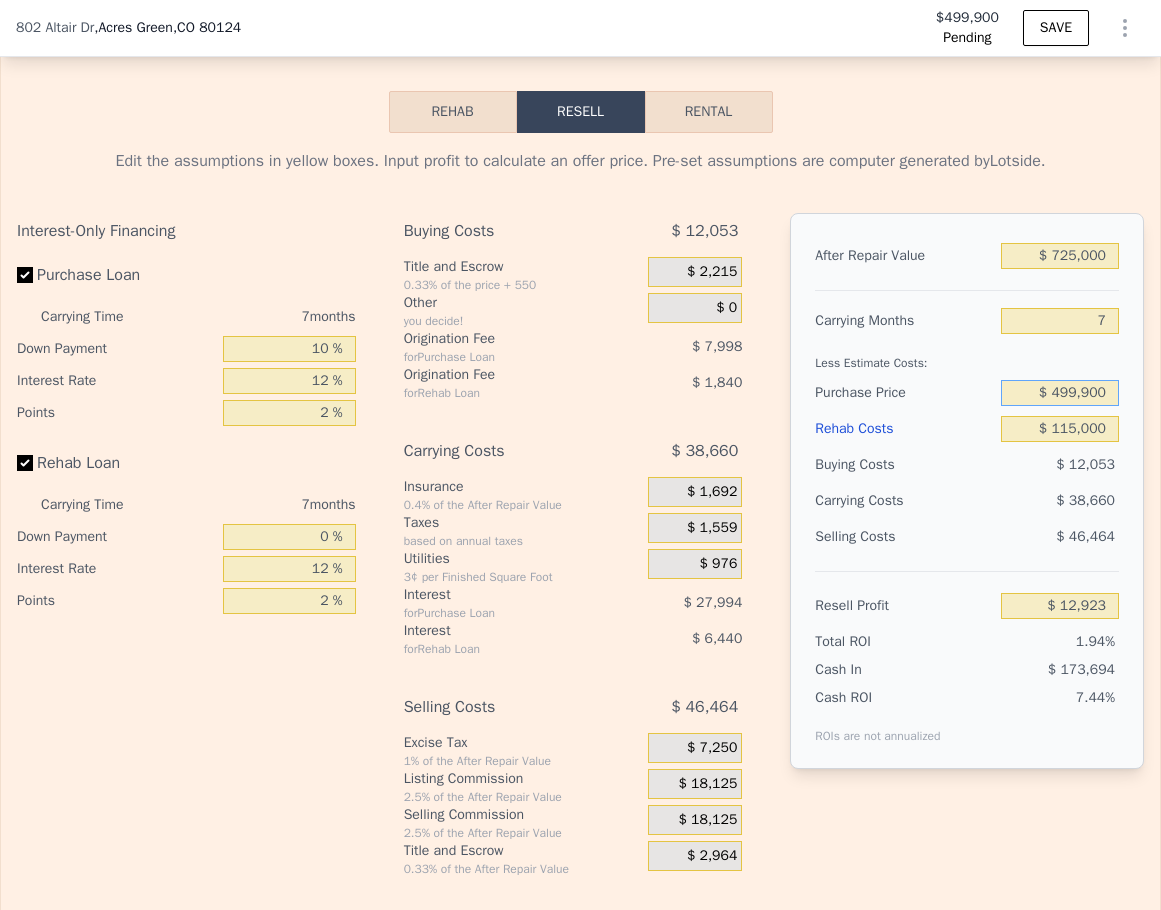 click on "$ 499,900" at bounding box center [1060, 393] 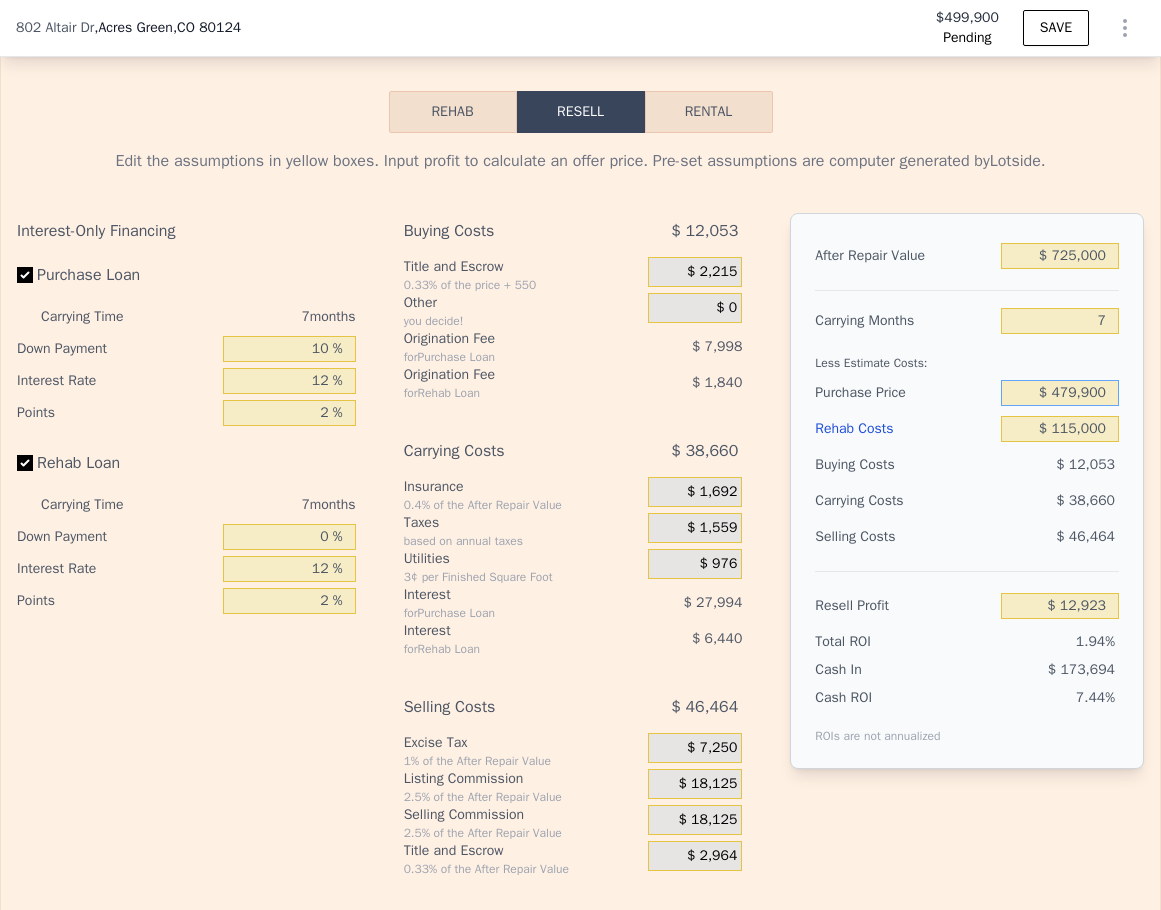 type on "$ 479,900" 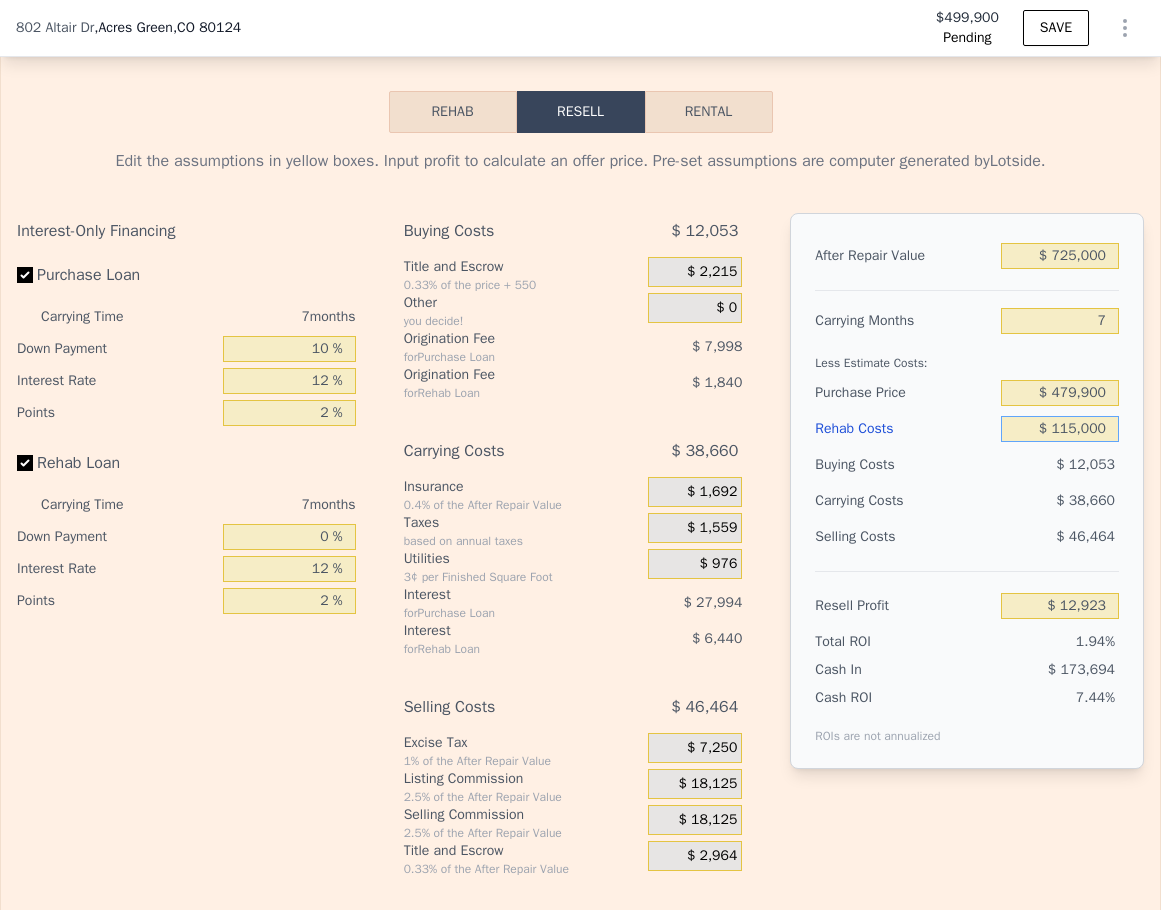 click on "$ 115,000" at bounding box center [1060, 429] 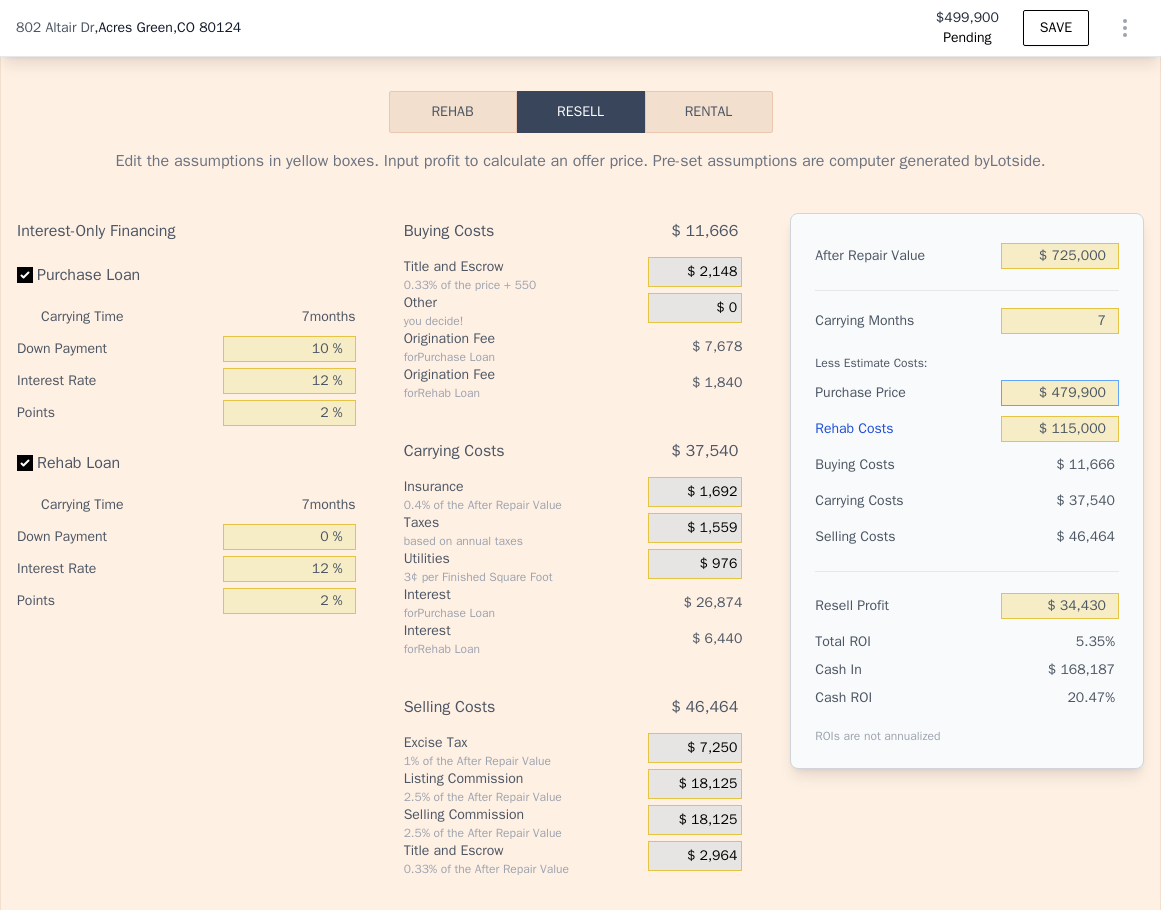 click on "$ 479,900" at bounding box center (1060, 393) 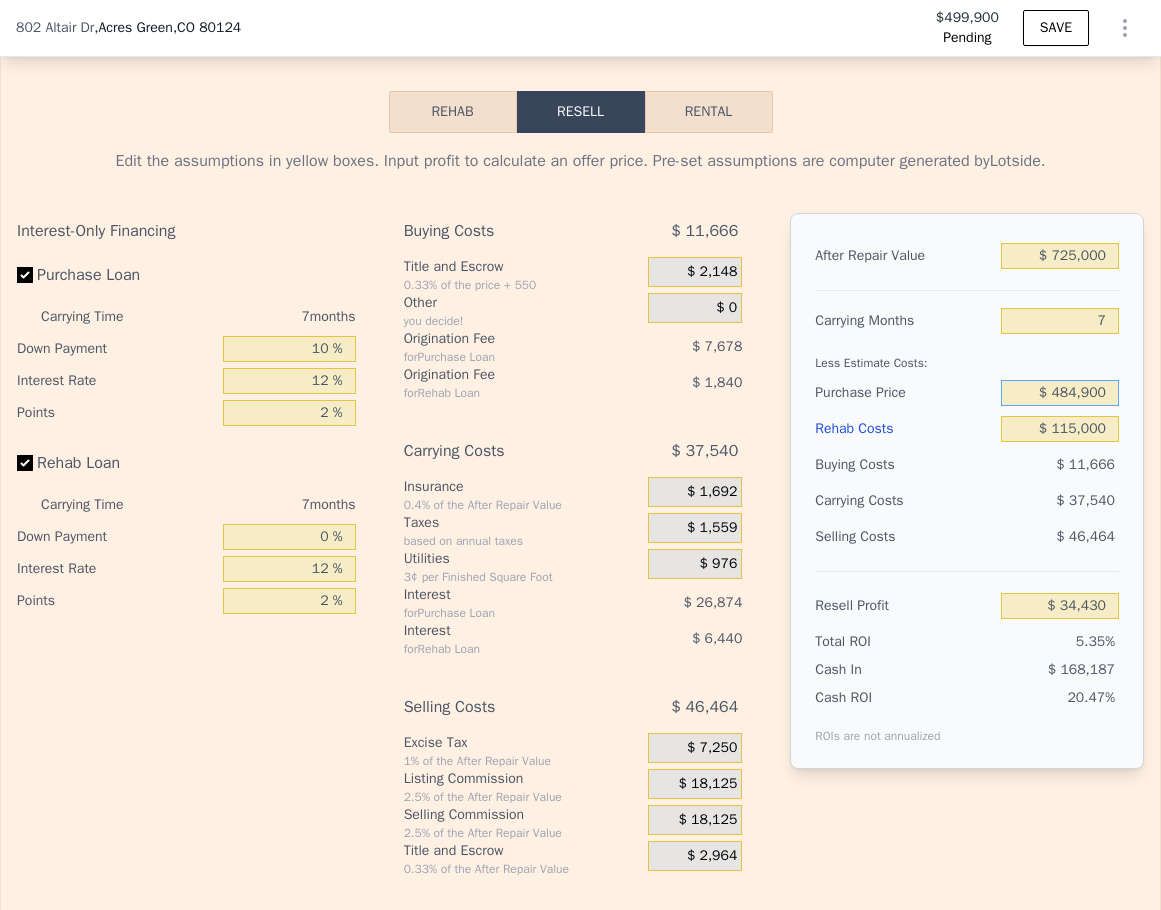 type on "$ 484,900" 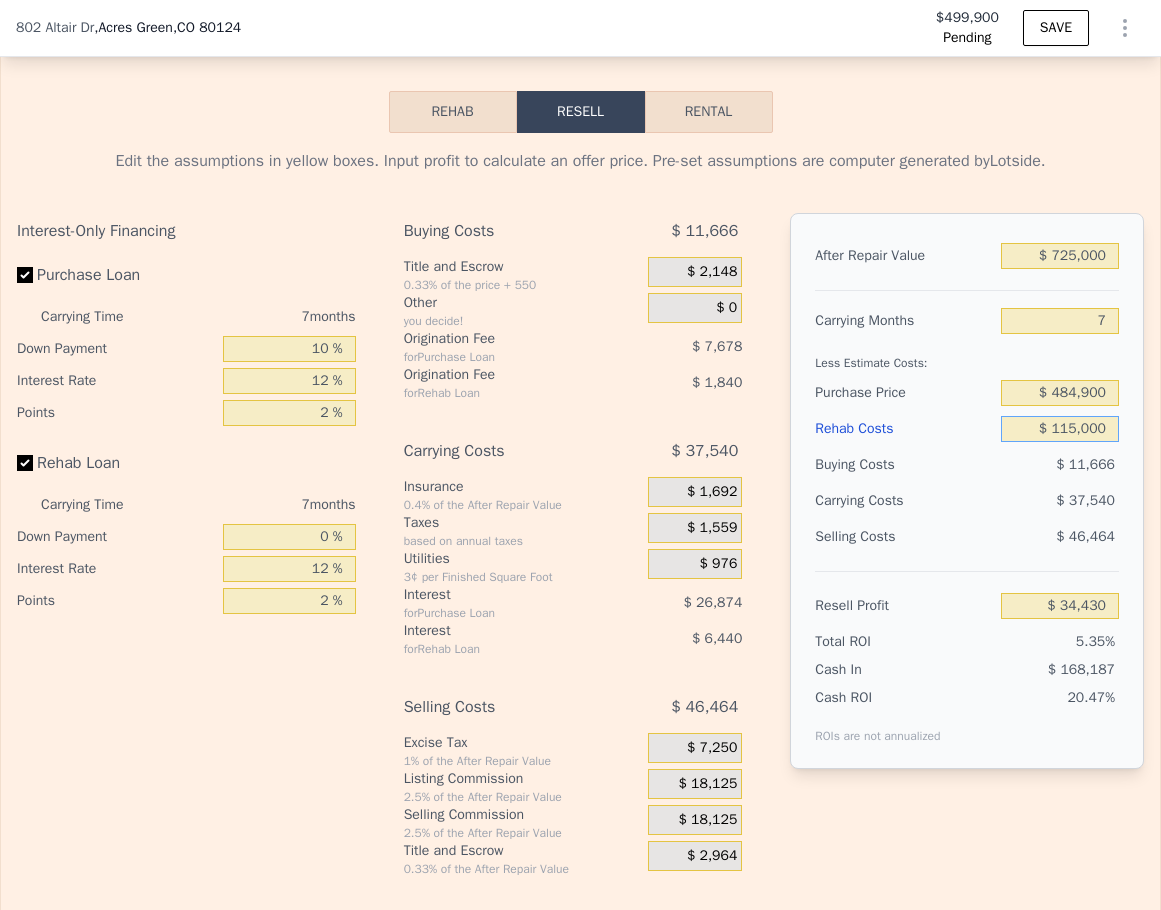 type on "$ 29,053" 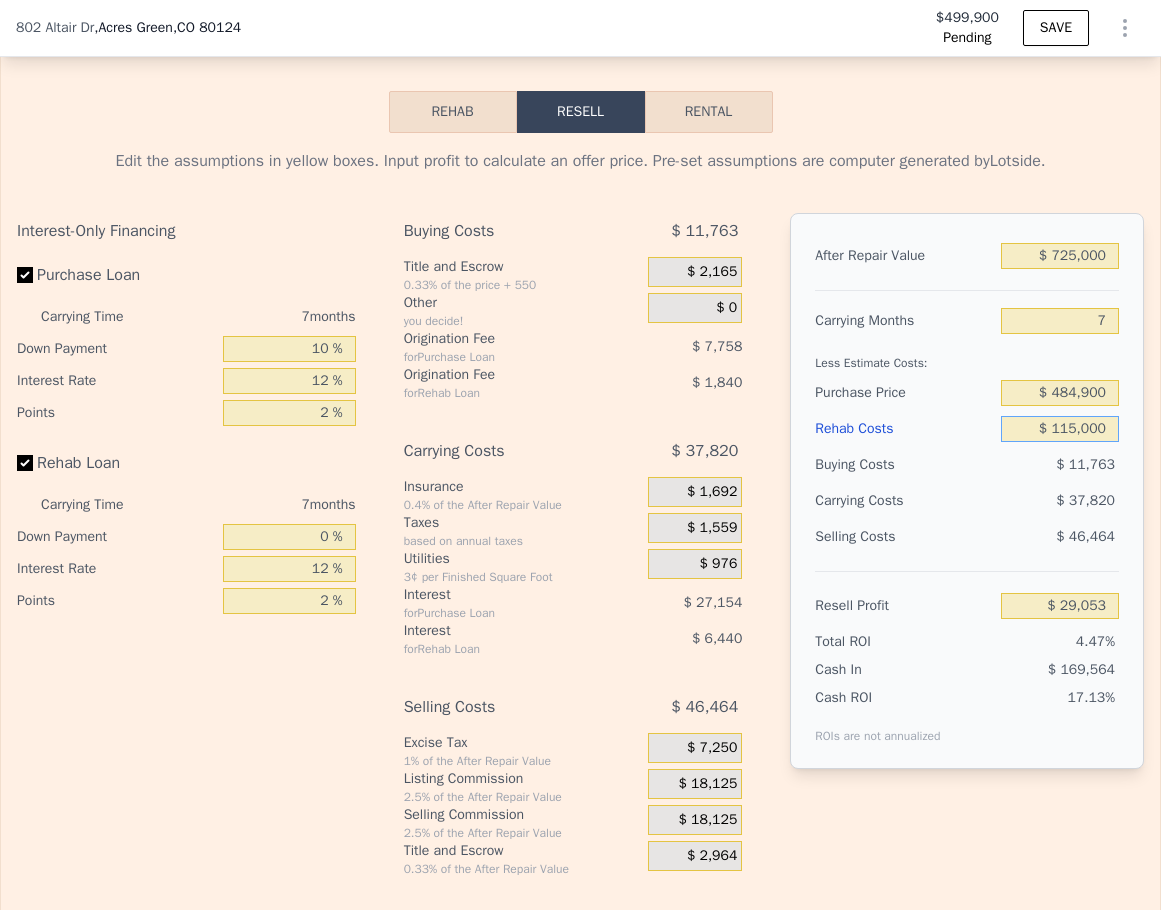 click on "$ 115,000" at bounding box center [1060, 429] 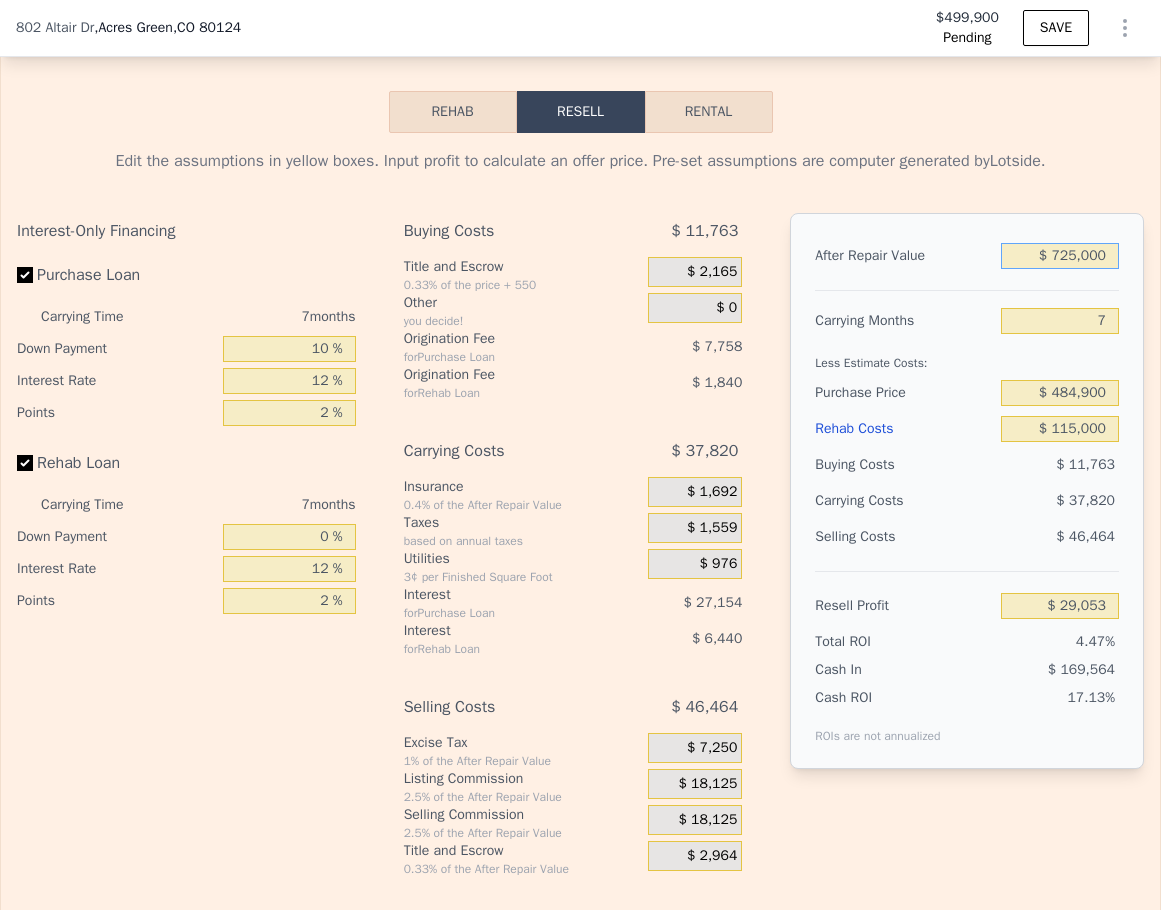 click on "$ 725,000" at bounding box center [1060, 256] 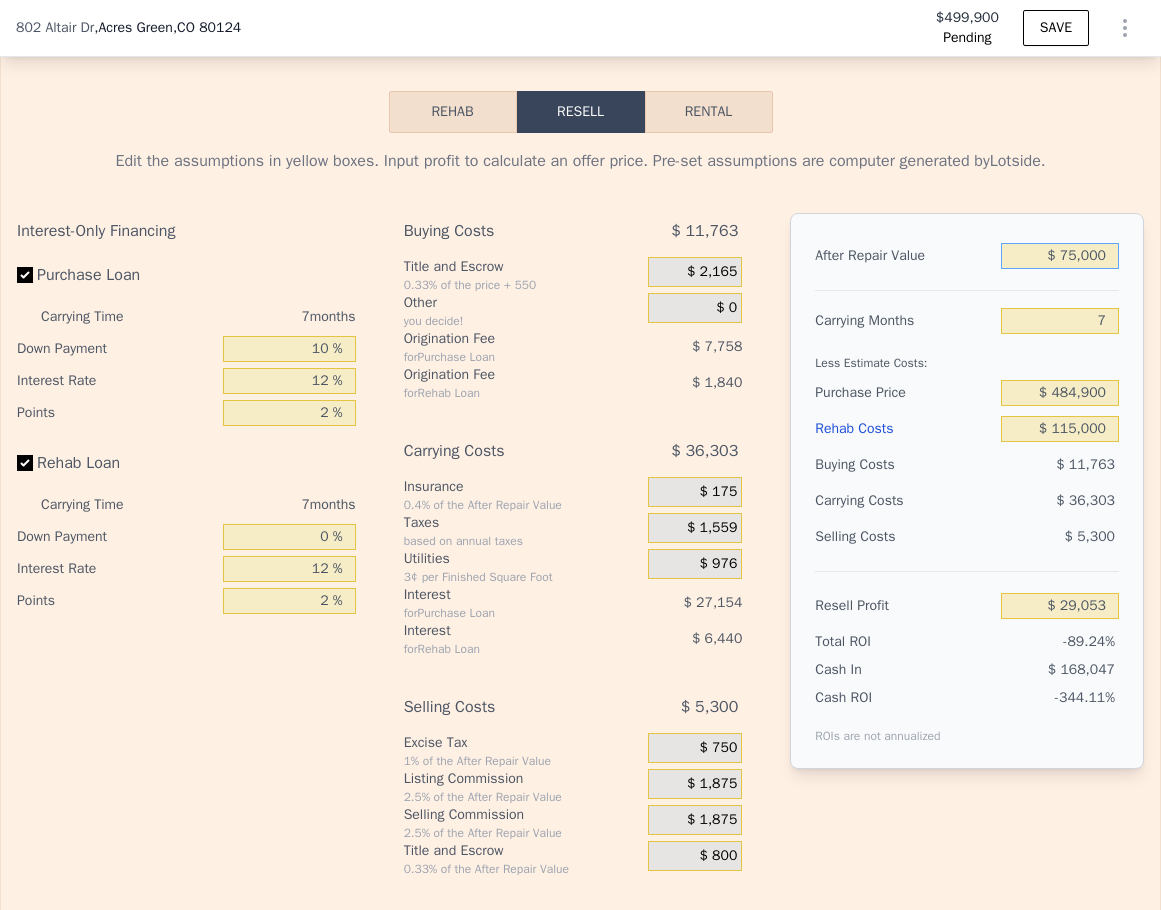 type on "-$ 578,266" 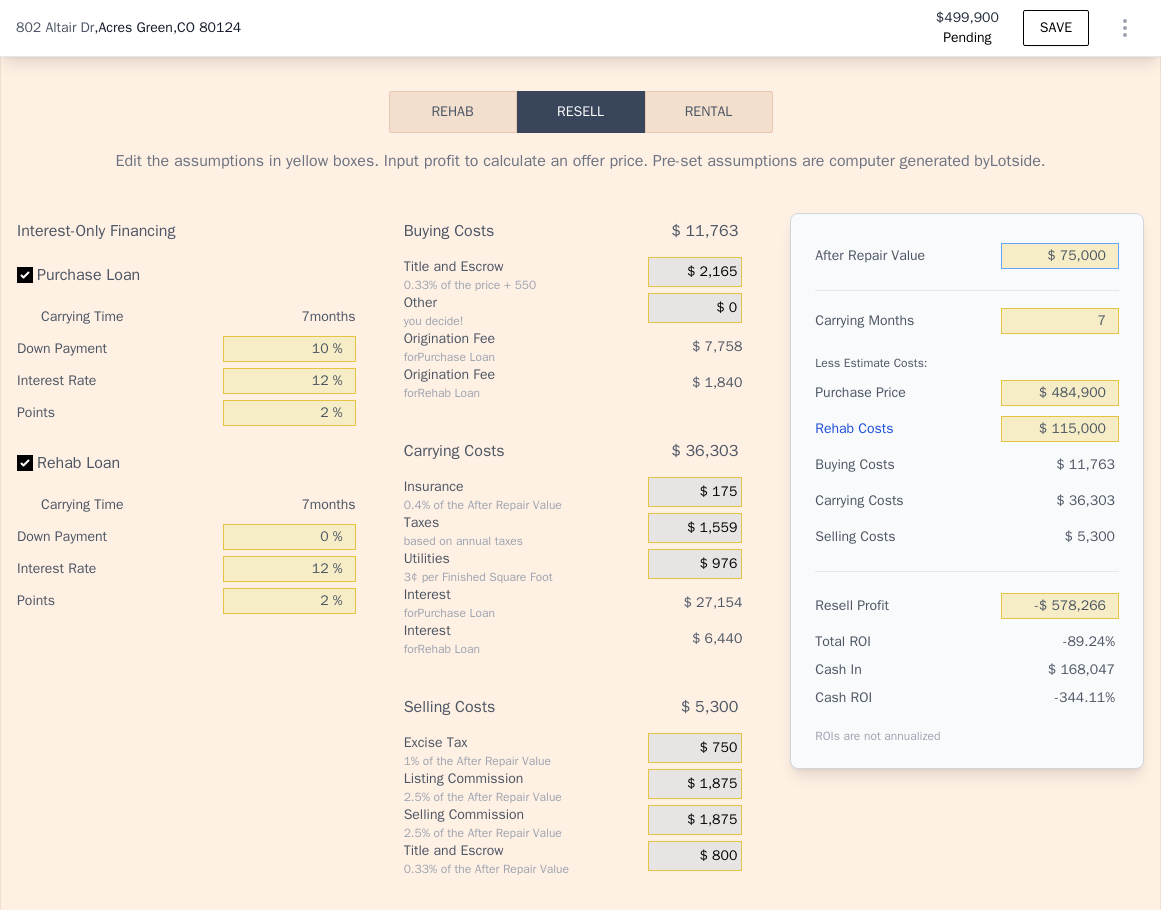 type on "$ 750,000" 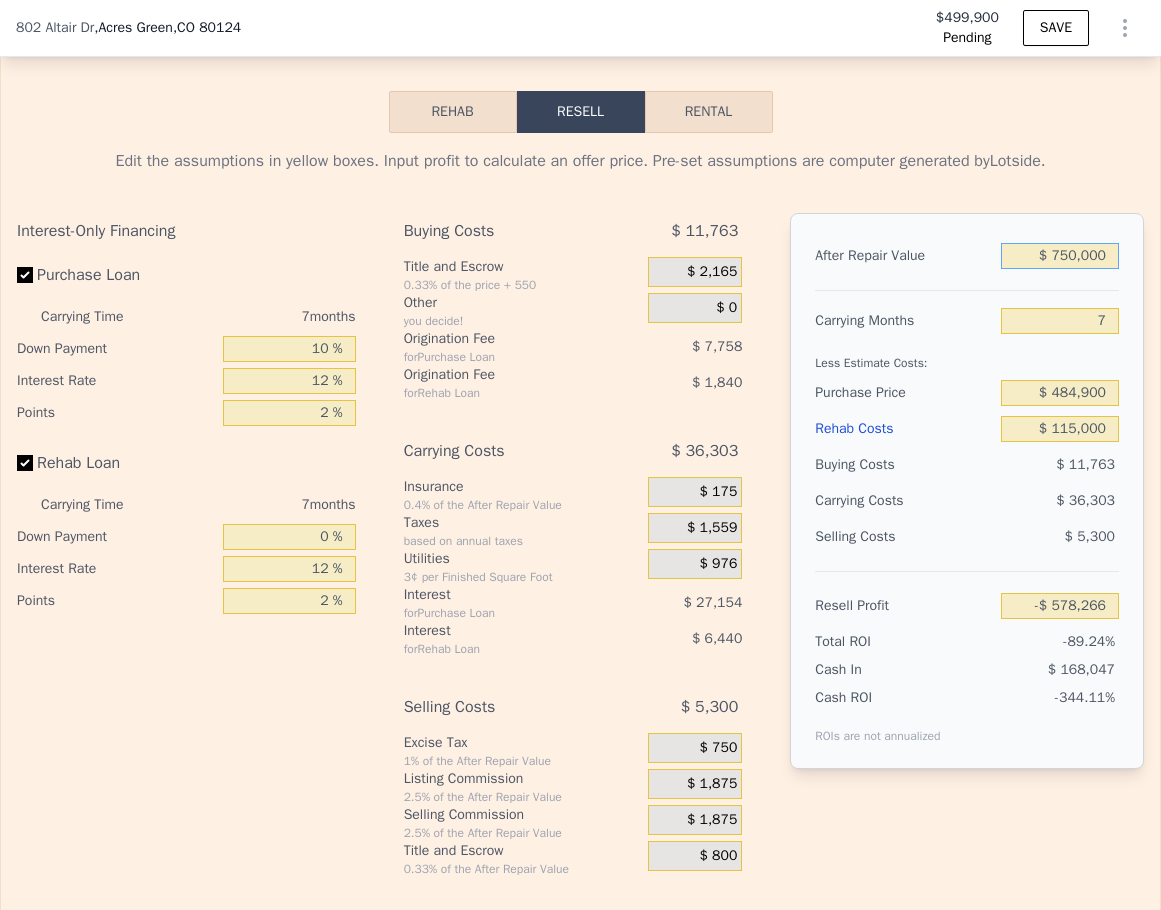 type on "$ 52,411" 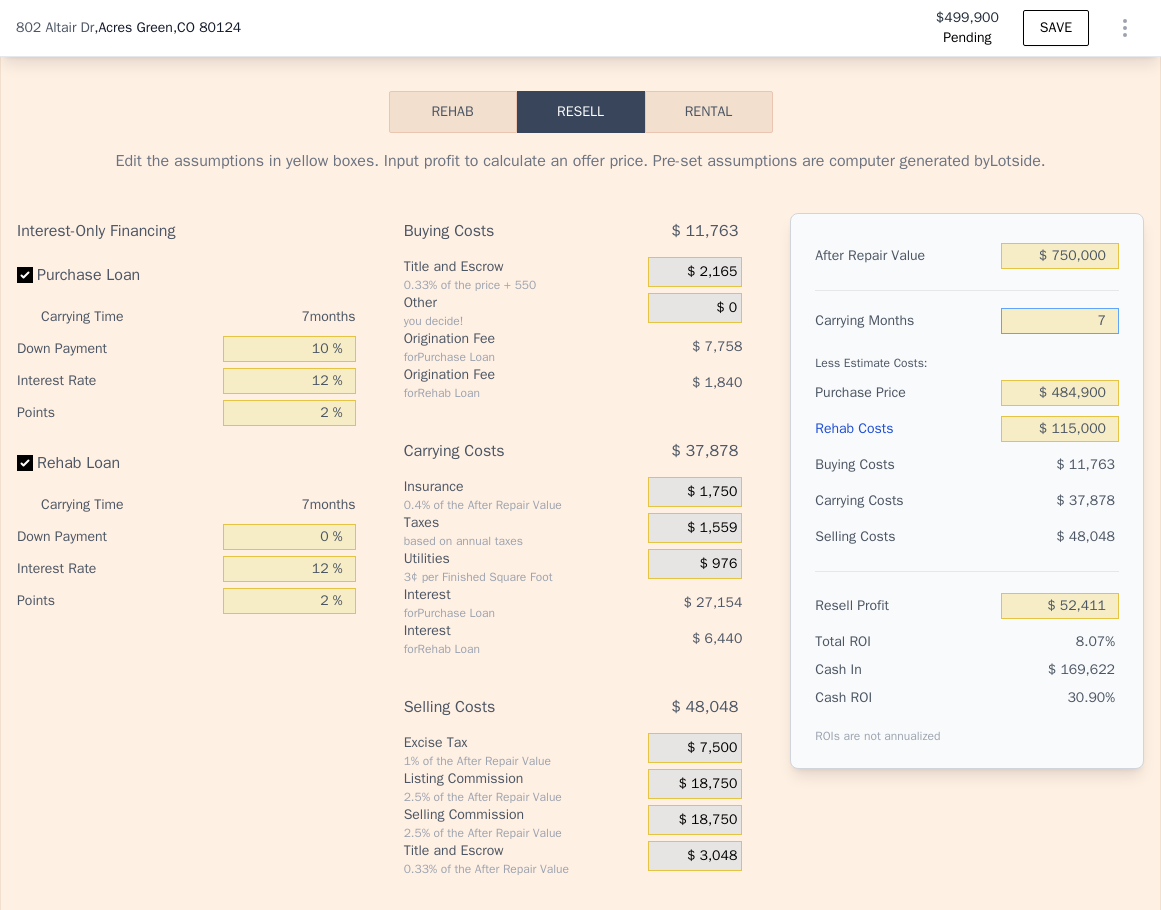 click on "7" at bounding box center [1060, 321] 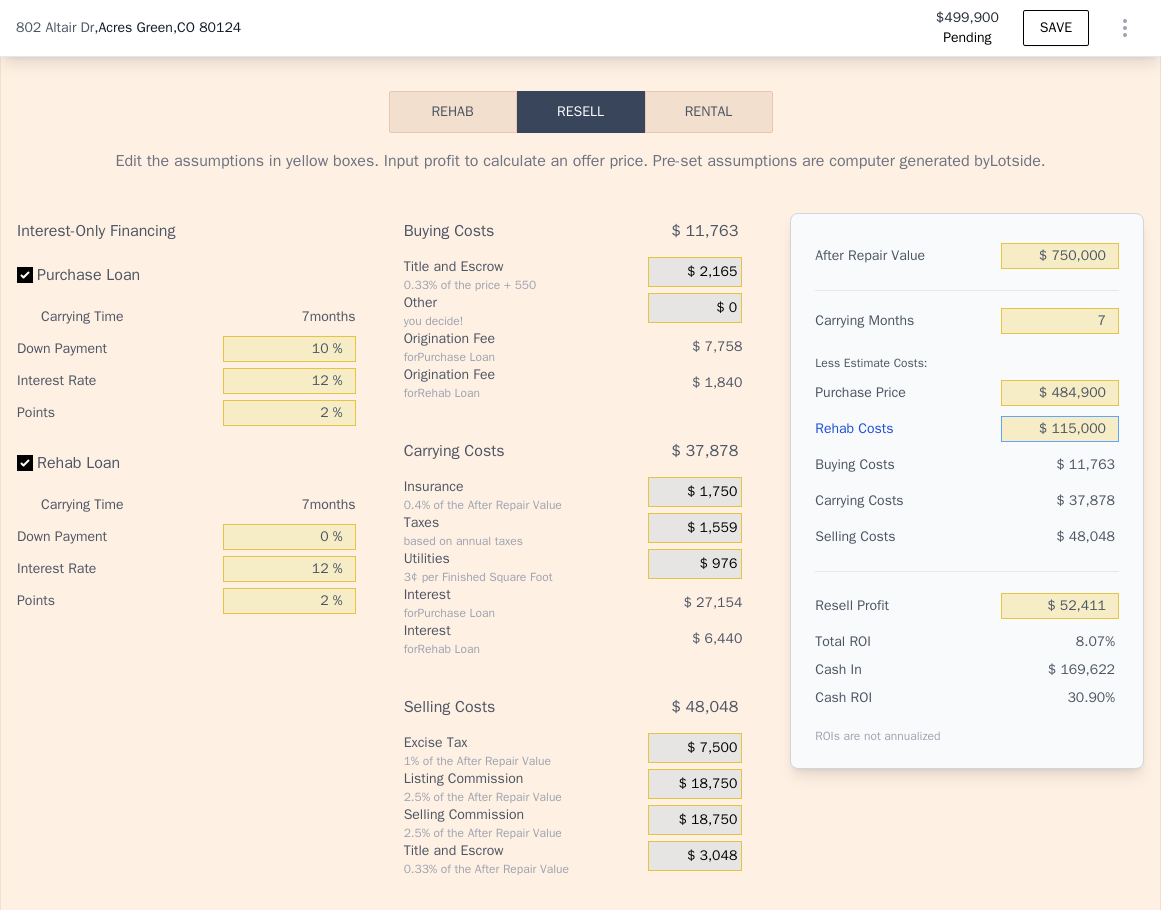 click on "$ 115,000" at bounding box center (1060, 429) 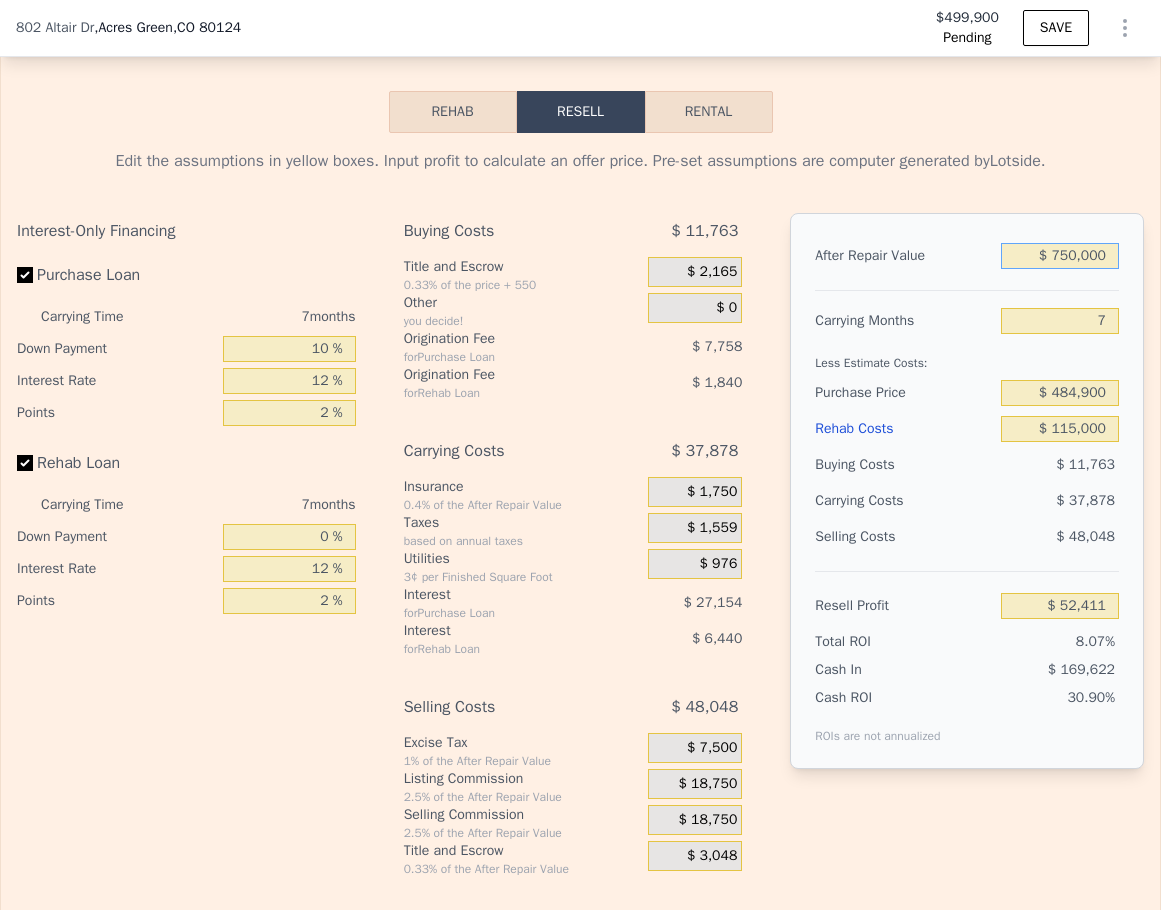 drag, startPoint x: 1062, startPoint y: 284, endPoint x: 1051, endPoint y: 286, distance: 11.18034 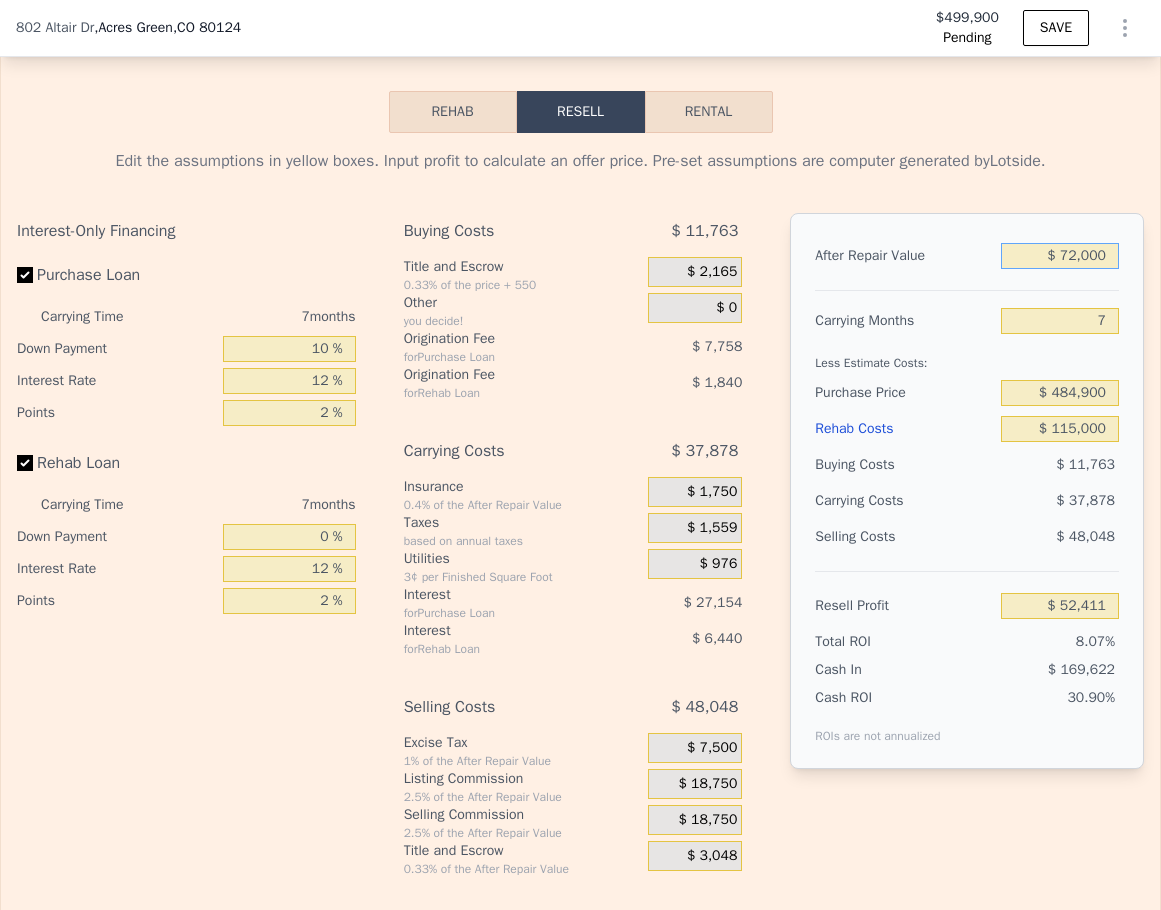 type on "-$ 581,069" 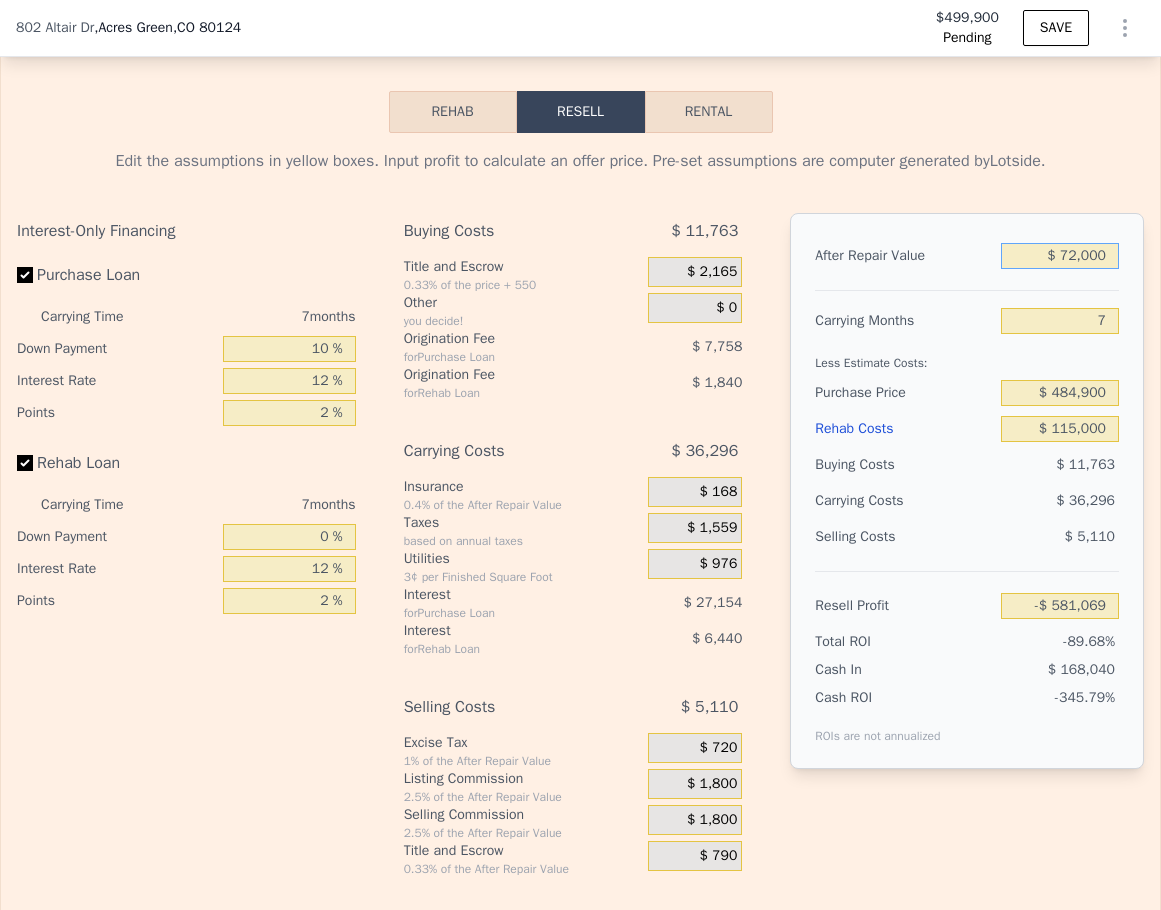 type on "$ 725,000" 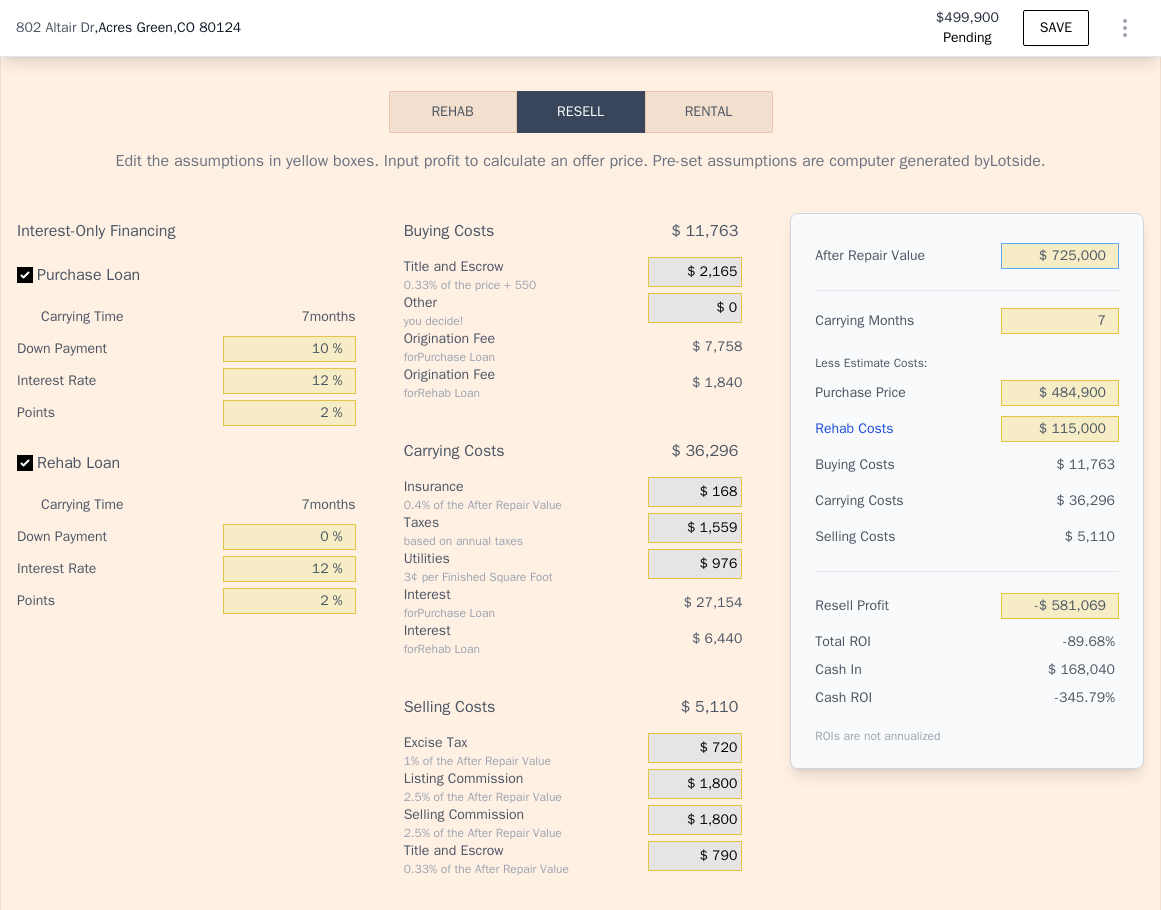 type on "$ 29,053" 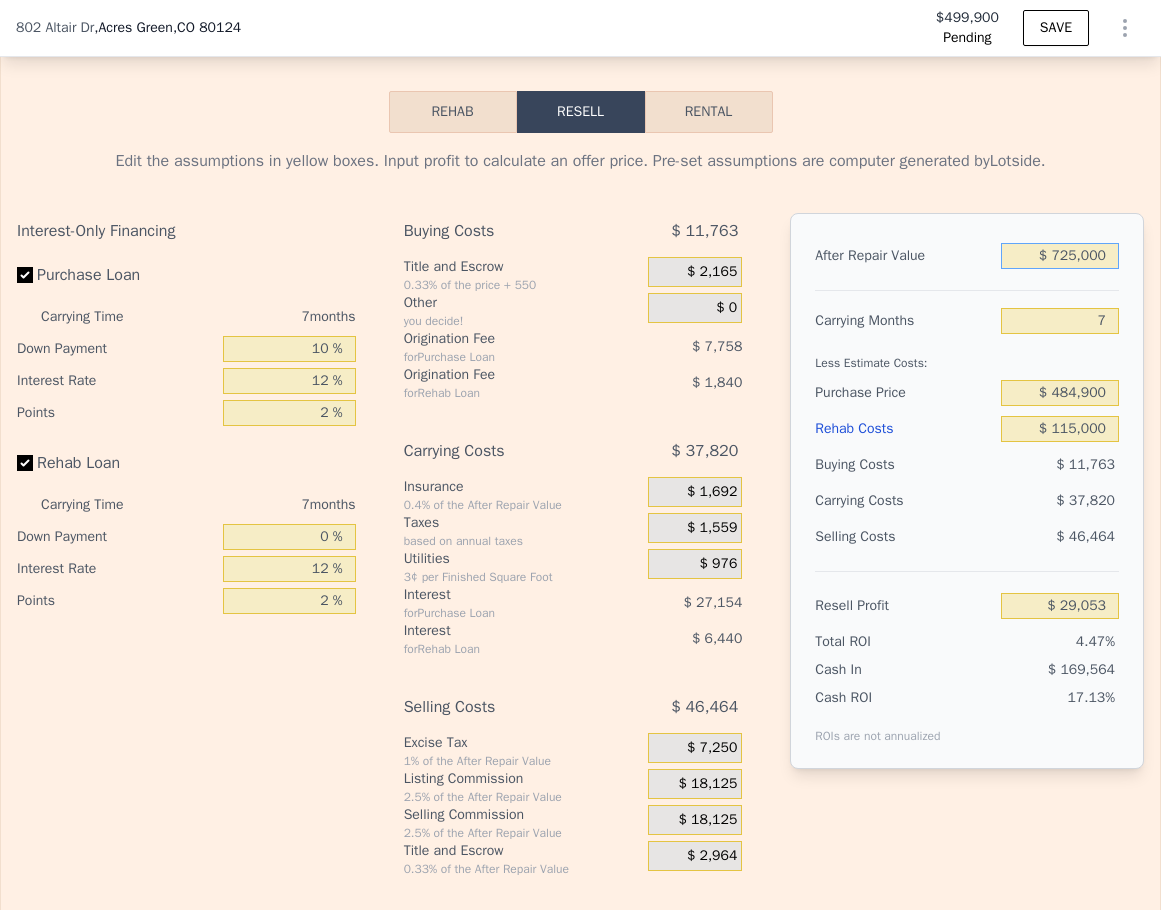 type on "$ 725,000" 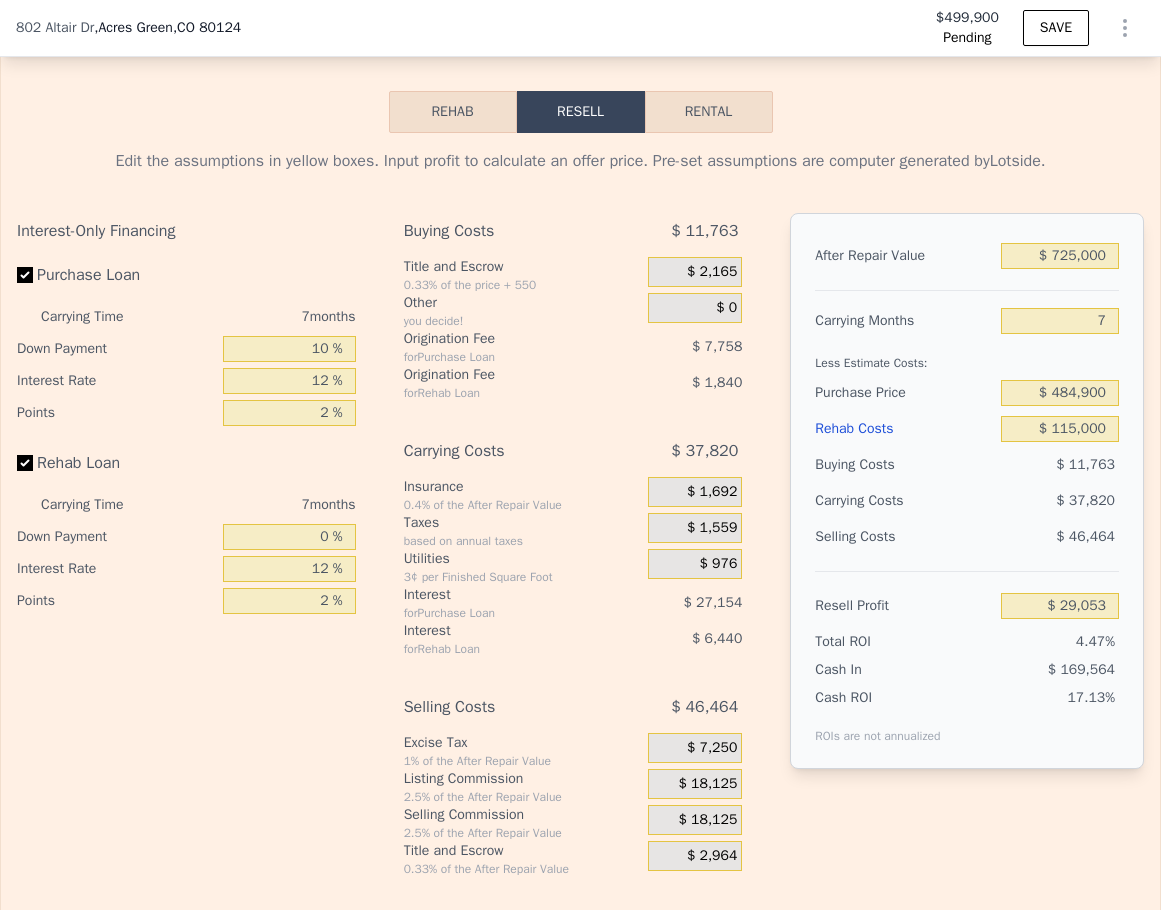 click on "Rehab Costs" at bounding box center [903, 429] 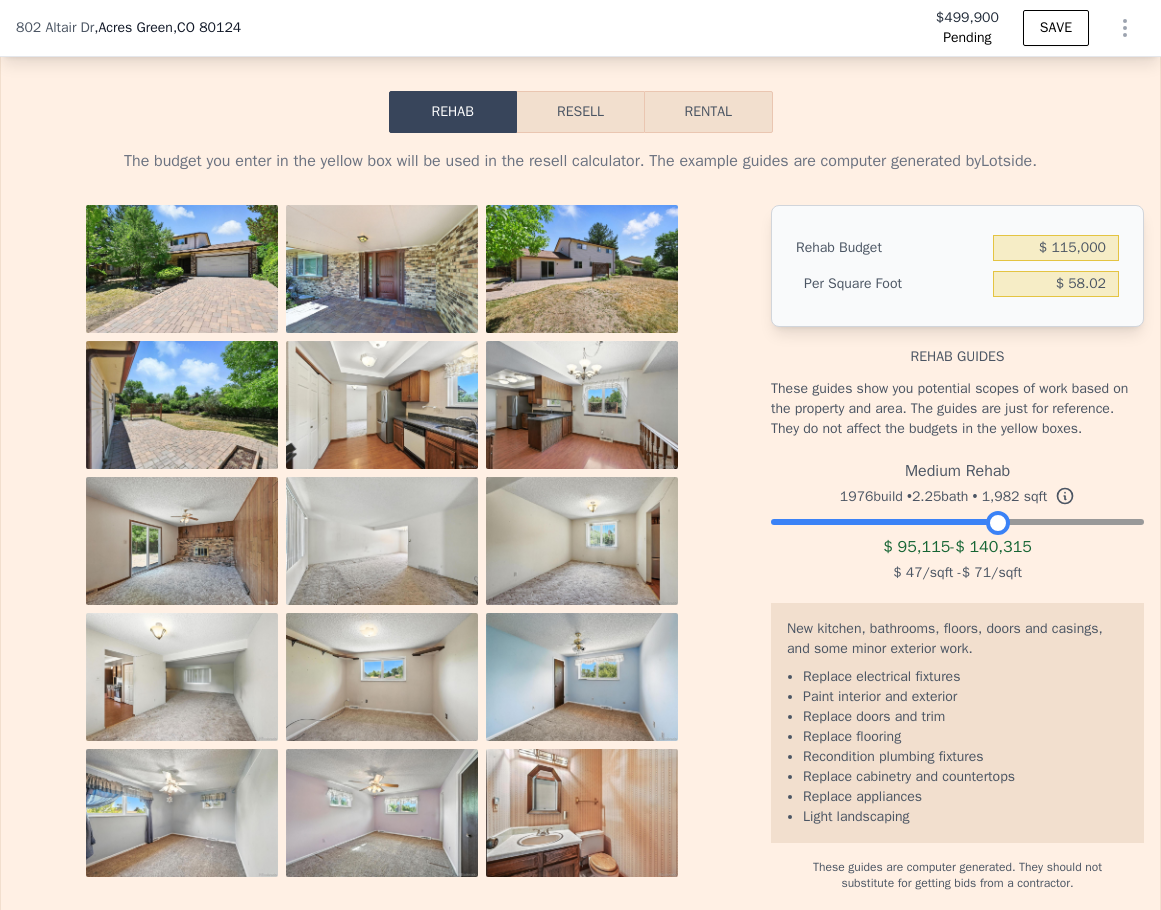 click at bounding box center (957, 517) 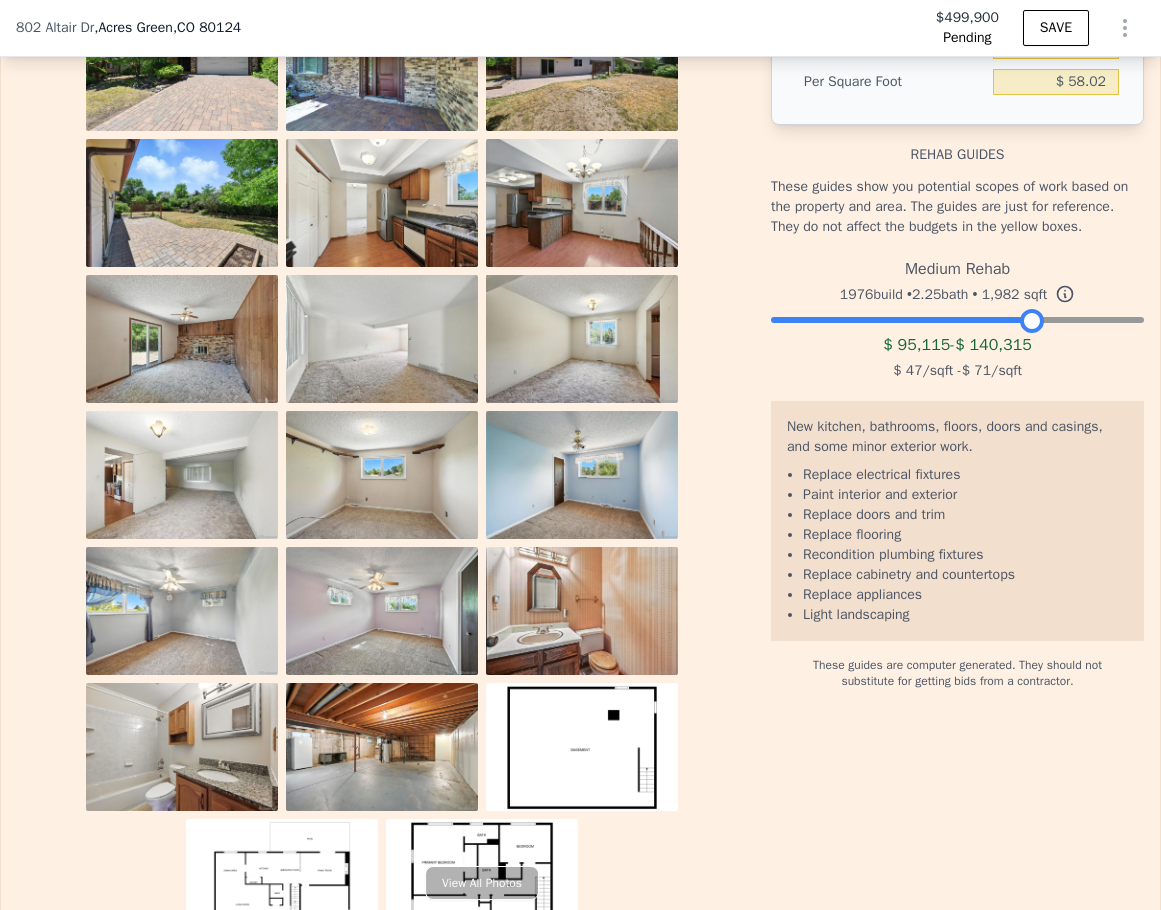 click at bounding box center (957, 315) 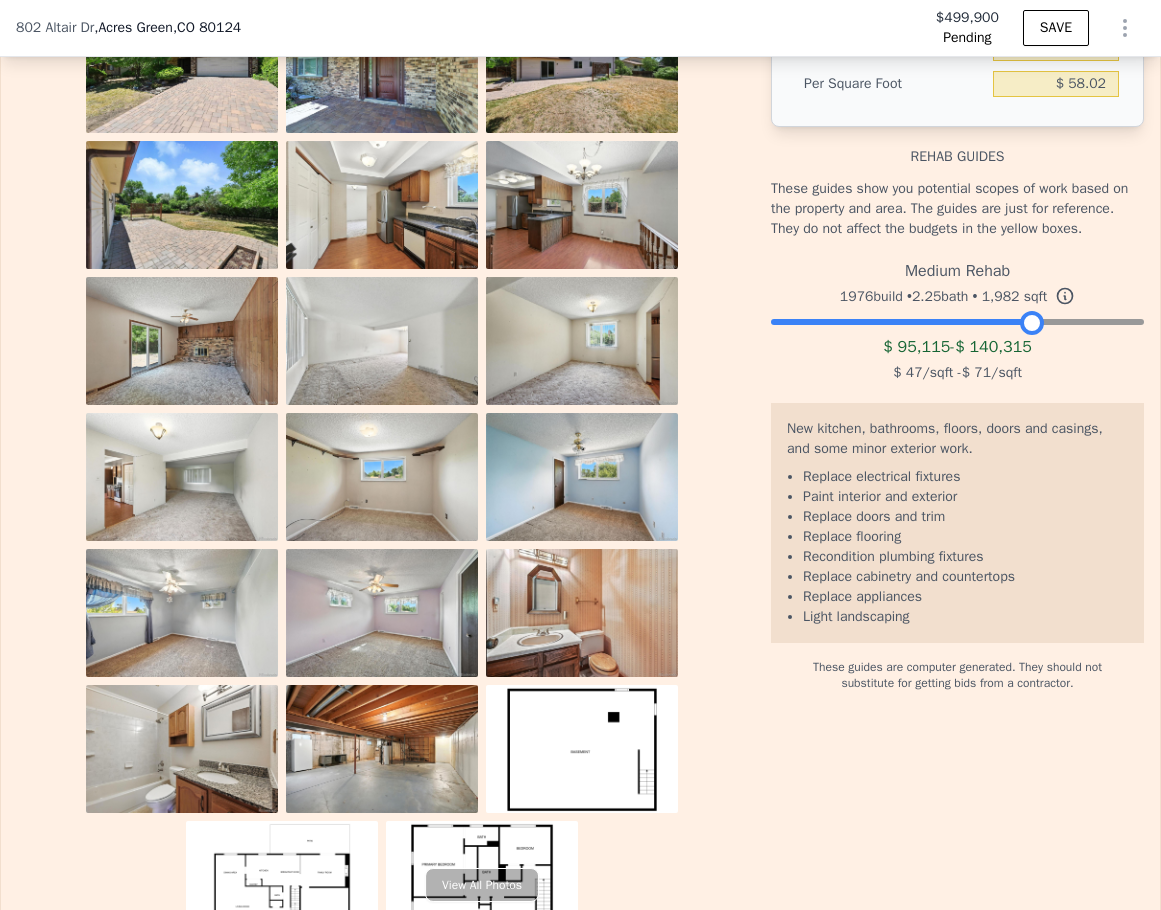 scroll, scrollTop: 3290, scrollLeft: 0, axis: vertical 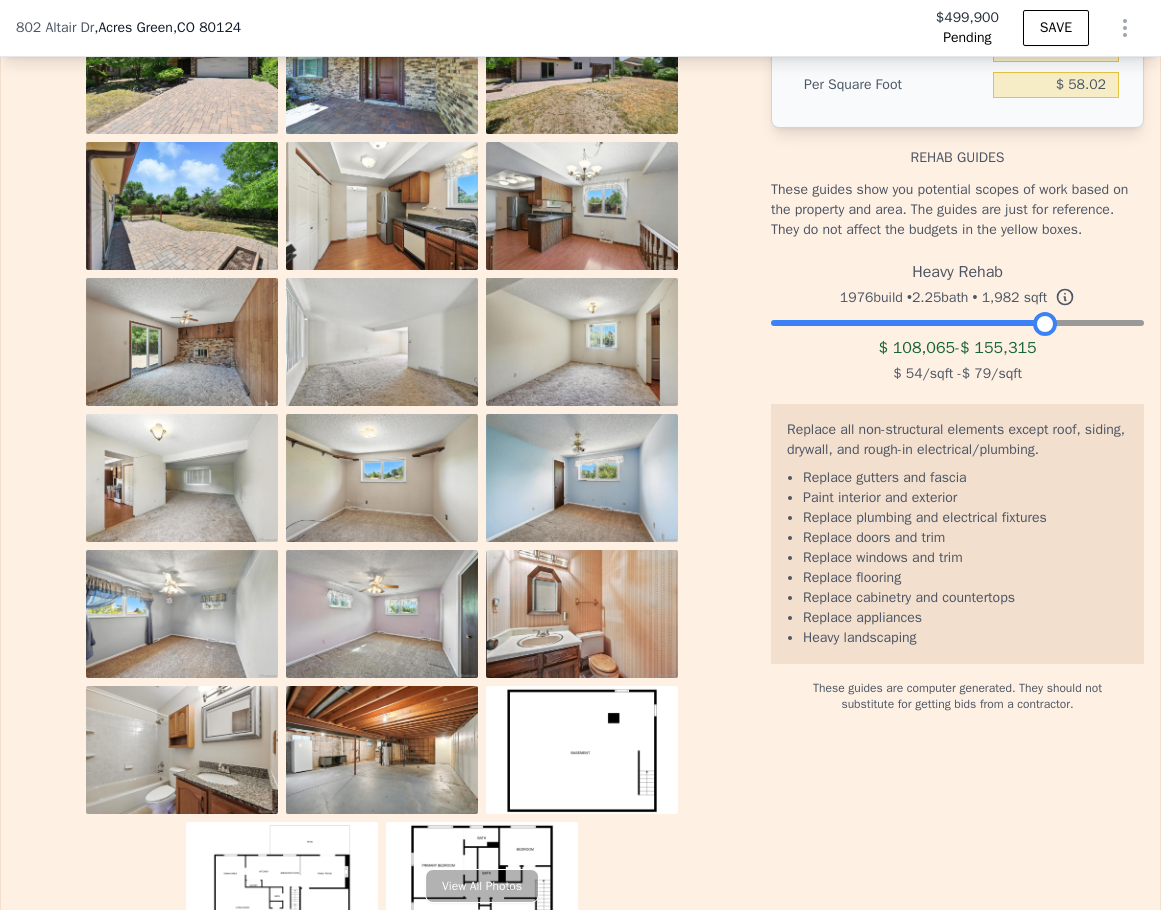 drag, startPoint x: 1030, startPoint y: 349, endPoint x: 1041, endPoint y: 350, distance: 11.045361 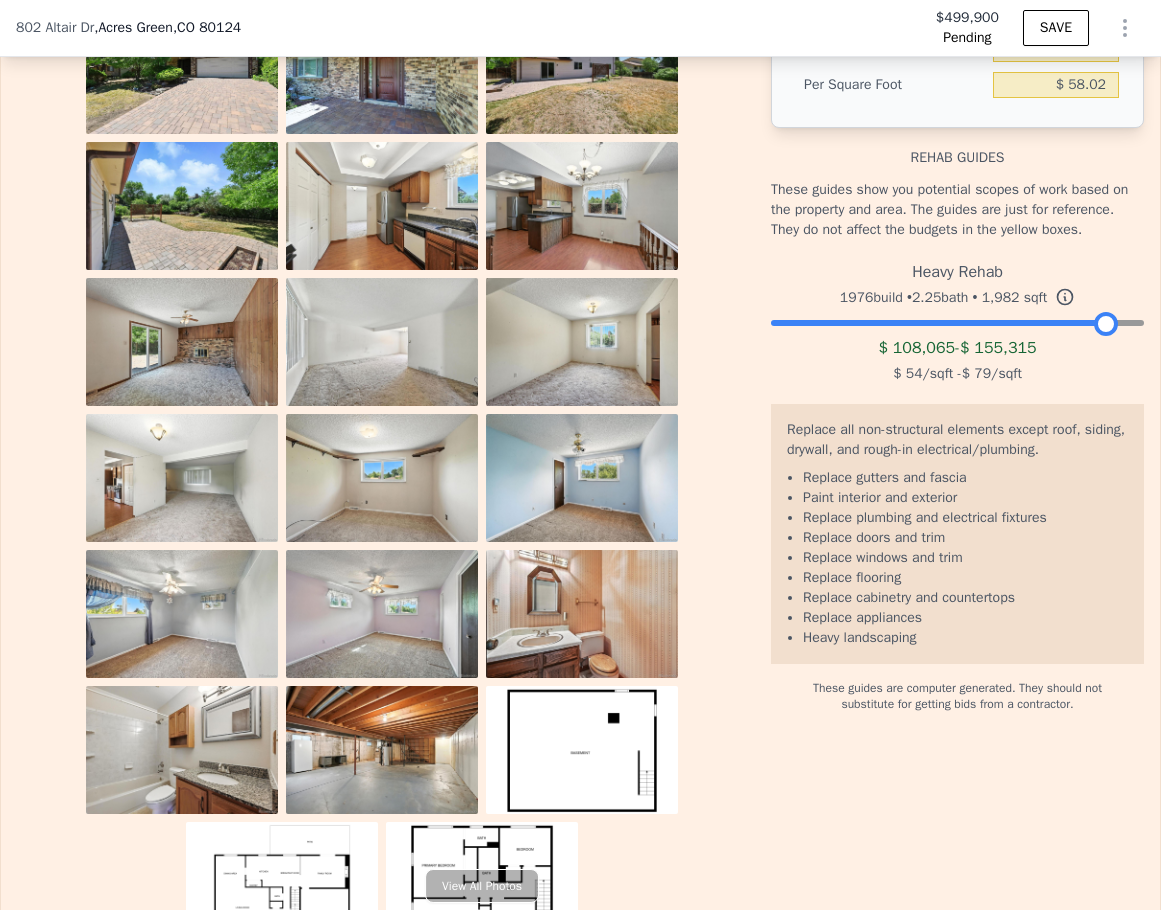 drag, startPoint x: 1036, startPoint y: 351, endPoint x: 1098, endPoint y: 357, distance: 62.289646 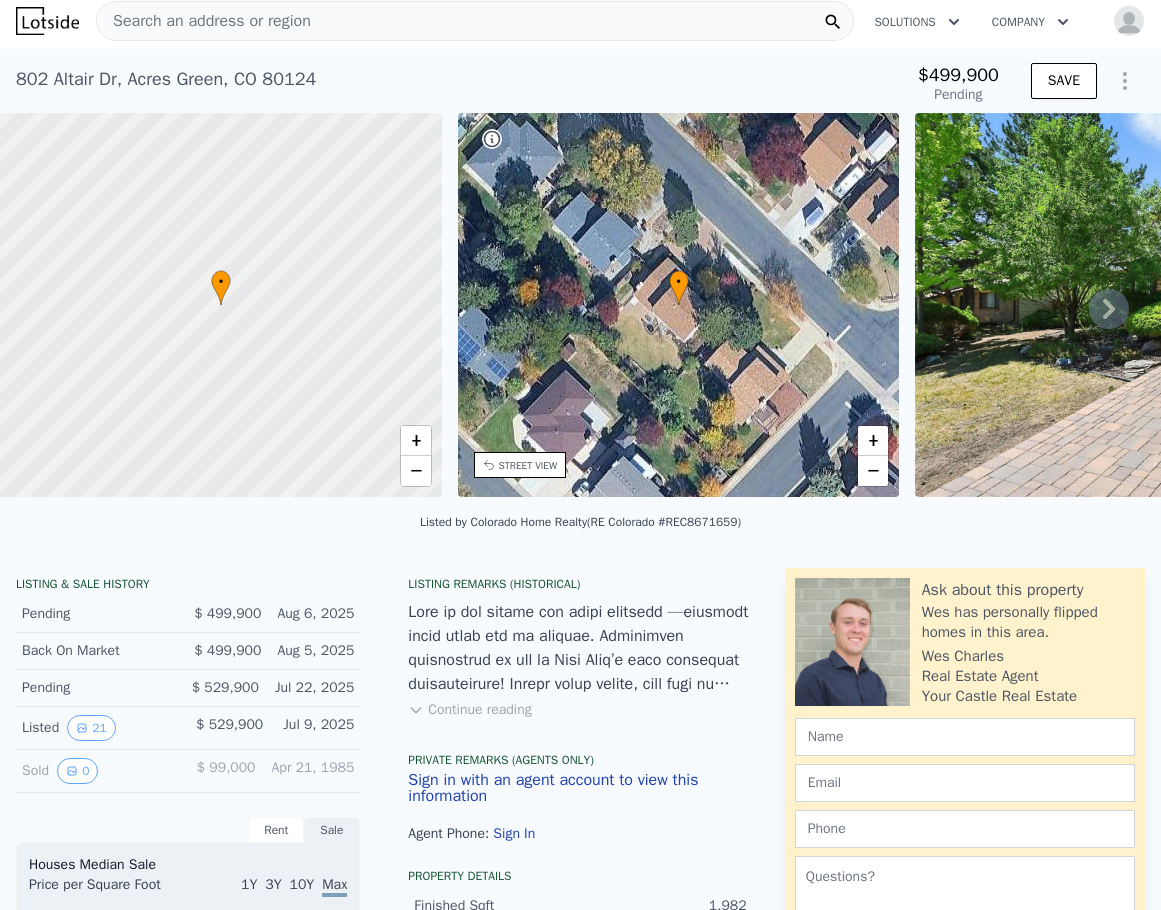scroll, scrollTop: 0, scrollLeft: 0, axis: both 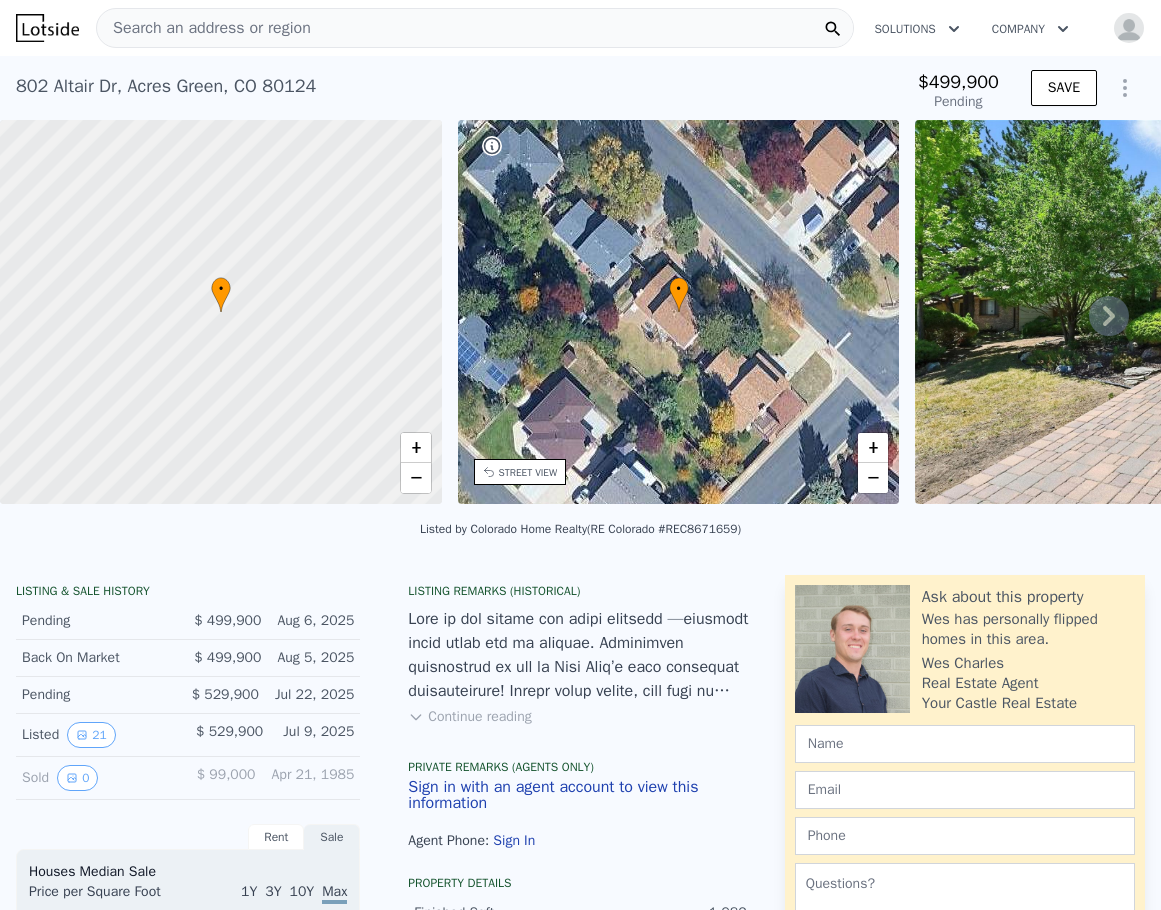 click 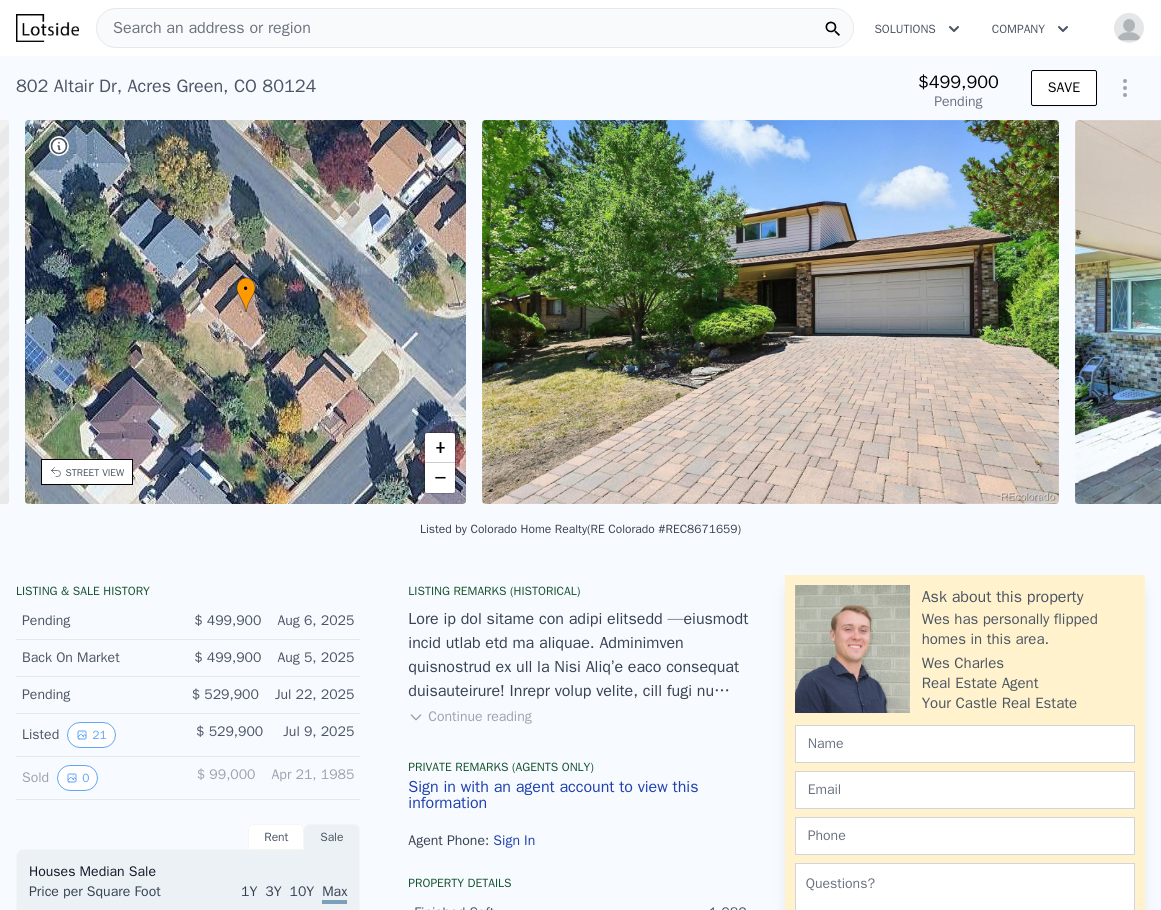 scroll, scrollTop: 0, scrollLeft: 466, axis: horizontal 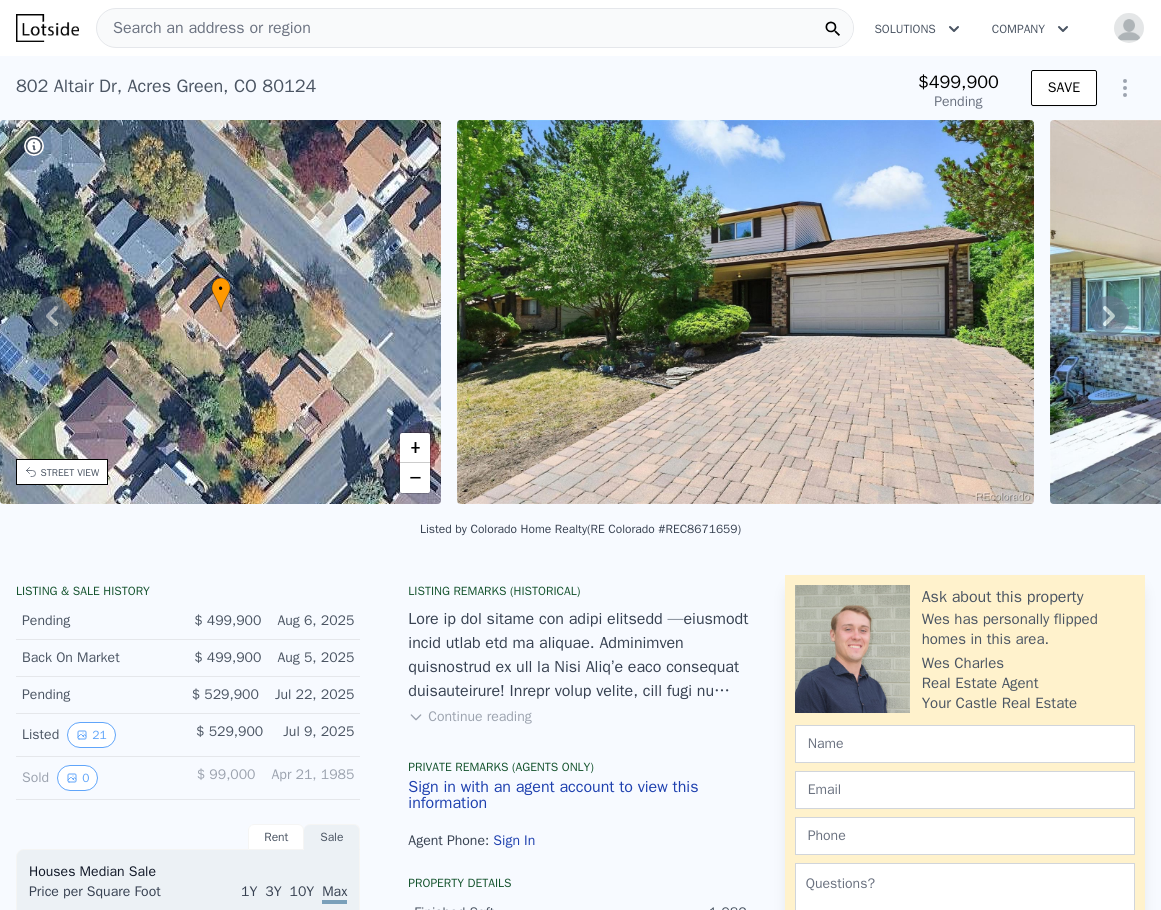 click 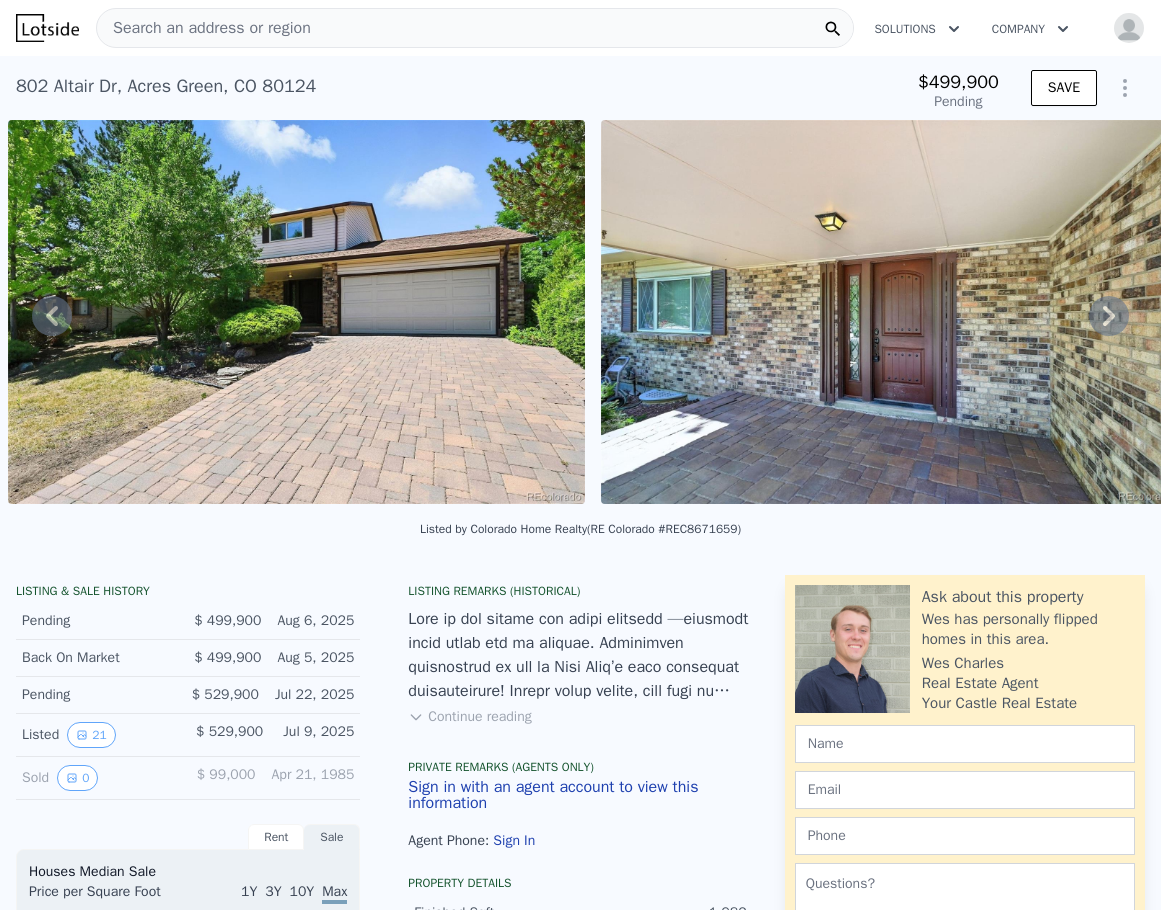 click 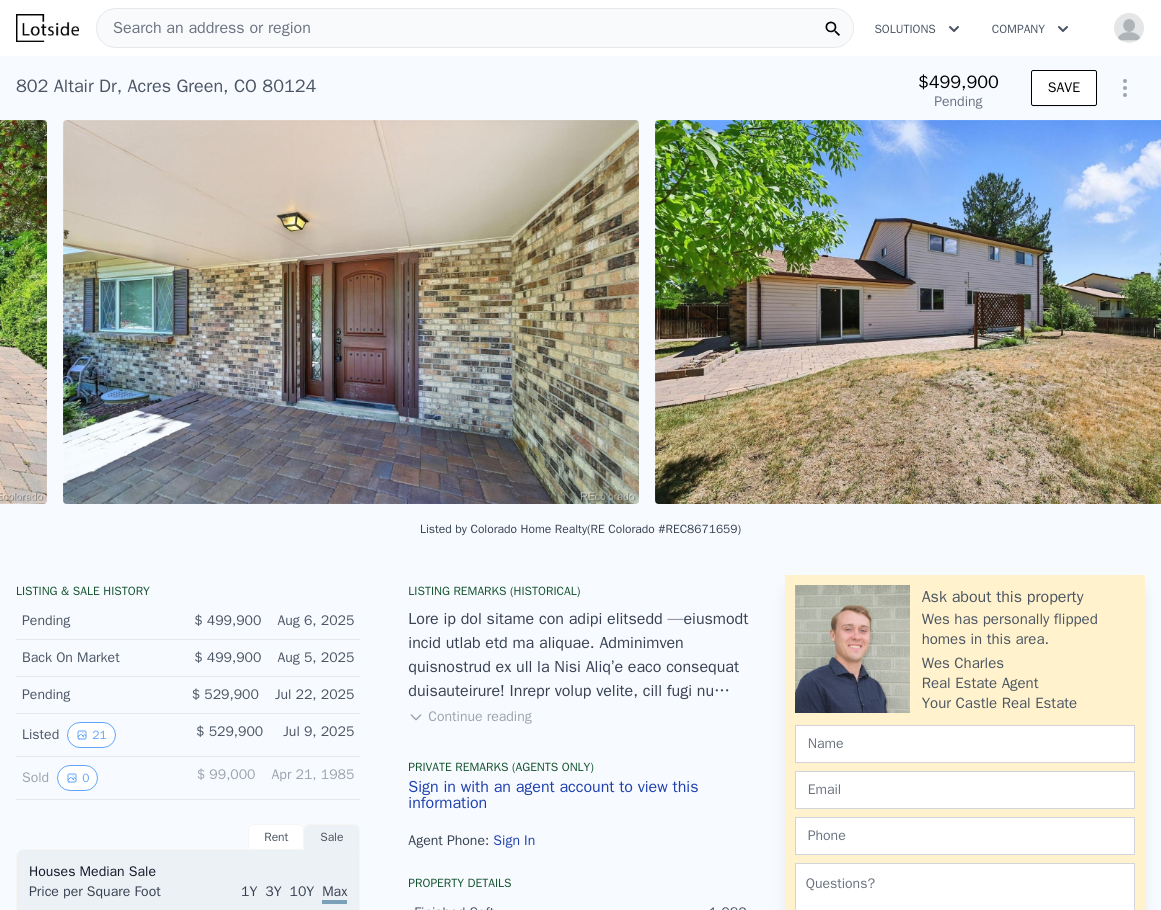 scroll, scrollTop: 0, scrollLeft: 1508, axis: horizontal 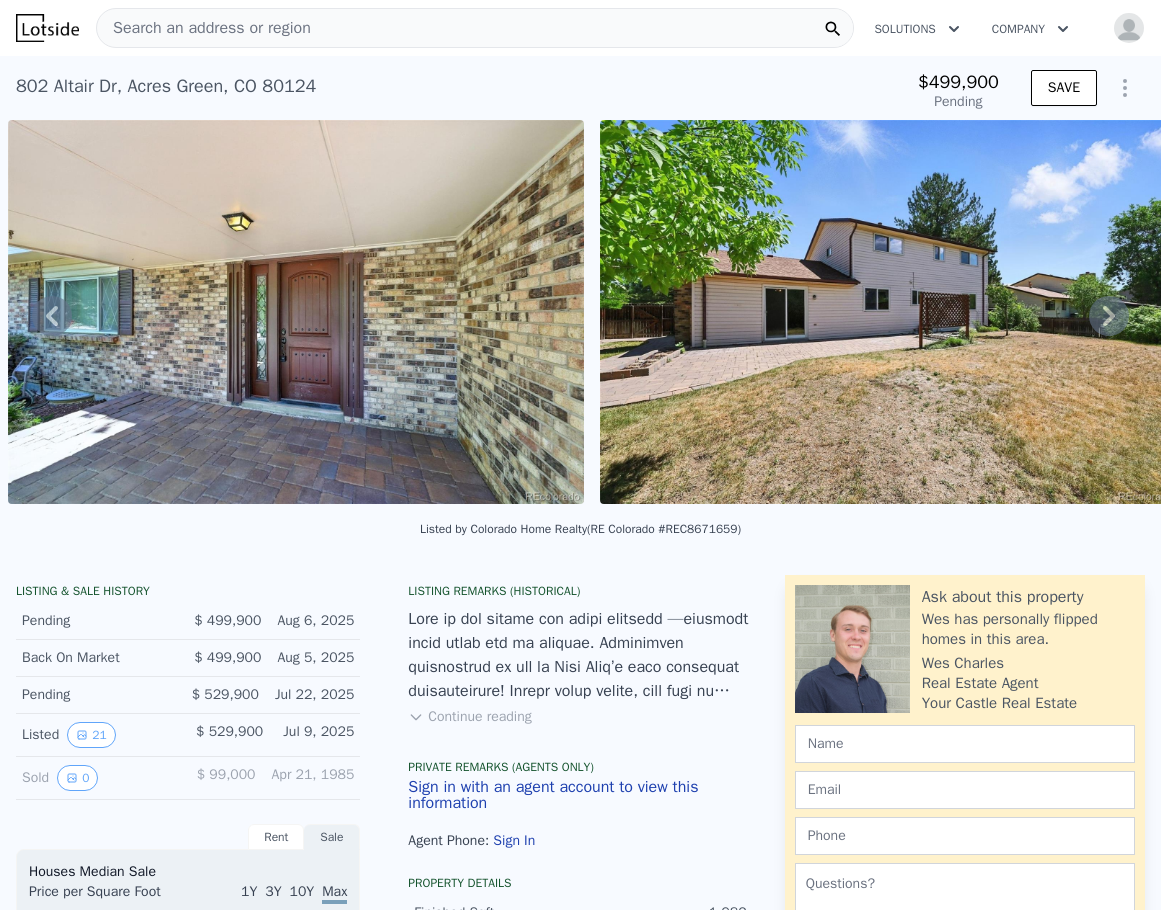 click 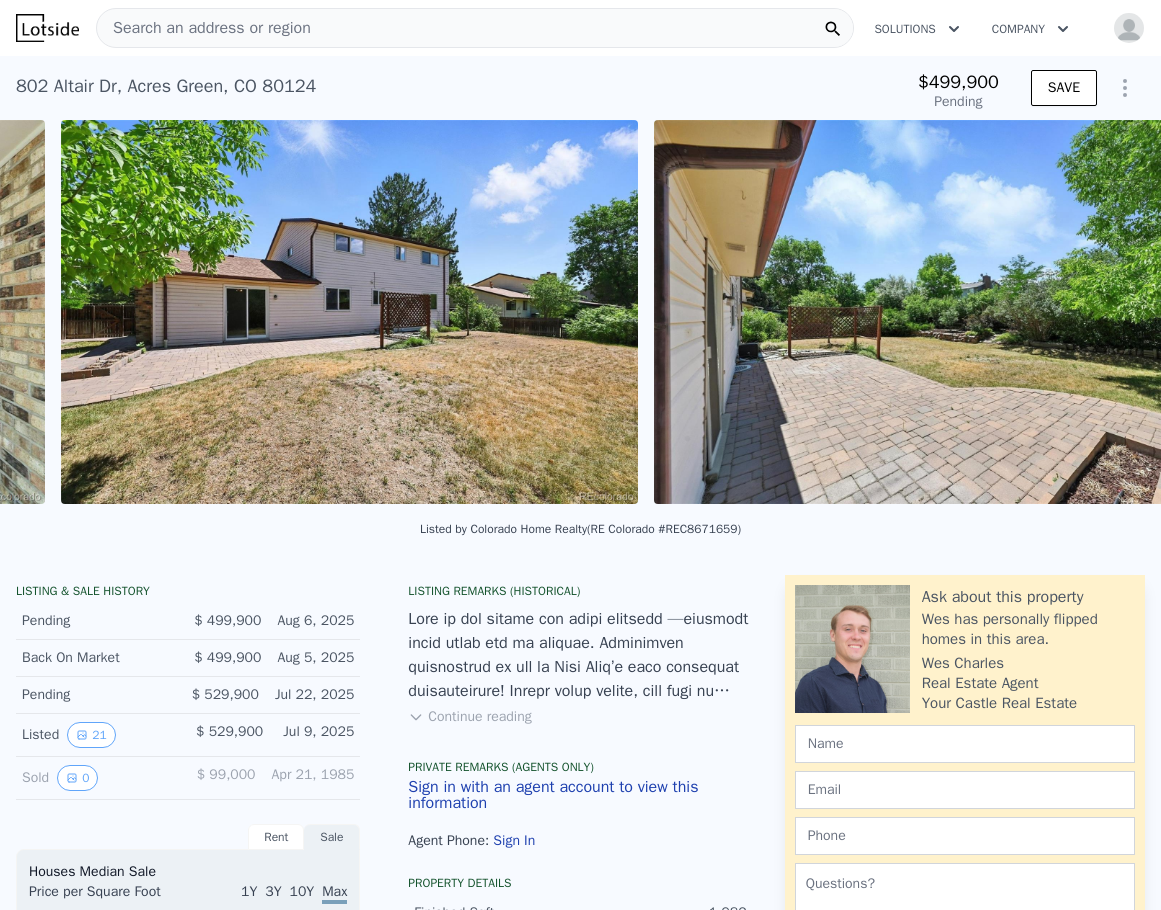 scroll, scrollTop: 0, scrollLeft: 2100, axis: horizontal 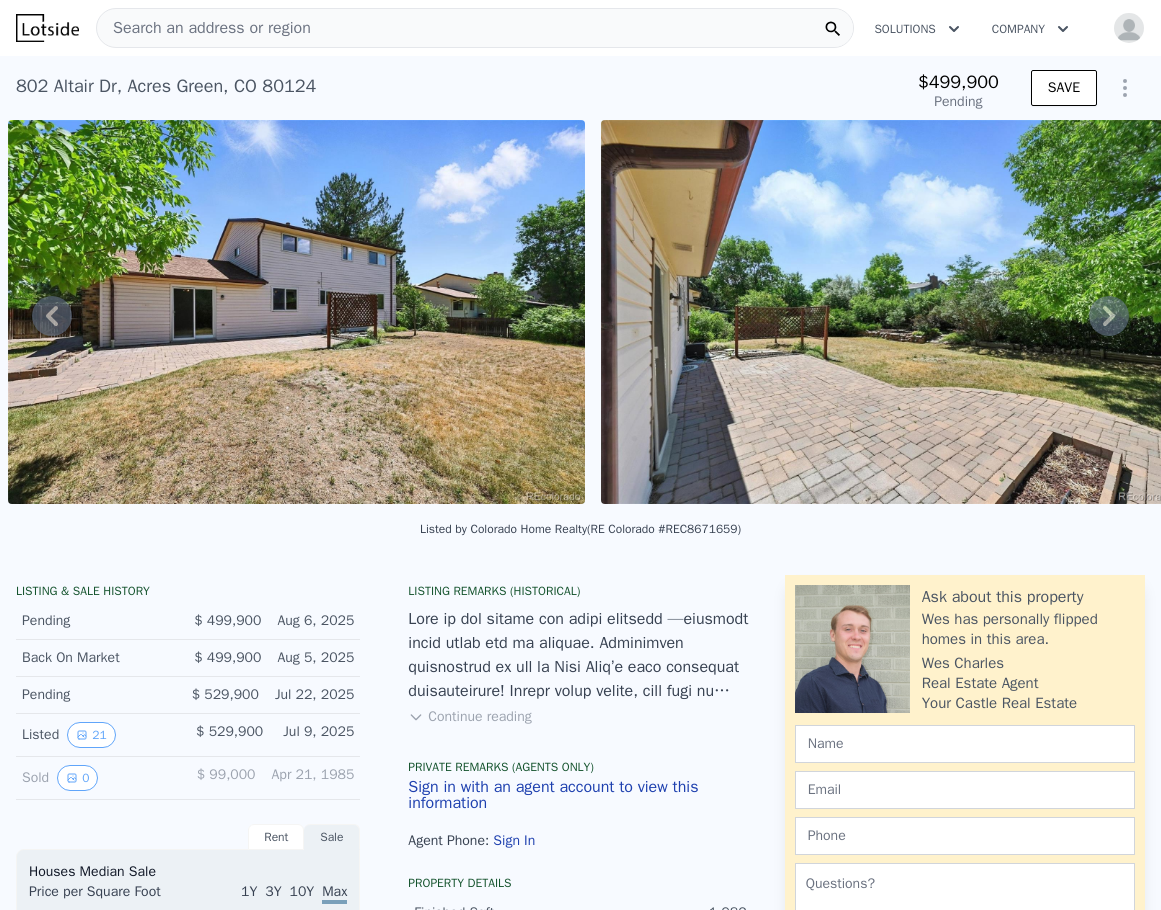 click 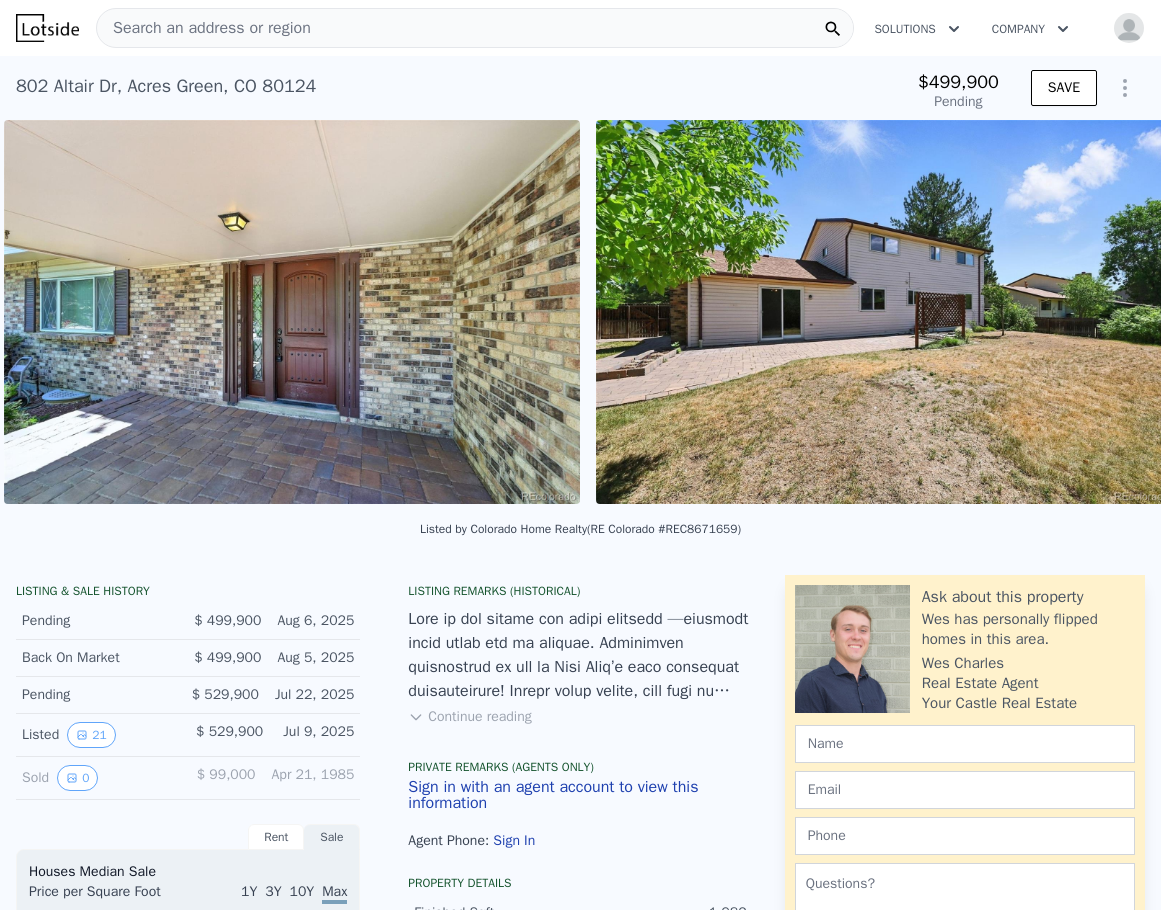 scroll, scrollTop: 0, scrollLeft: 1508, axis: horizontal 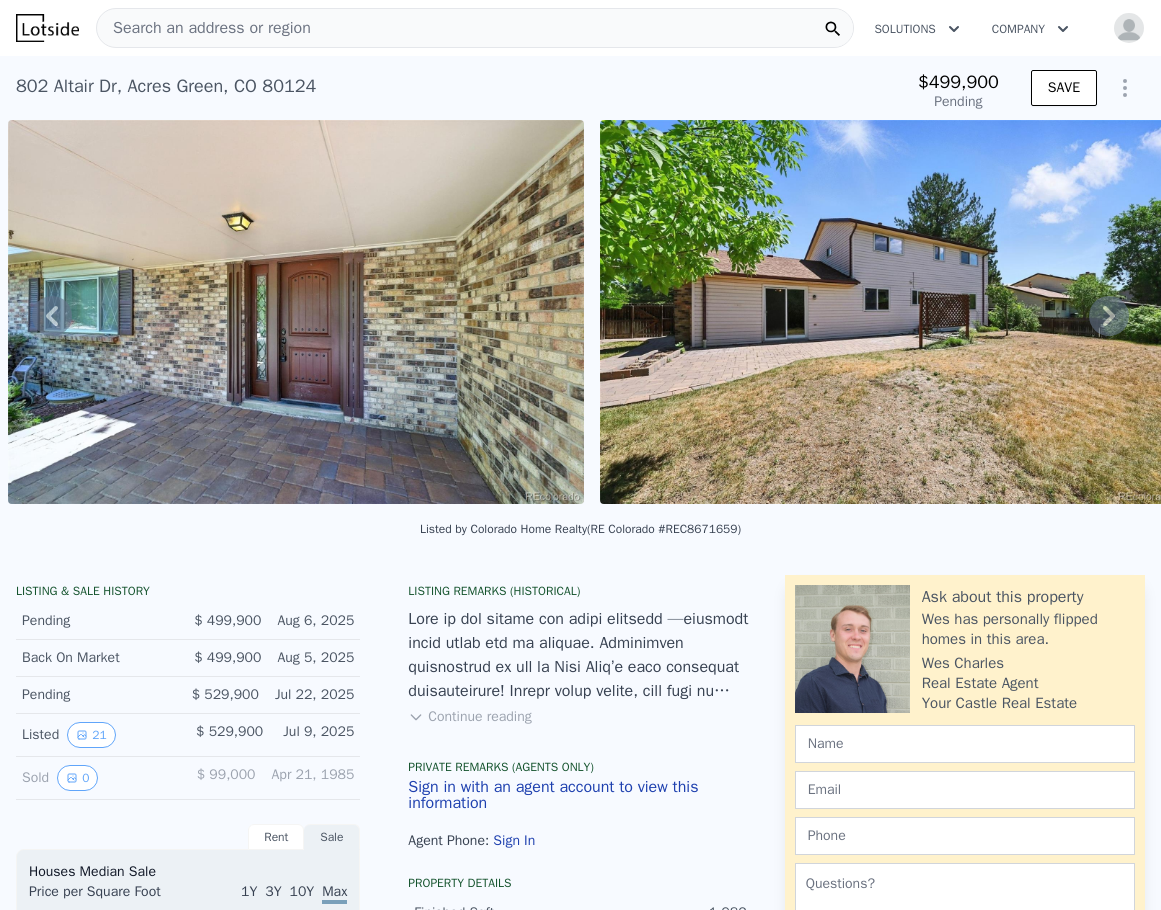 click 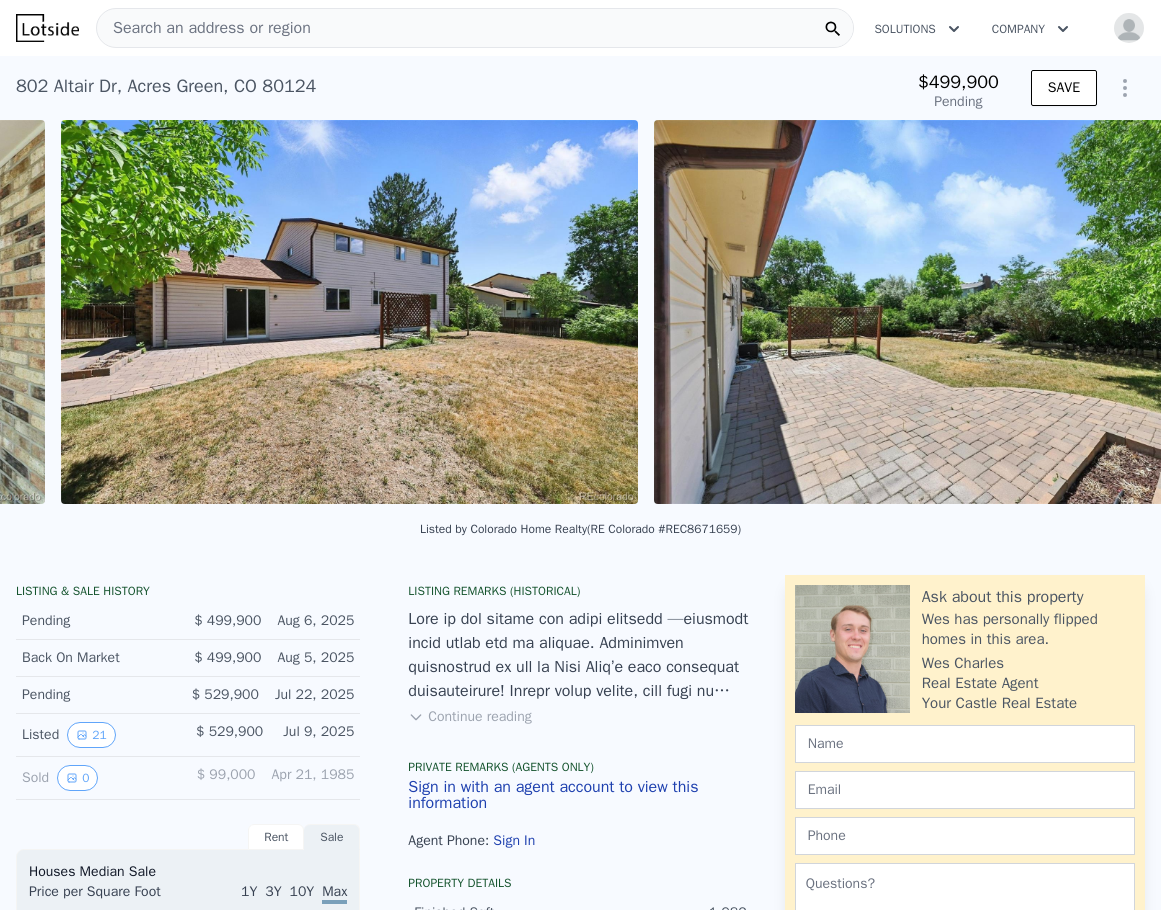 scroll, scrollTop: 0, scrollLeft: 2100, axis: horizontal 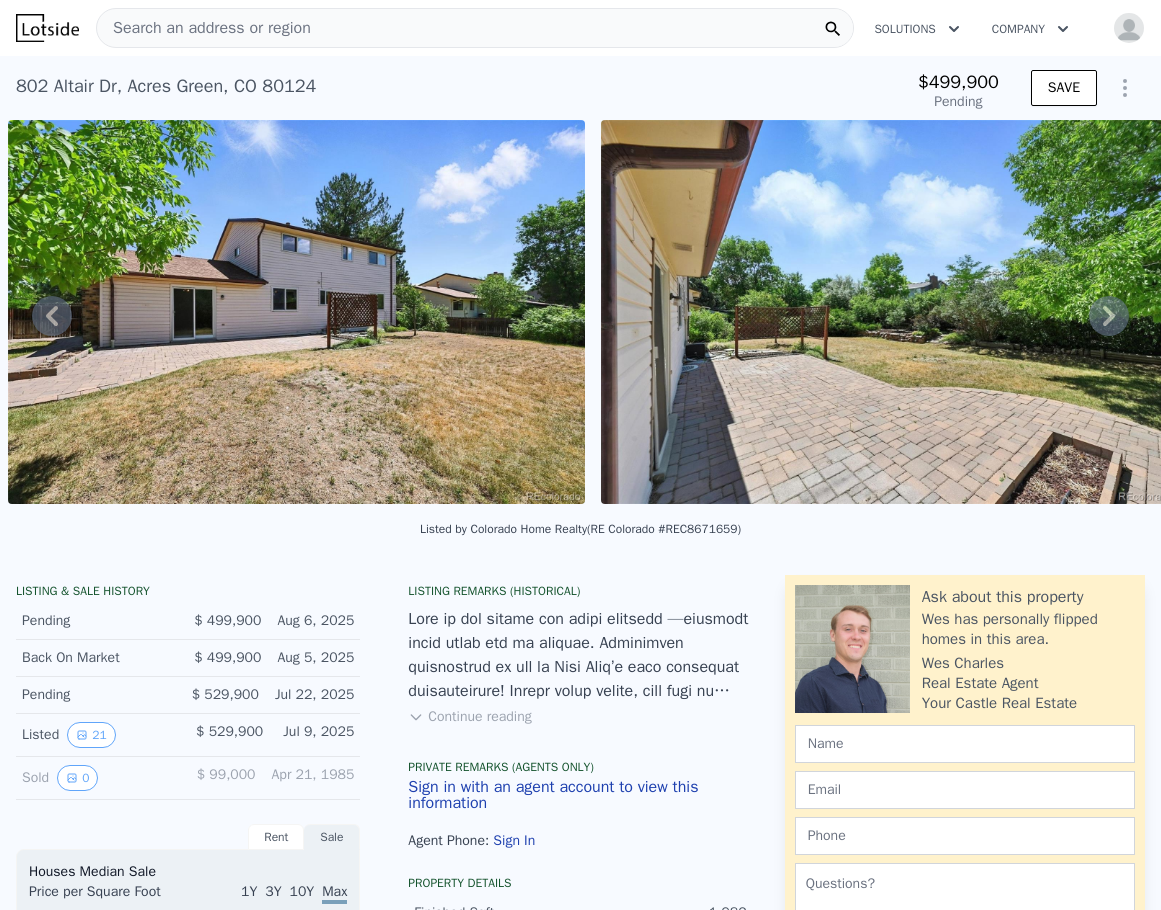 click 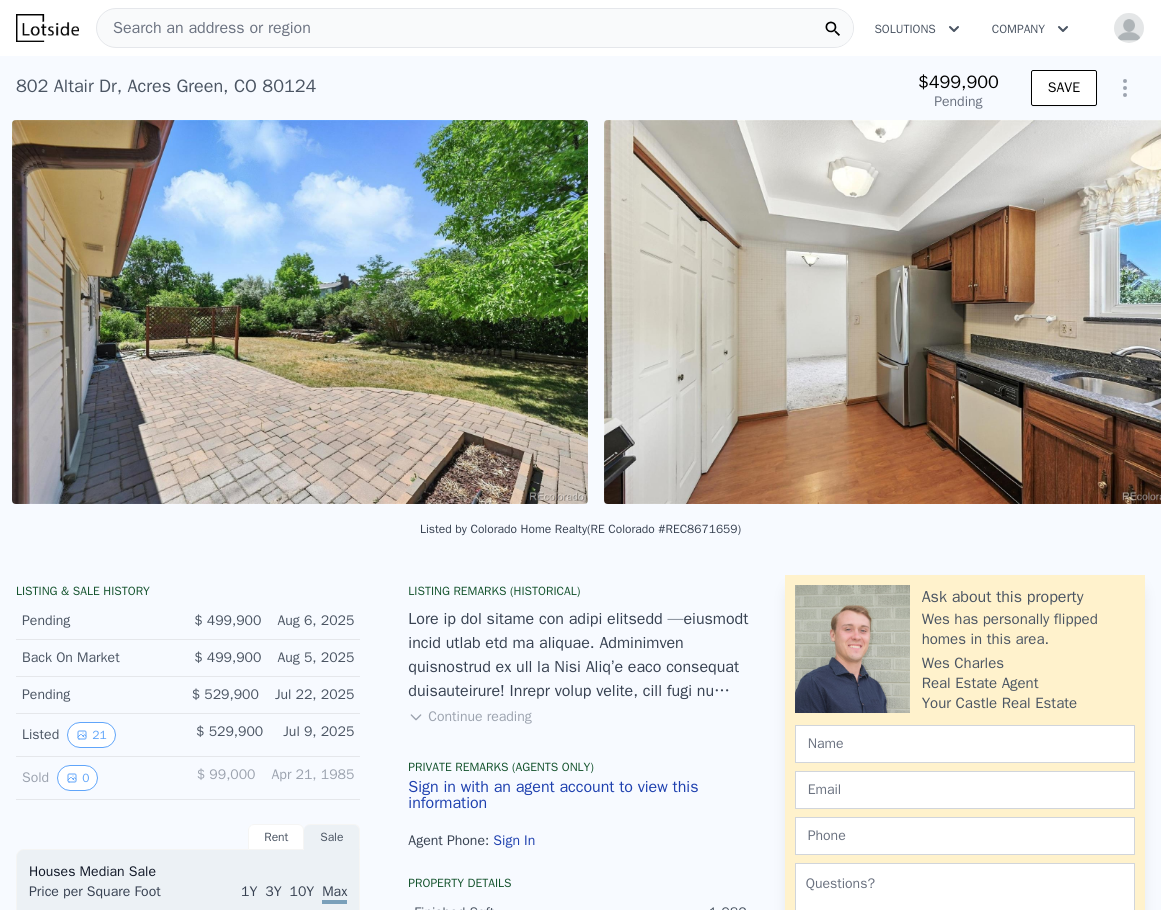 scroll, scrollTop: 0, scrollLeft: 2693, axis: horizontal 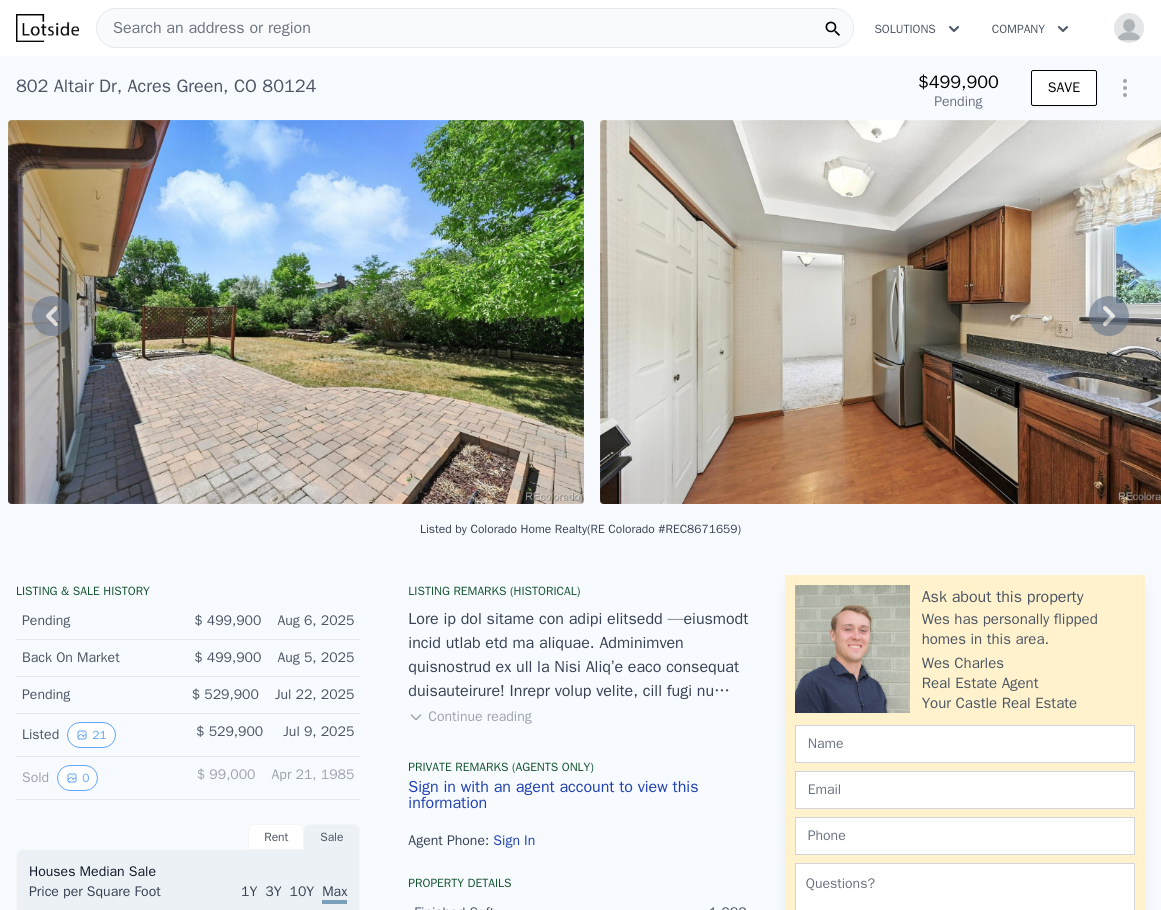 click 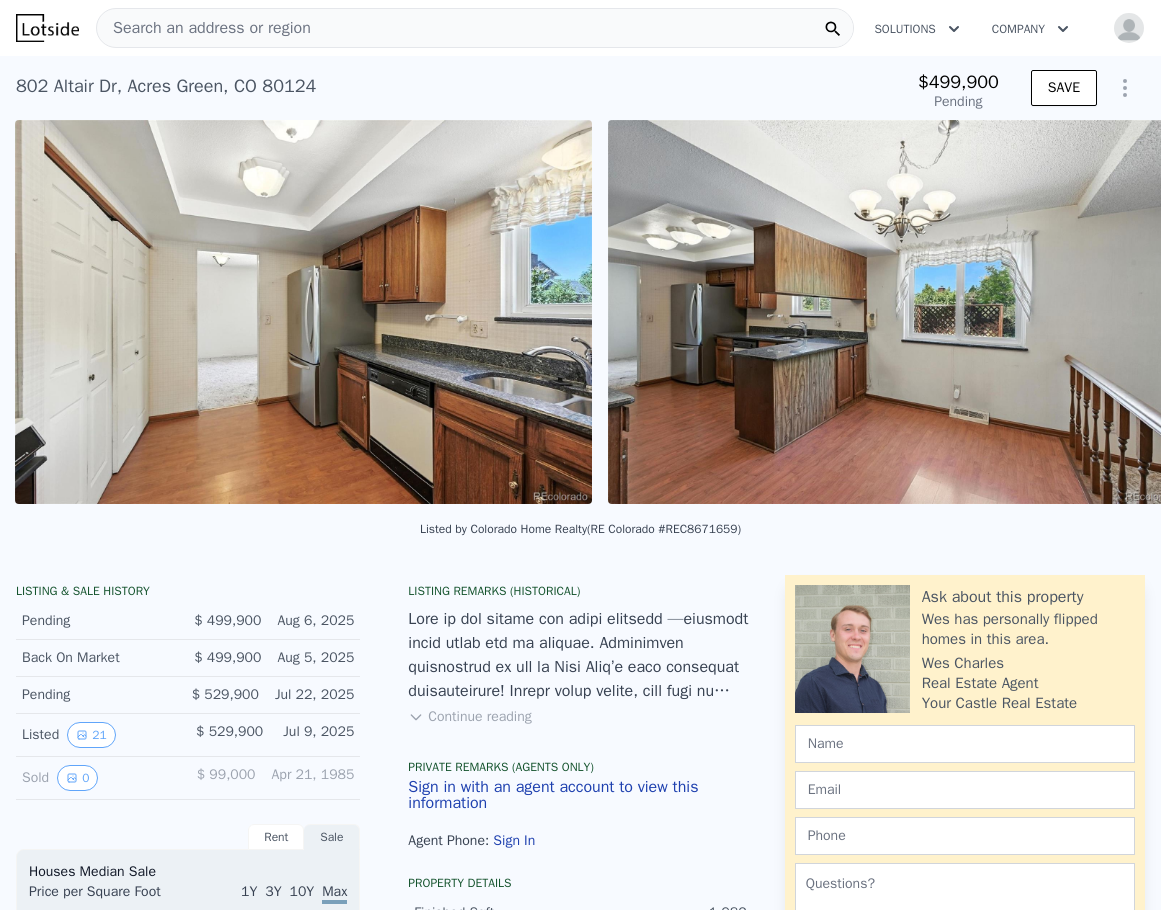 scroll, scrollTop: 0, scrollLeft: 3285, axis: horizontal 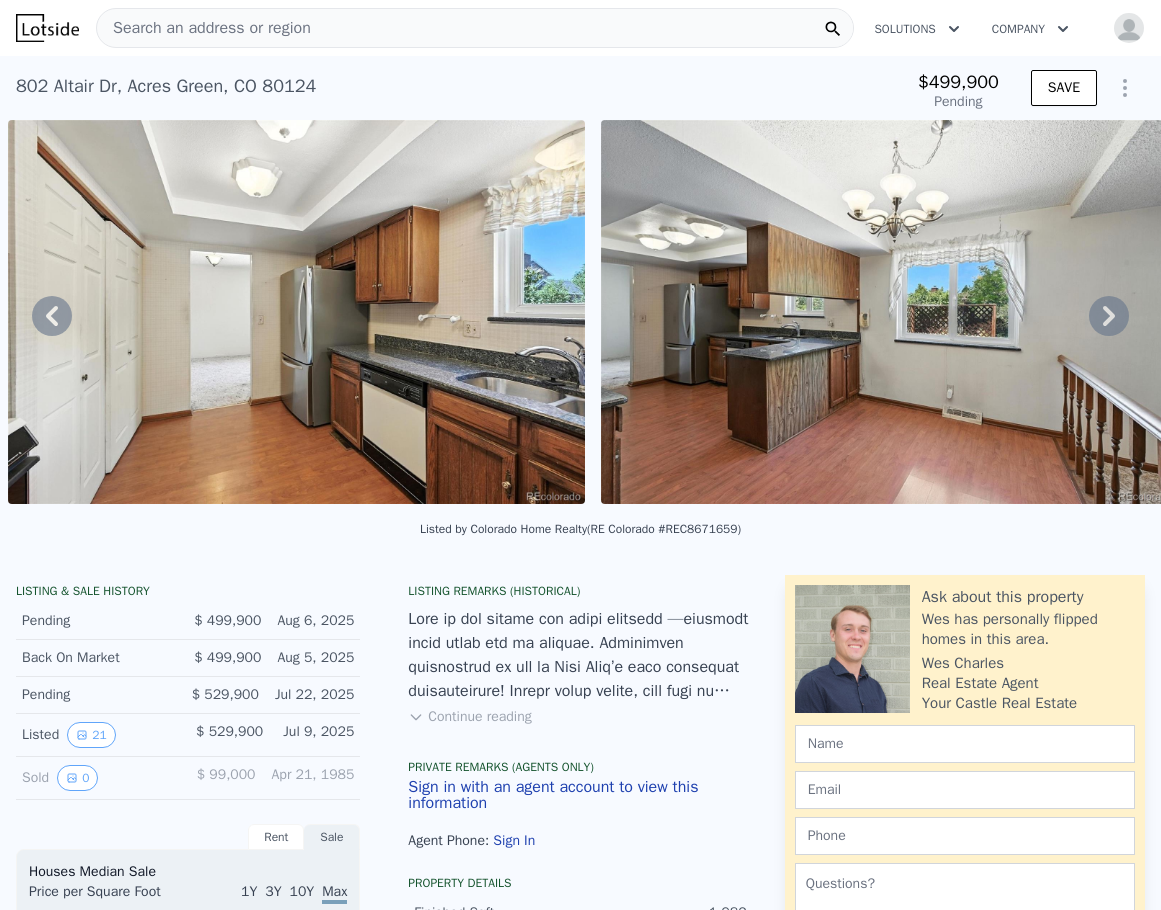 click 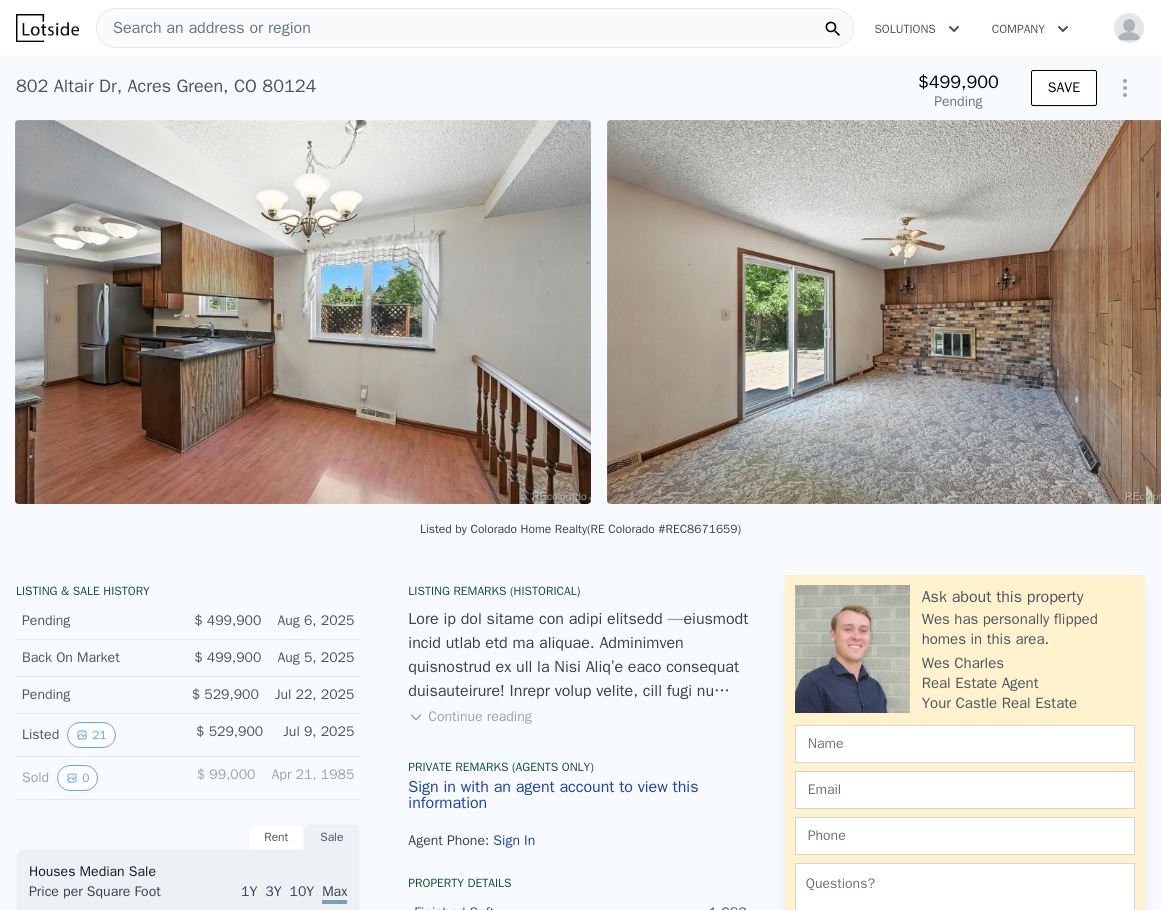 scroll, scrollTop: 0, scrollLeft: 3878, axis: horizontal 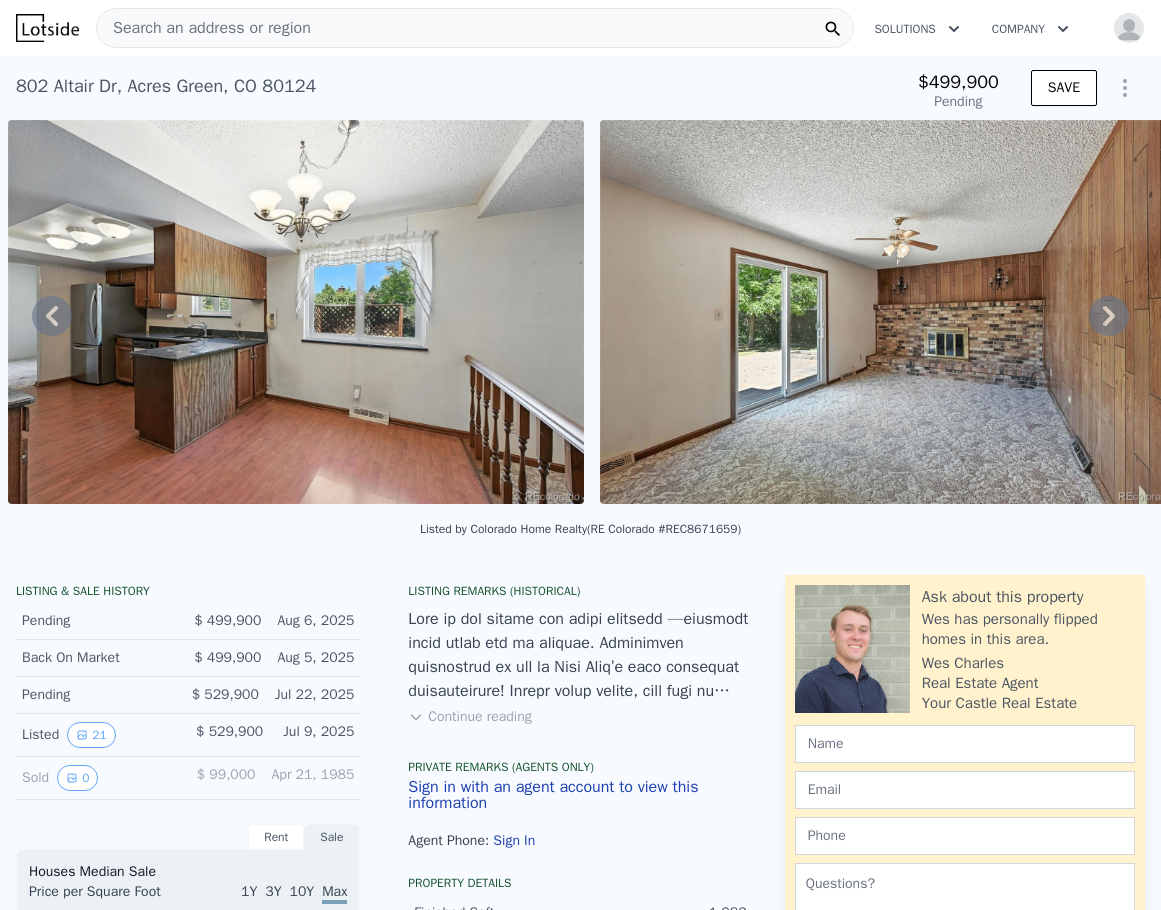 click 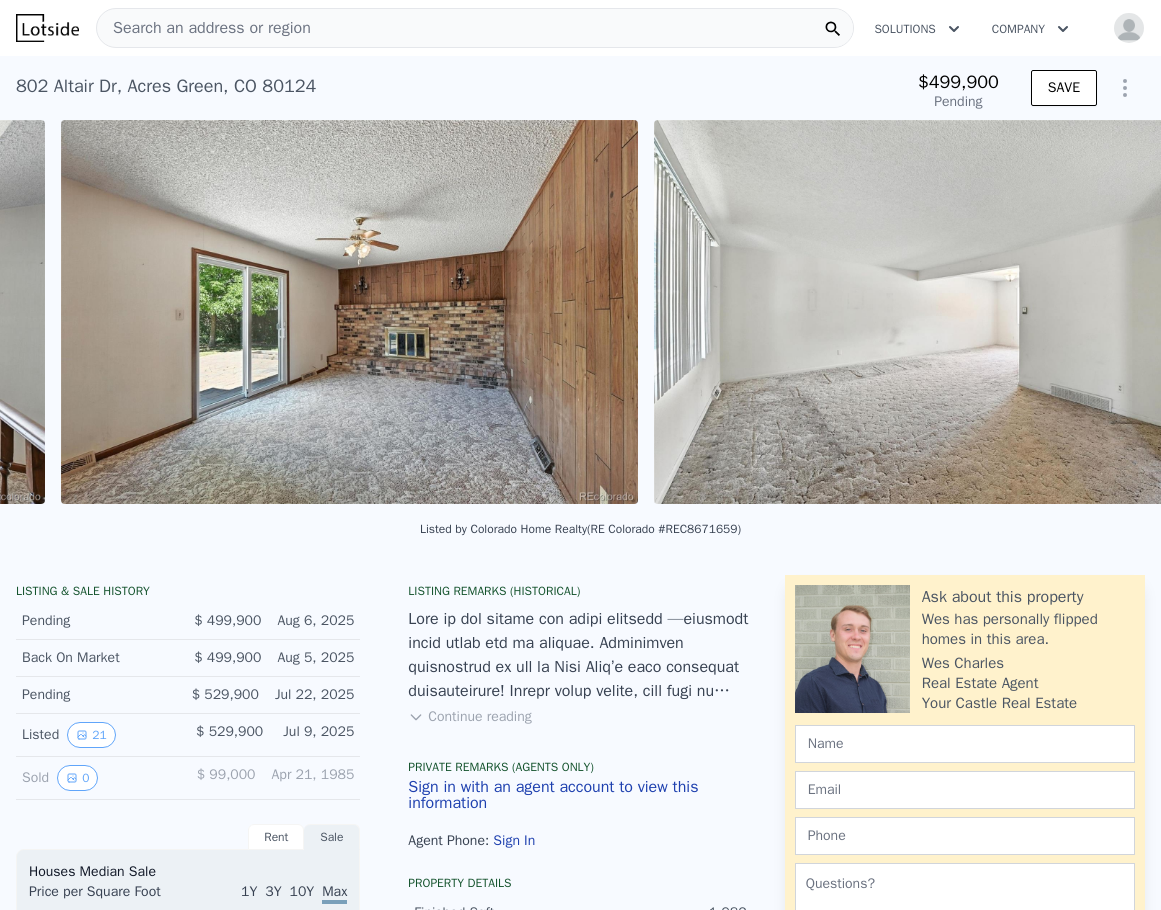 scroll, scrollTop: 0, scrollLeft: 4470, axis: horizontal 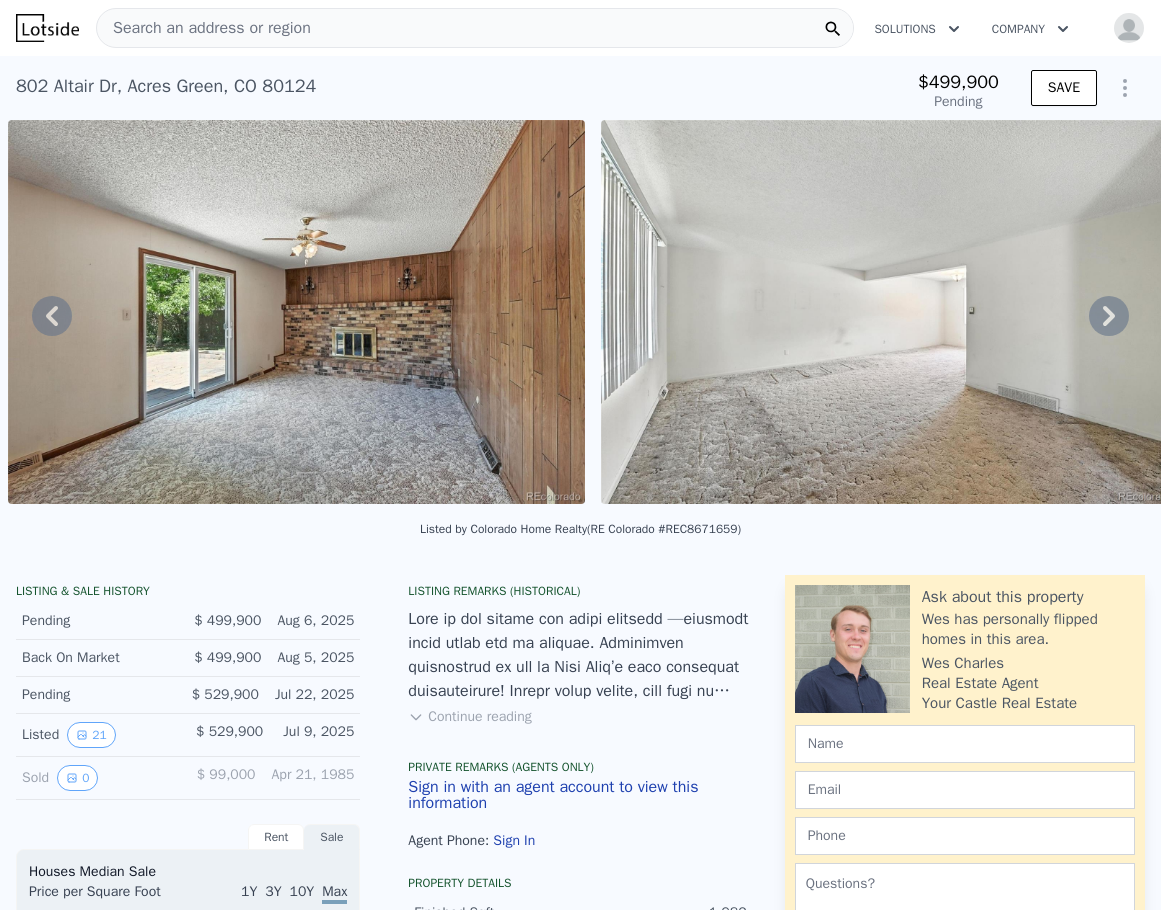type on "$ 0" 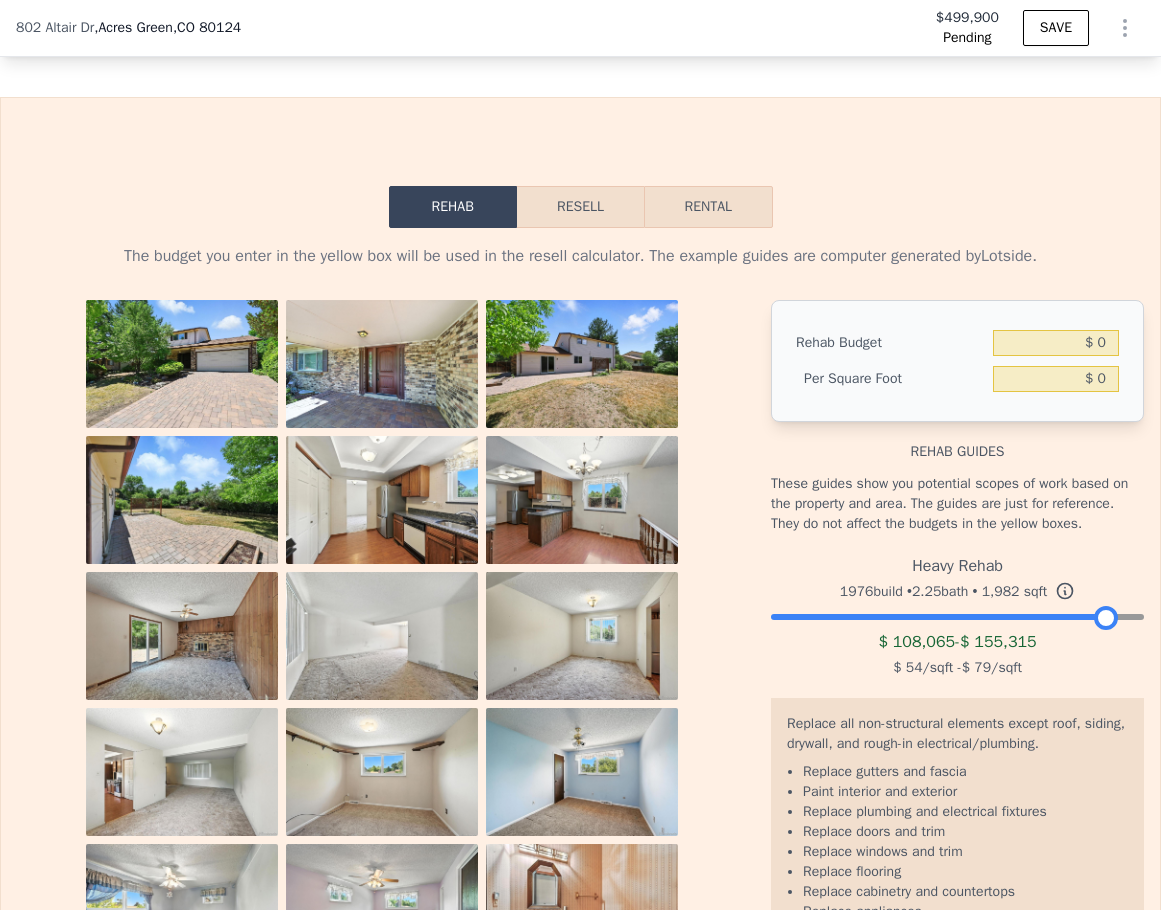 scroll, scrollTop: 2995, scrollLeft: 0, axis: vertical 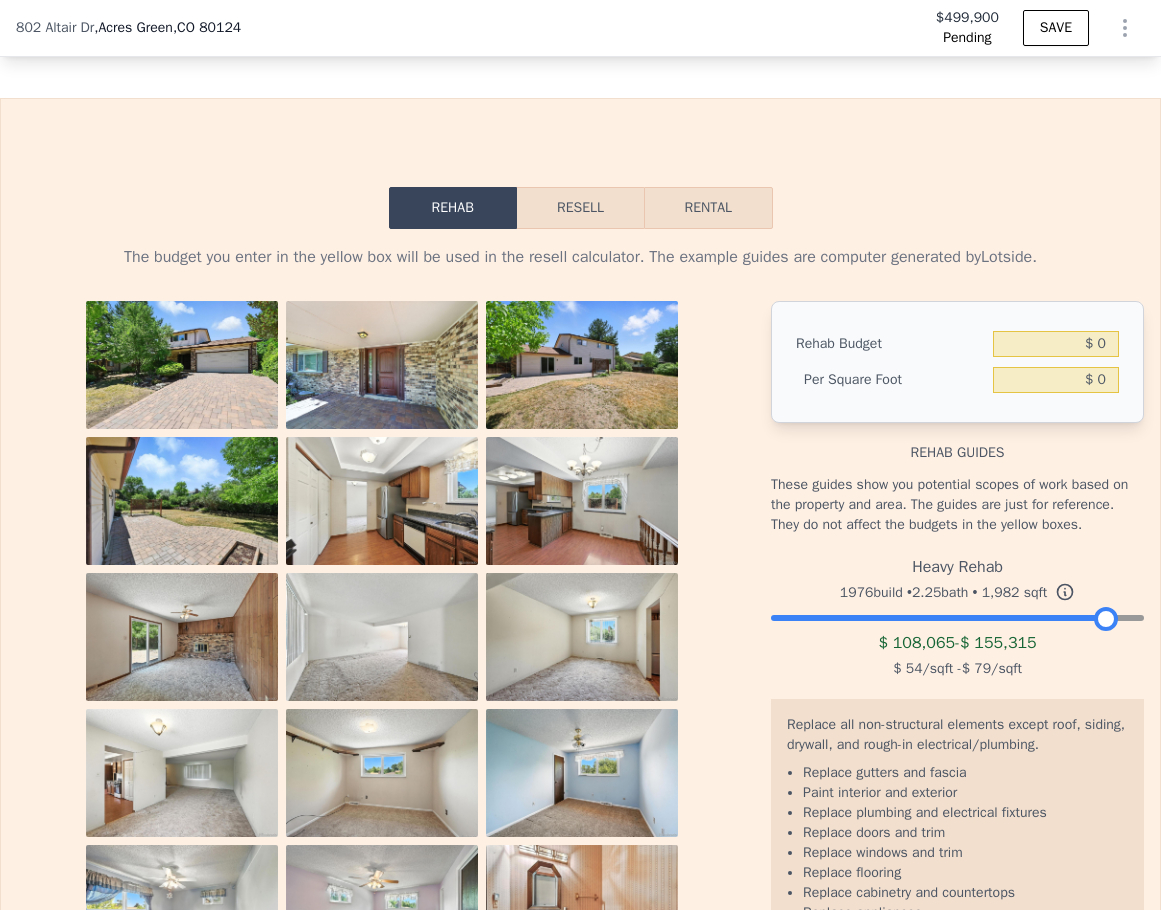 click on "Resell" at bounding box center [580, 208] 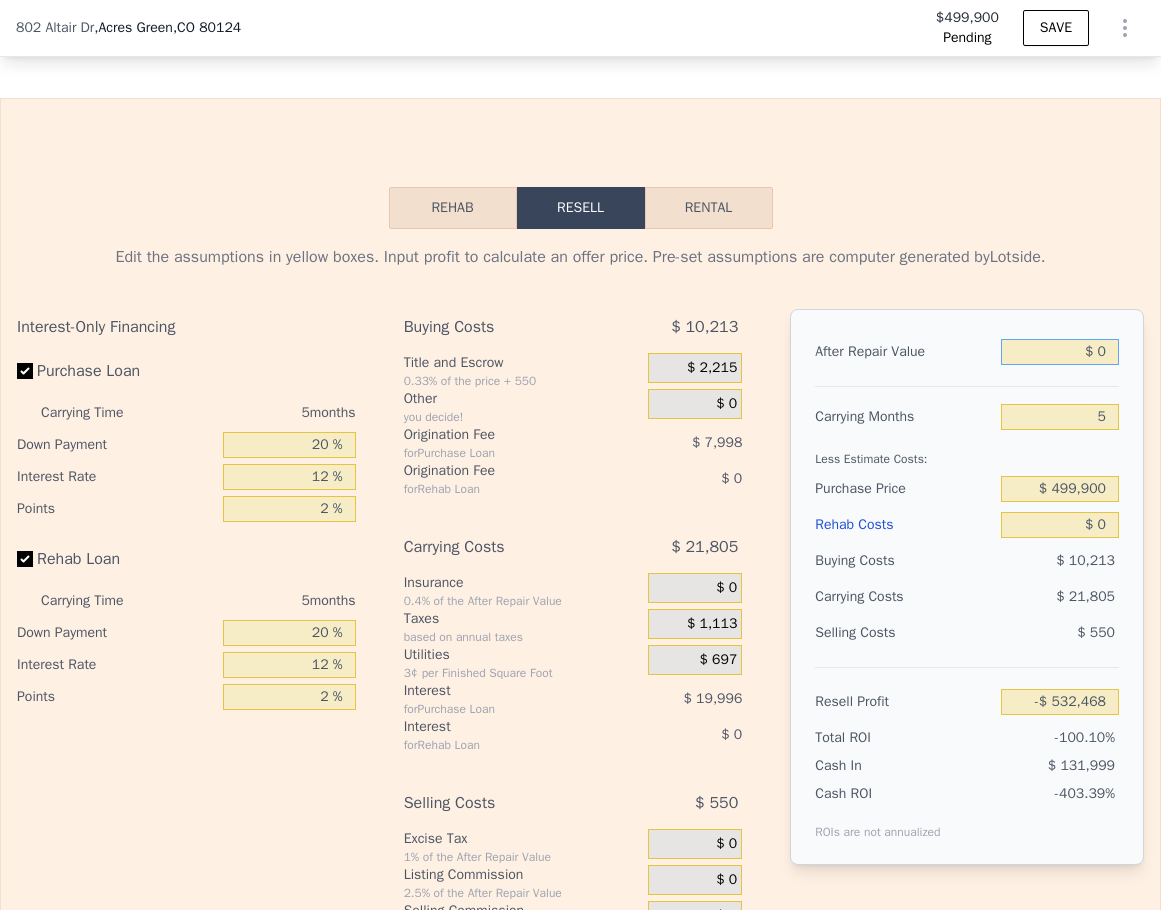 drag, startPoint x: 1084, startPoint y: 376, endPoint x: 1105, endPoint y: 376, distance: 21 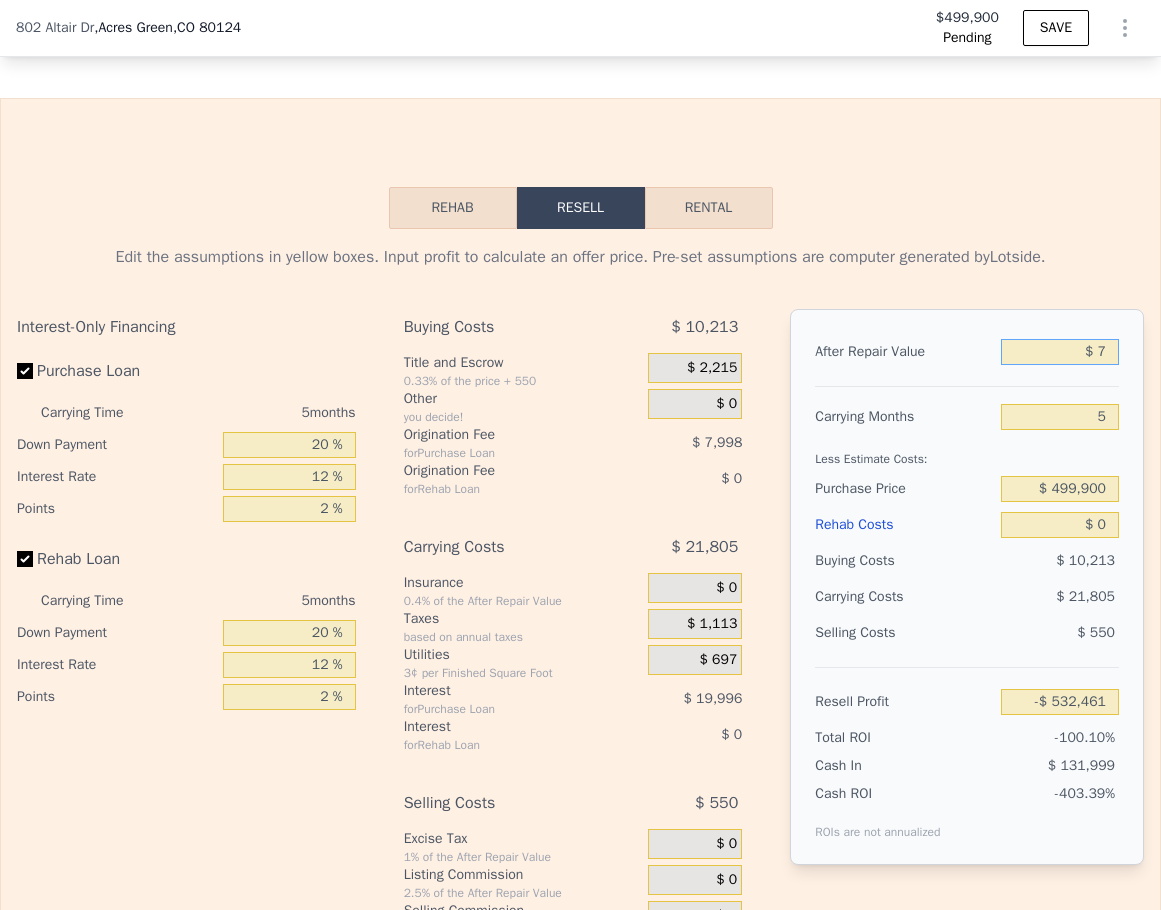 type on "-$ 532,461" 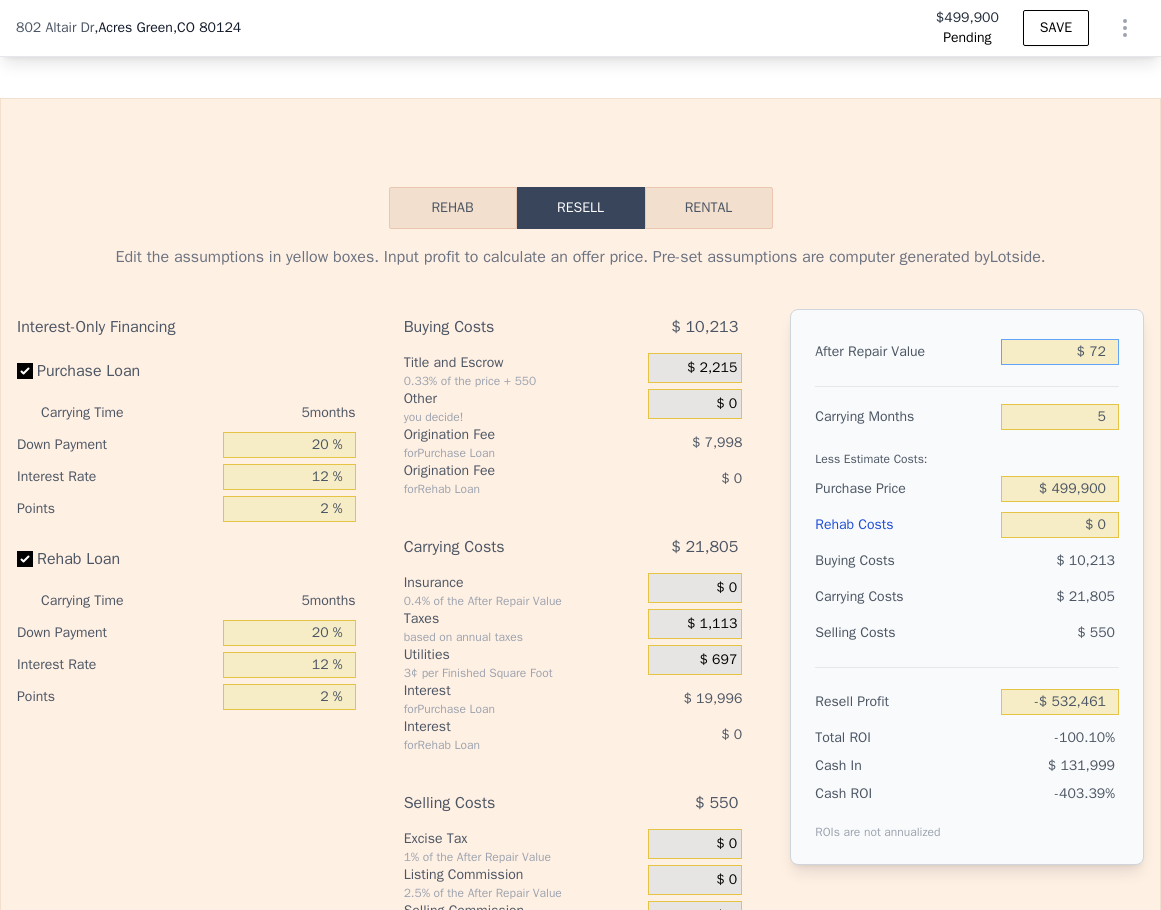 type on "$ 725" 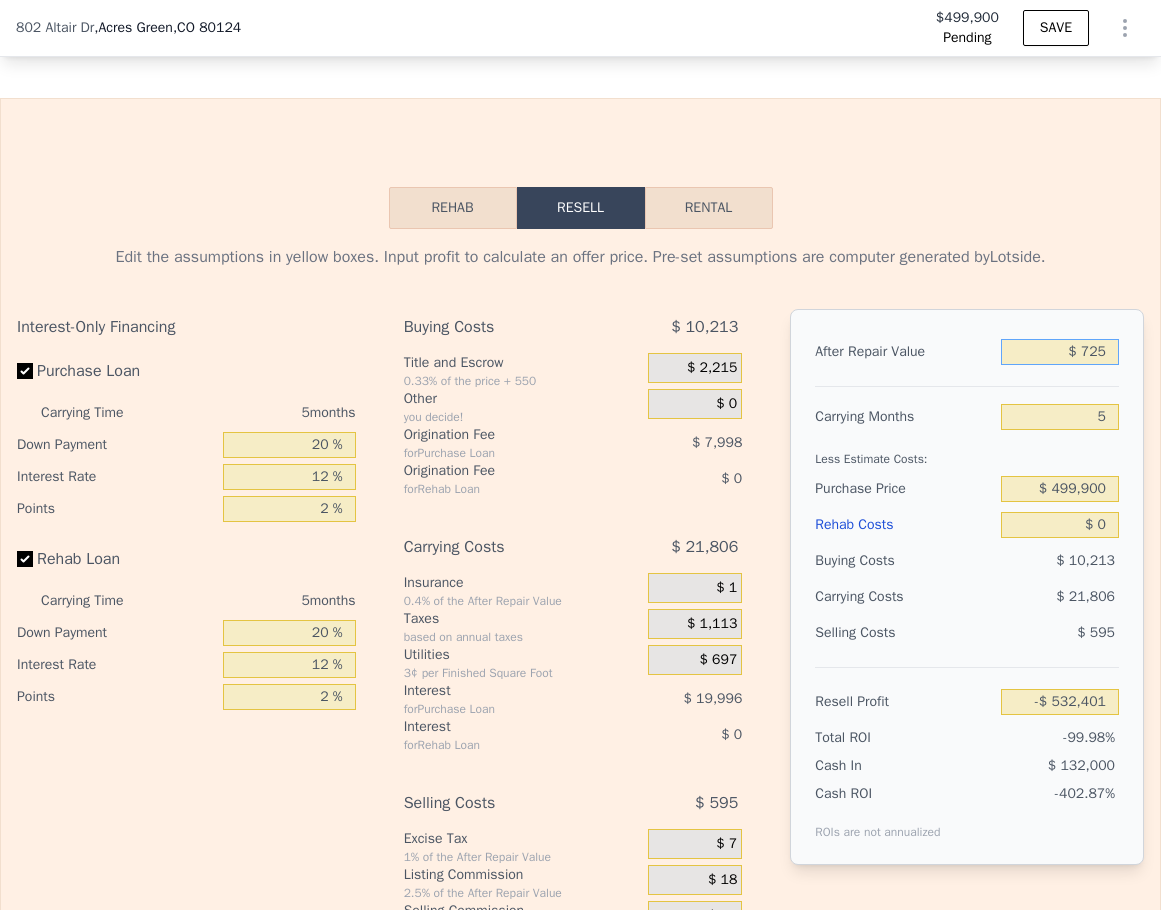 type on "-$ 531,789" 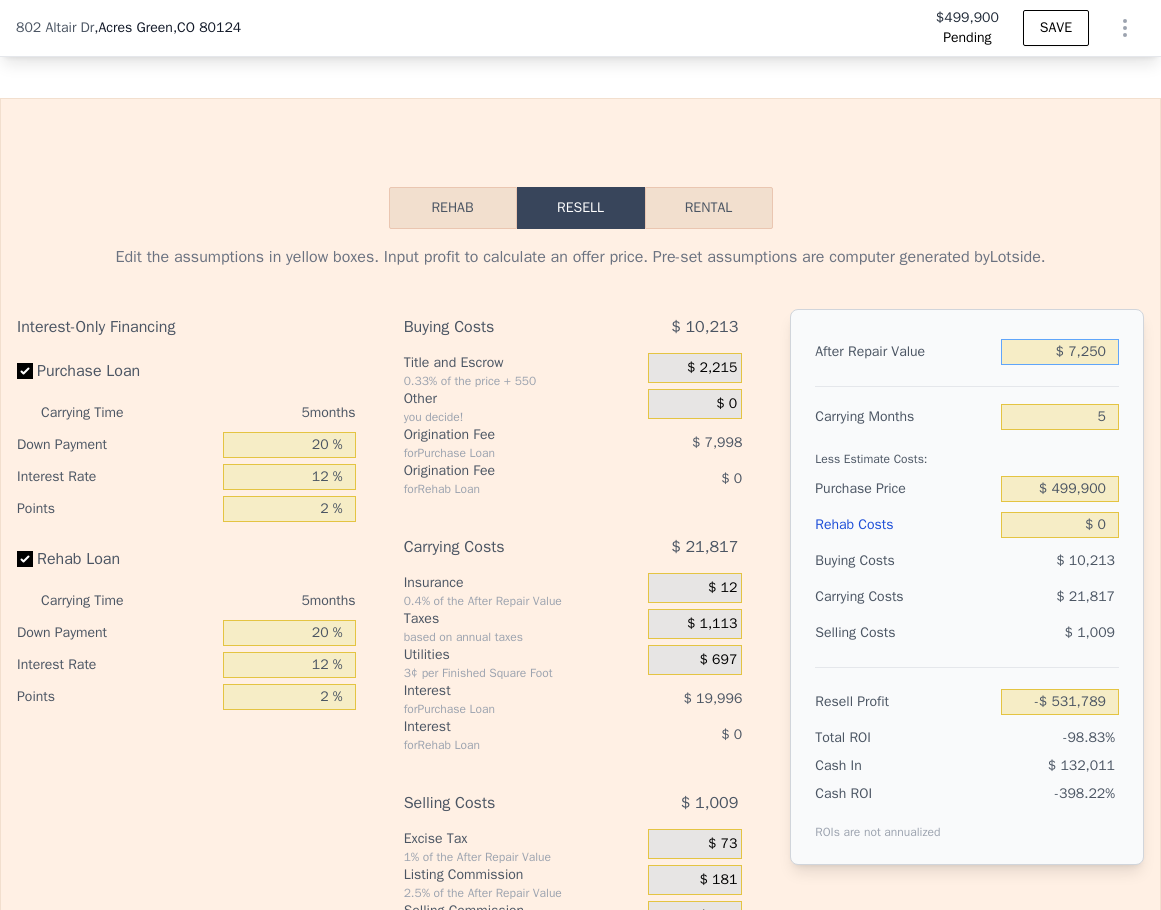 type on "$ 72,500" 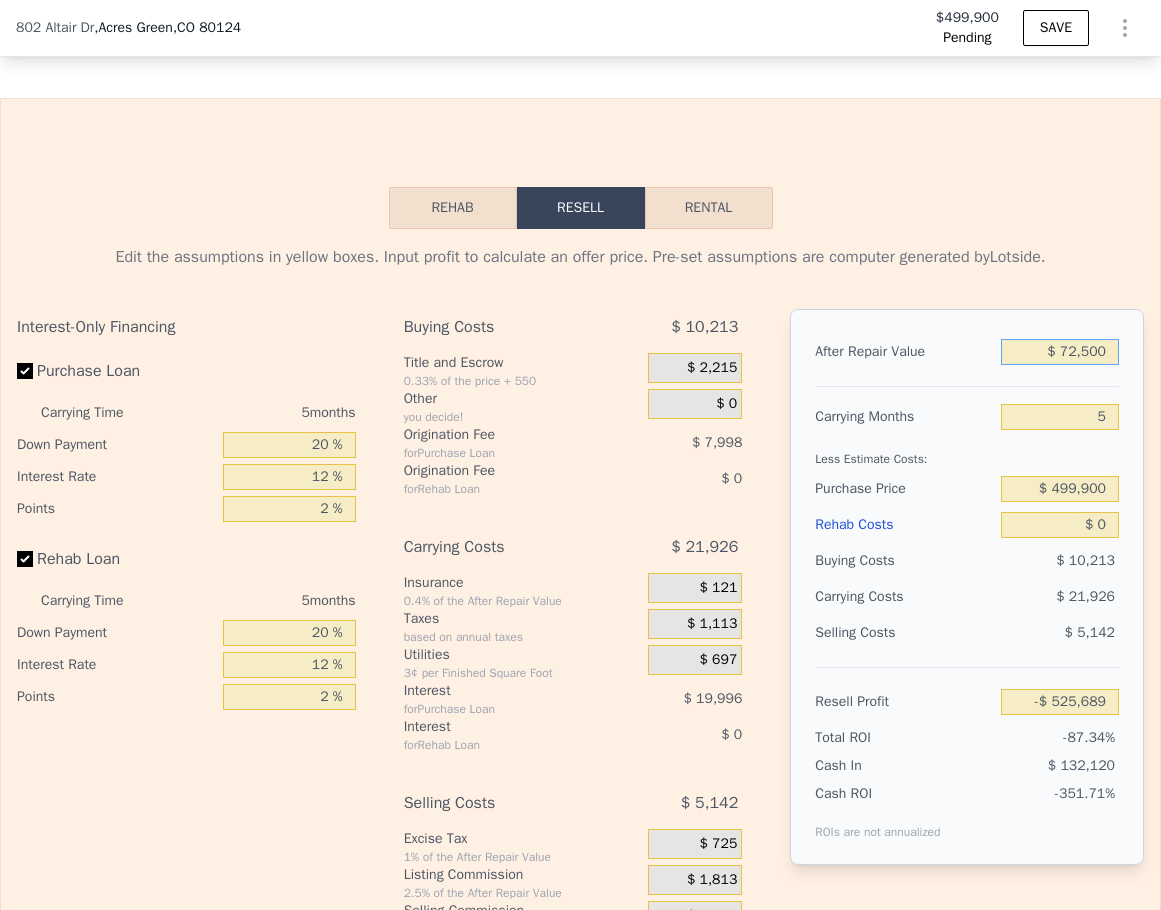 type on "-$ 464,681" 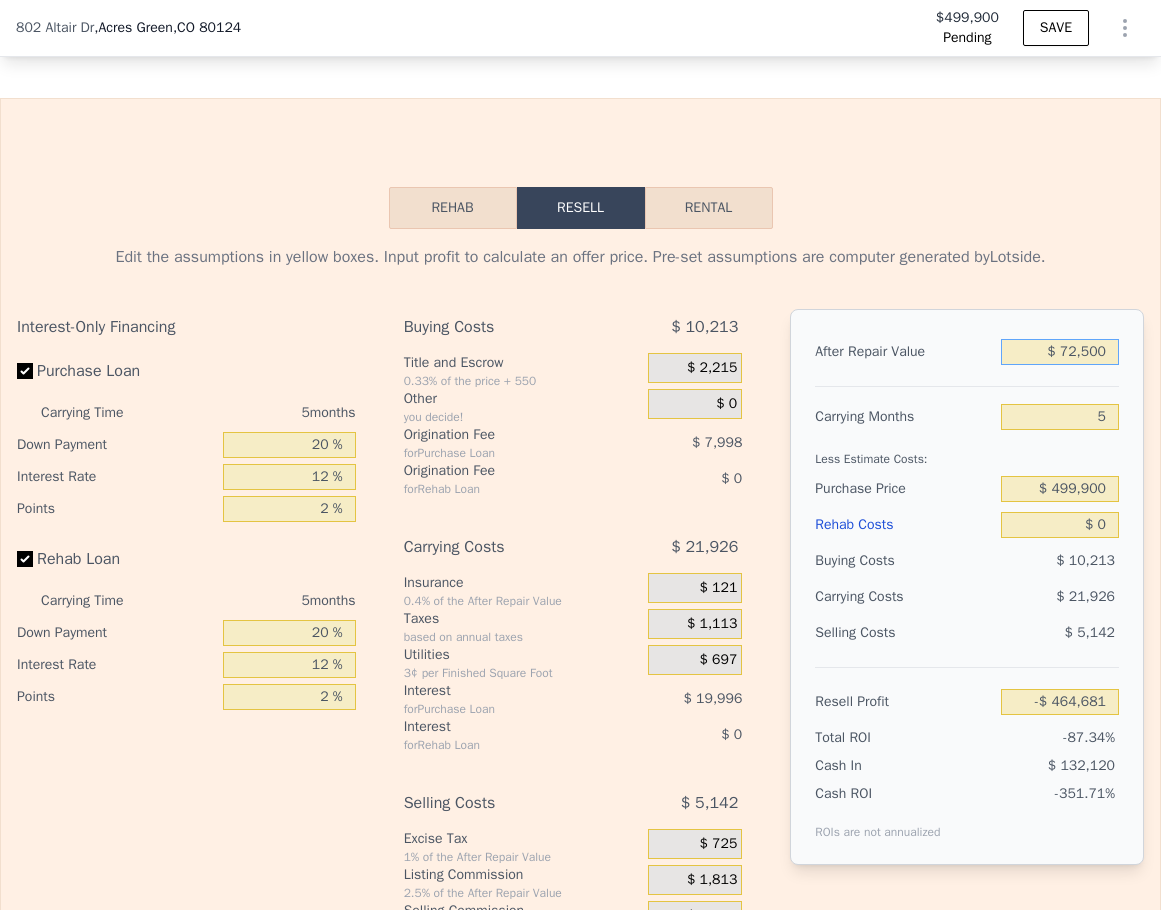 type on "$ 725,000" 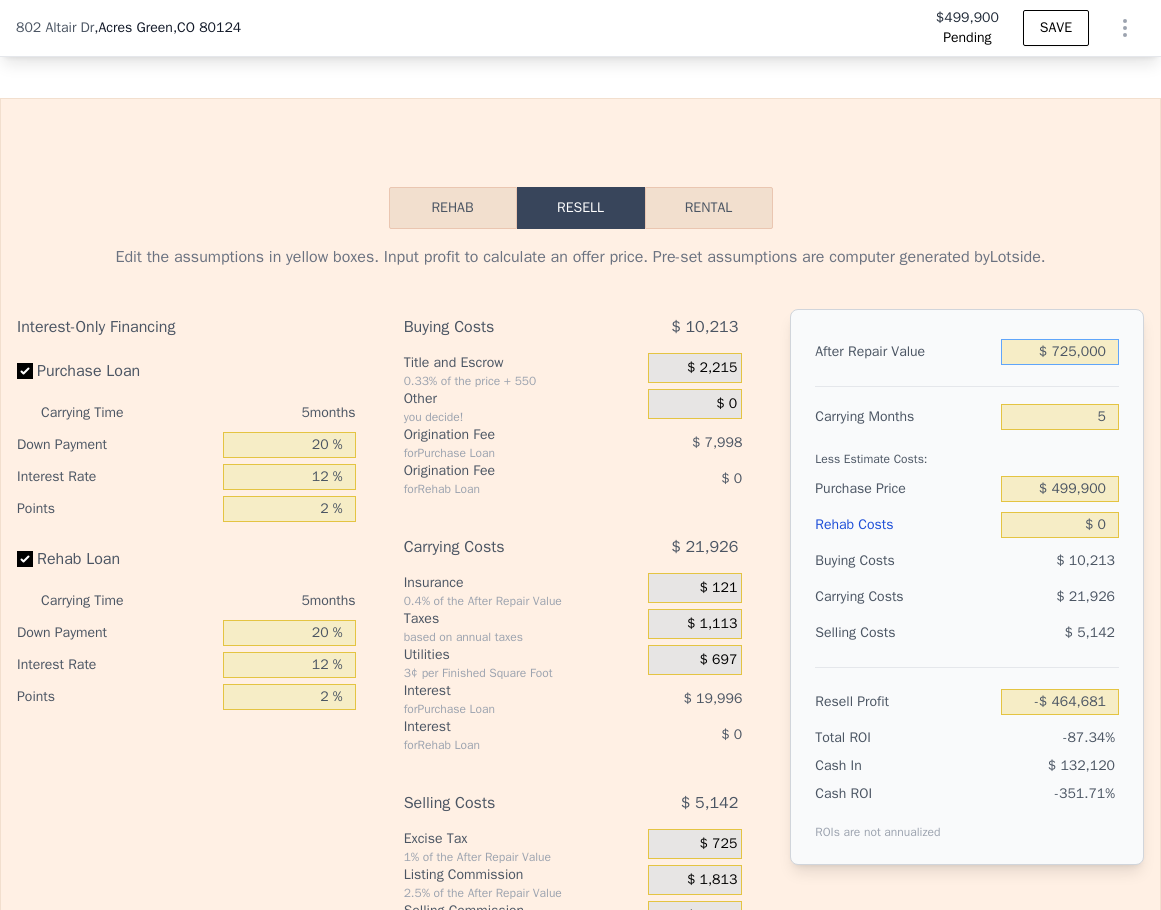 type on "$ 145,410" 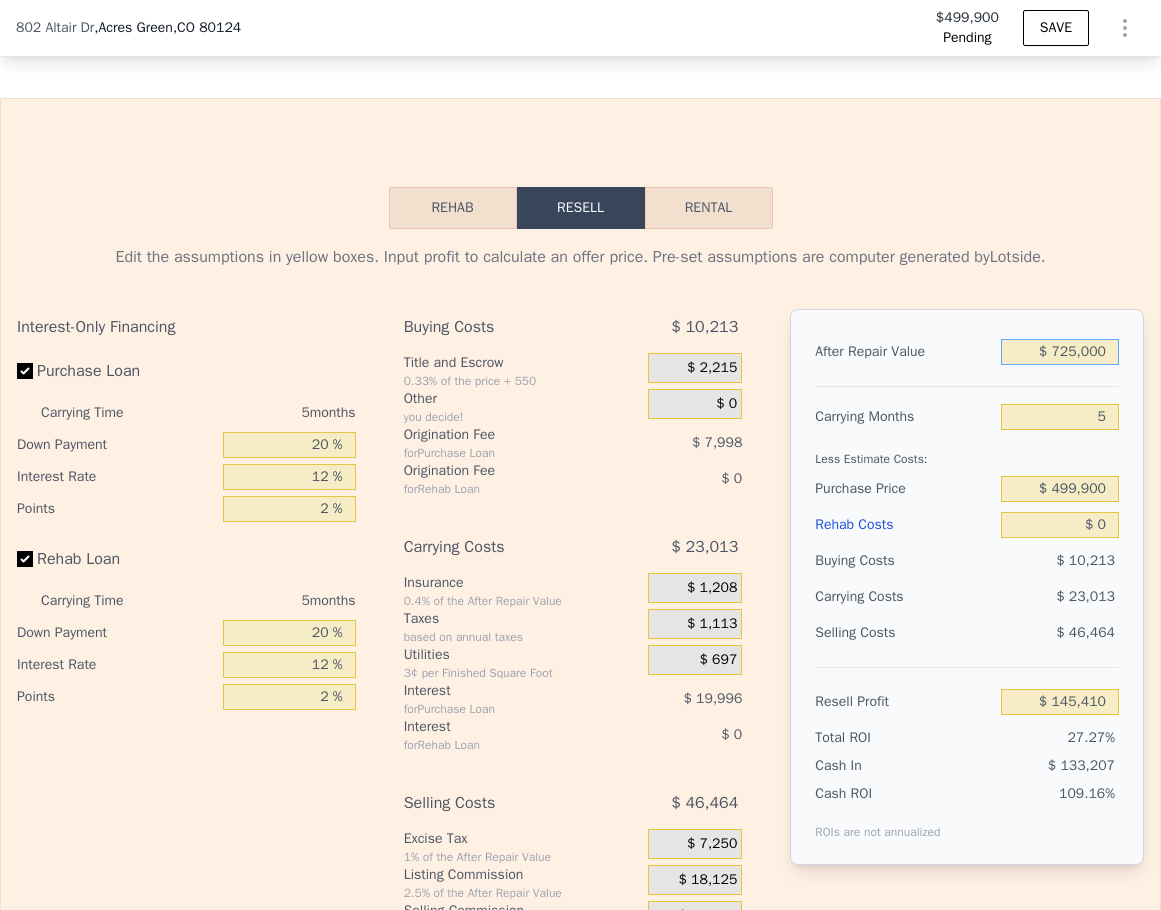 type on "$ 725,000" 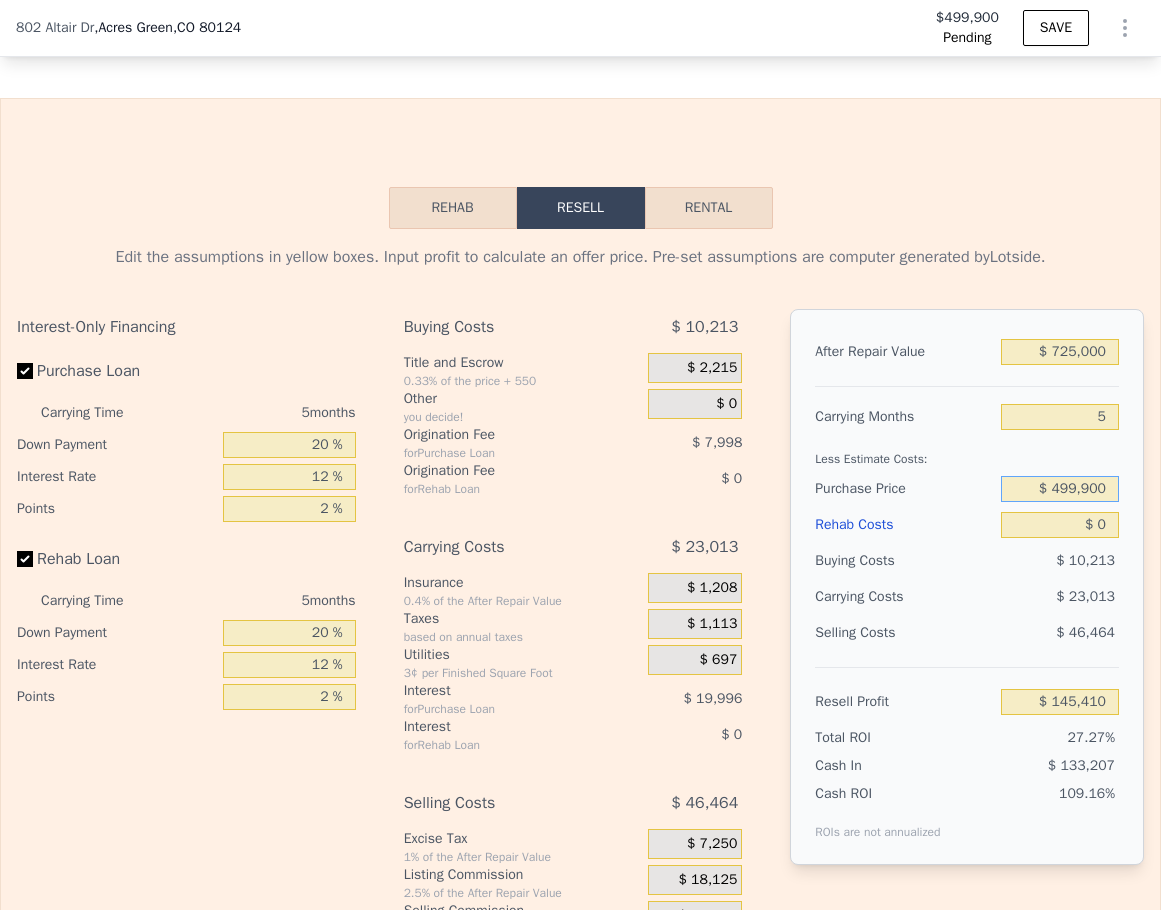 click on "$ 499,900" at bounding box center [1060, 489] 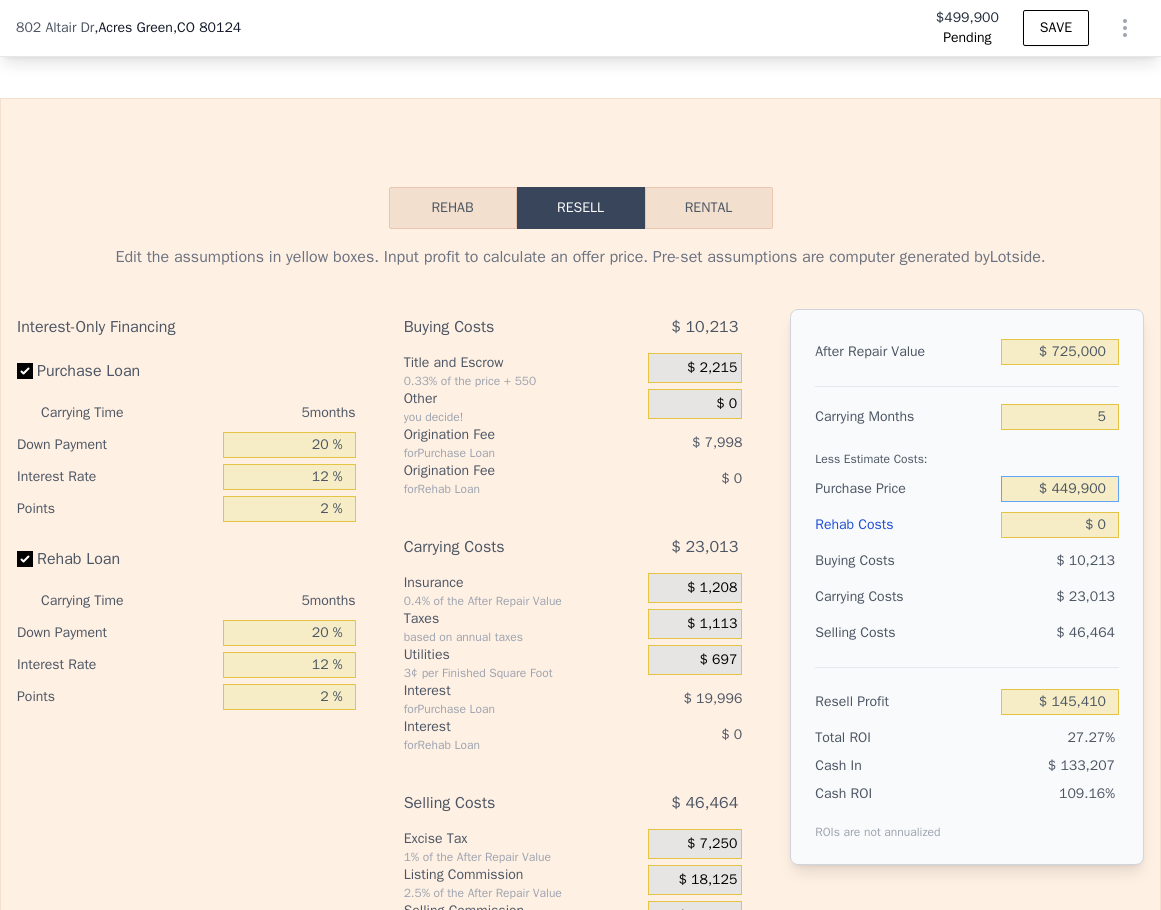 type on "$ 449,900" 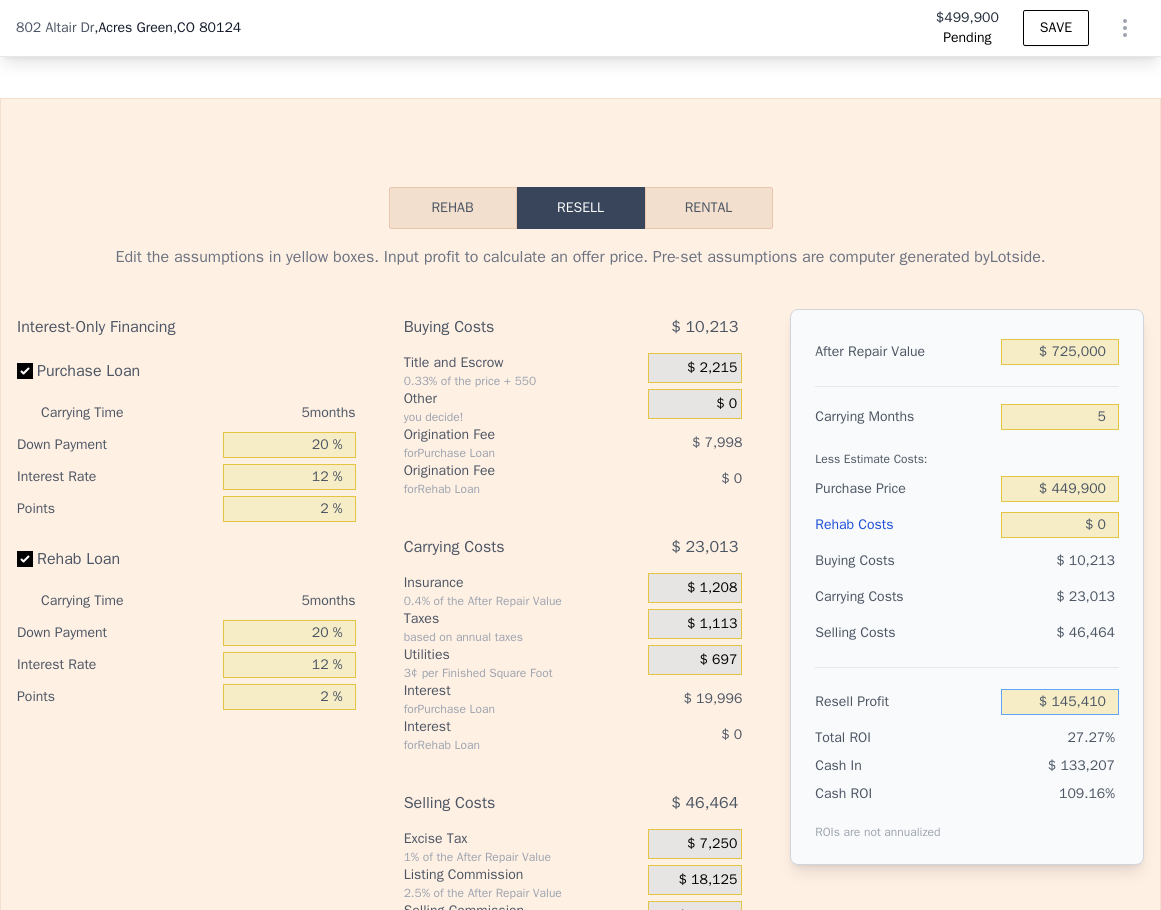 click on "$ 145,410" at bounding box center [1060, 702] 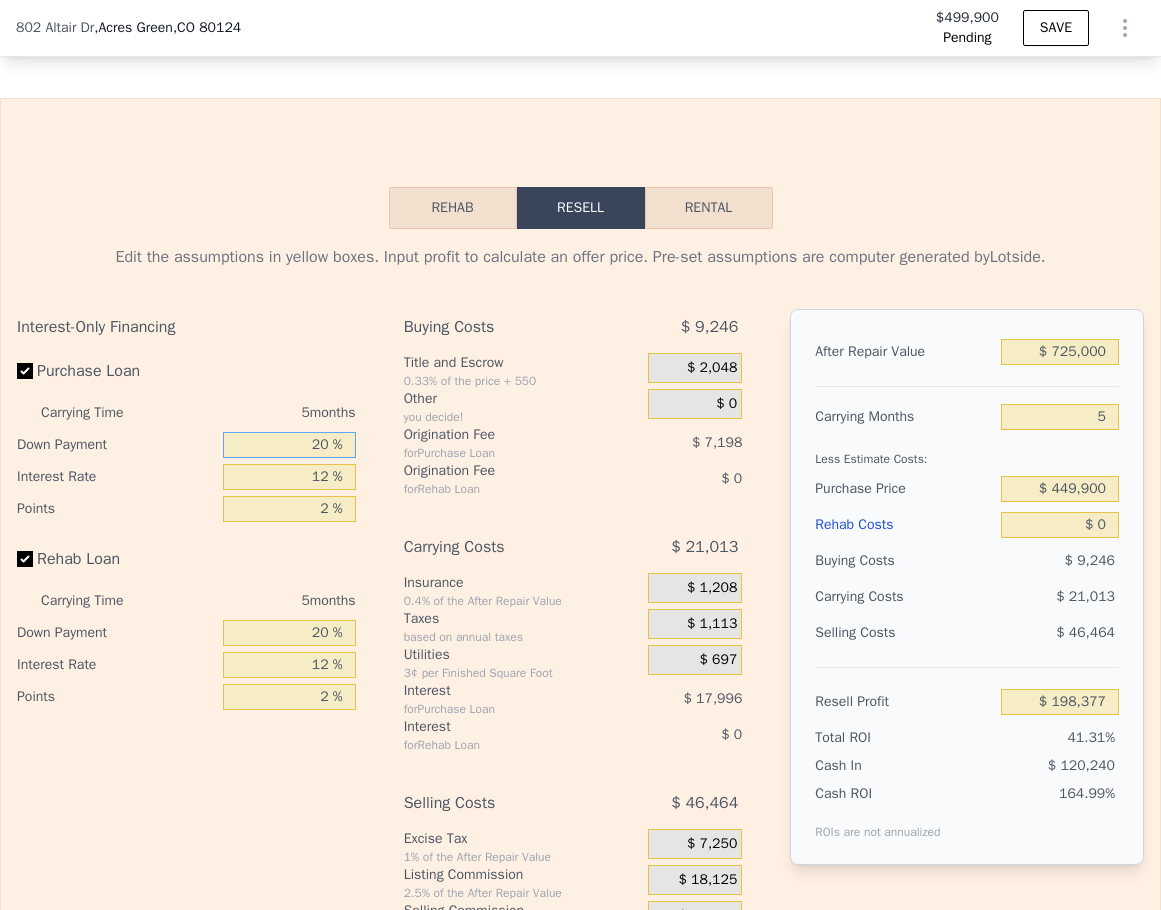 click on "20 %" at bounding box center [289, 445] 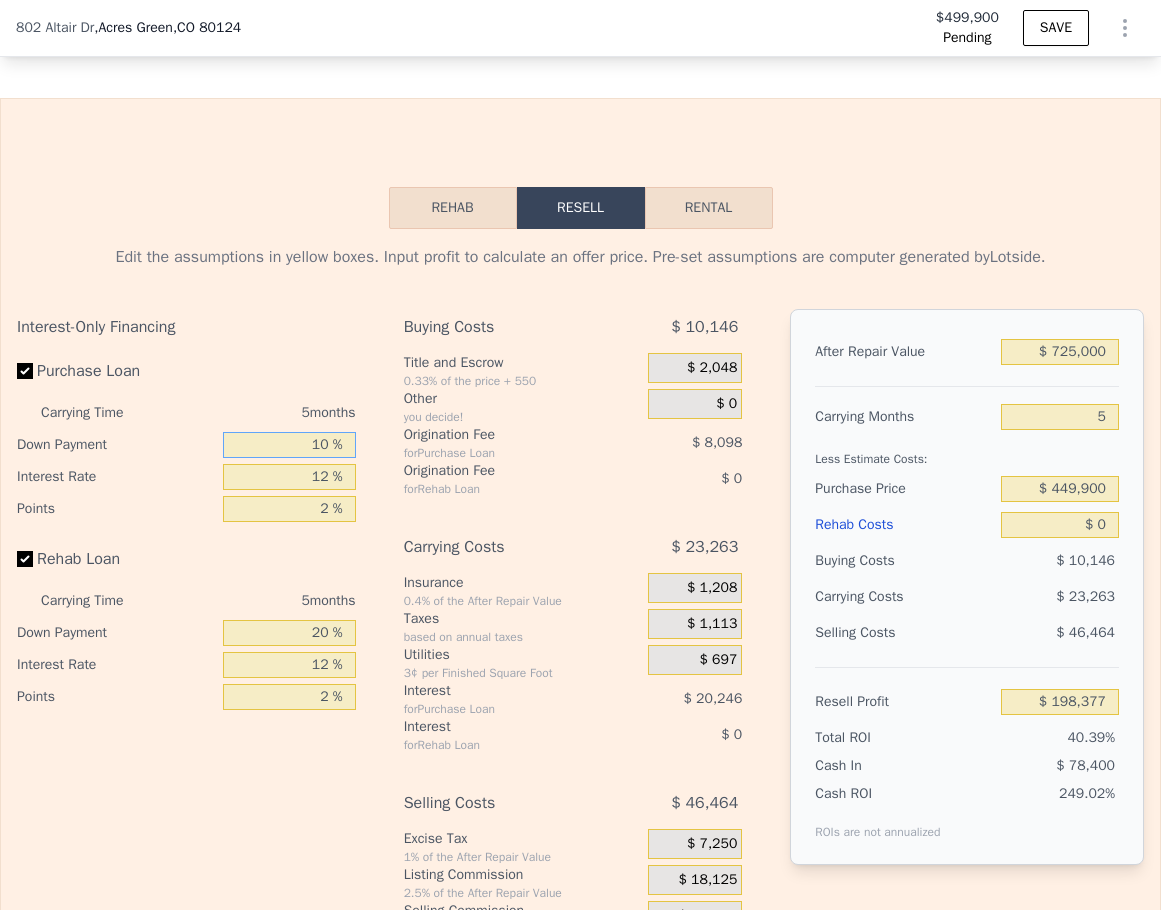 type on "$ 195,227" 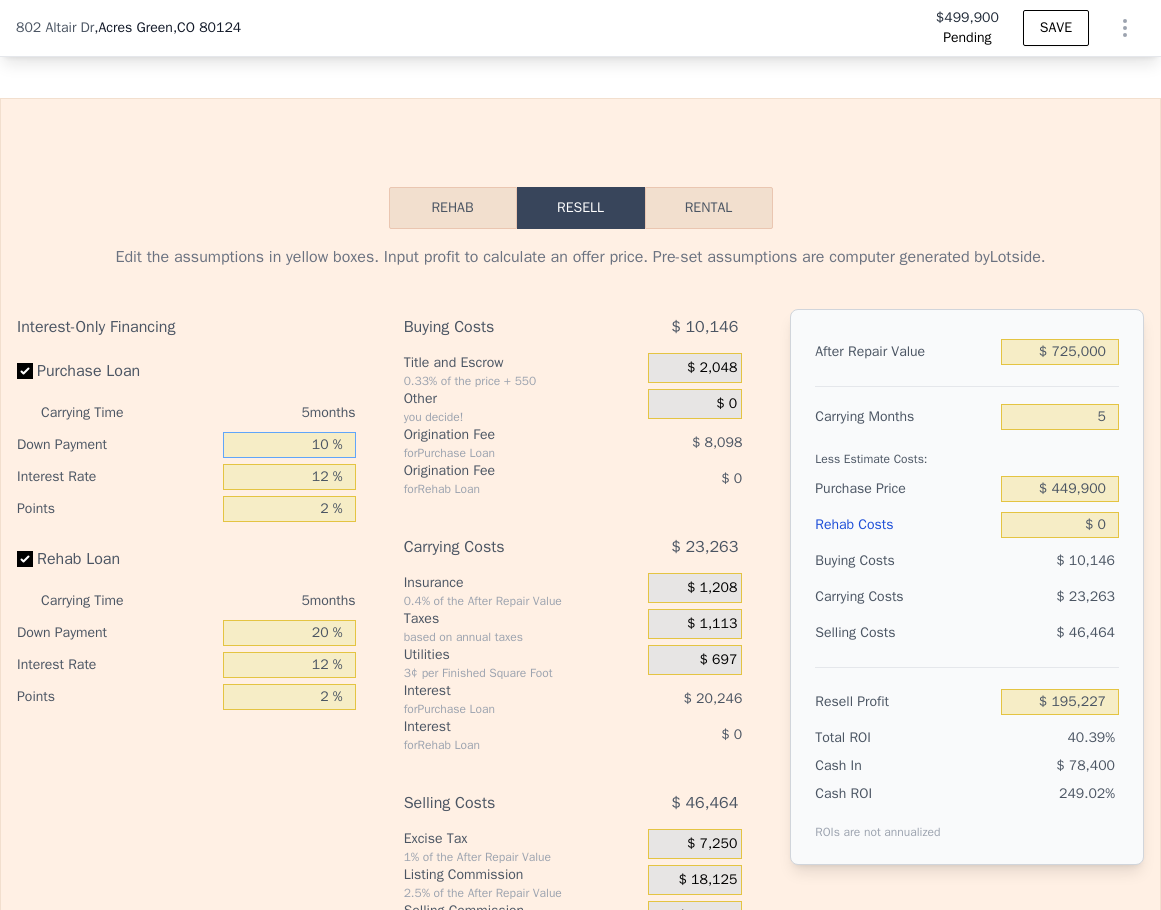 type on "10 %" 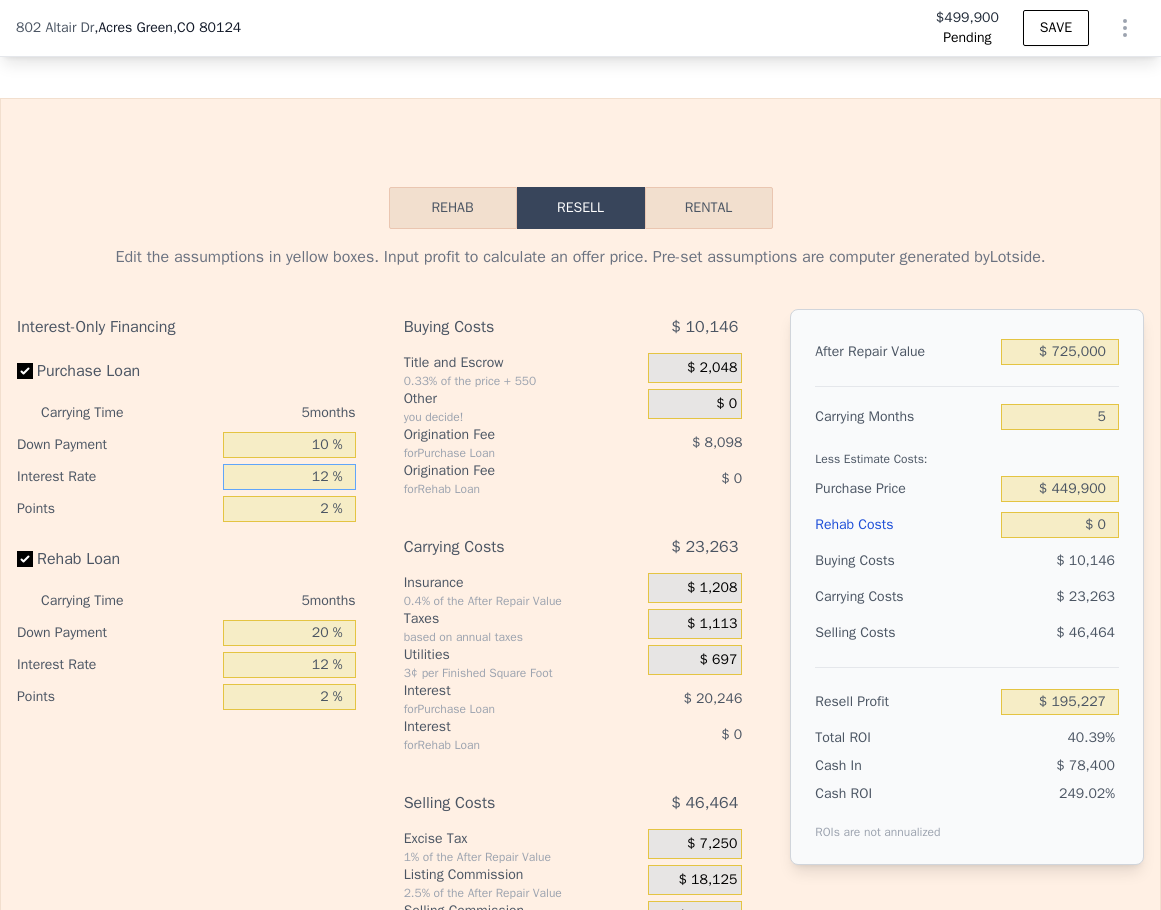 click on "12 %" at bounding box center (289, 477) 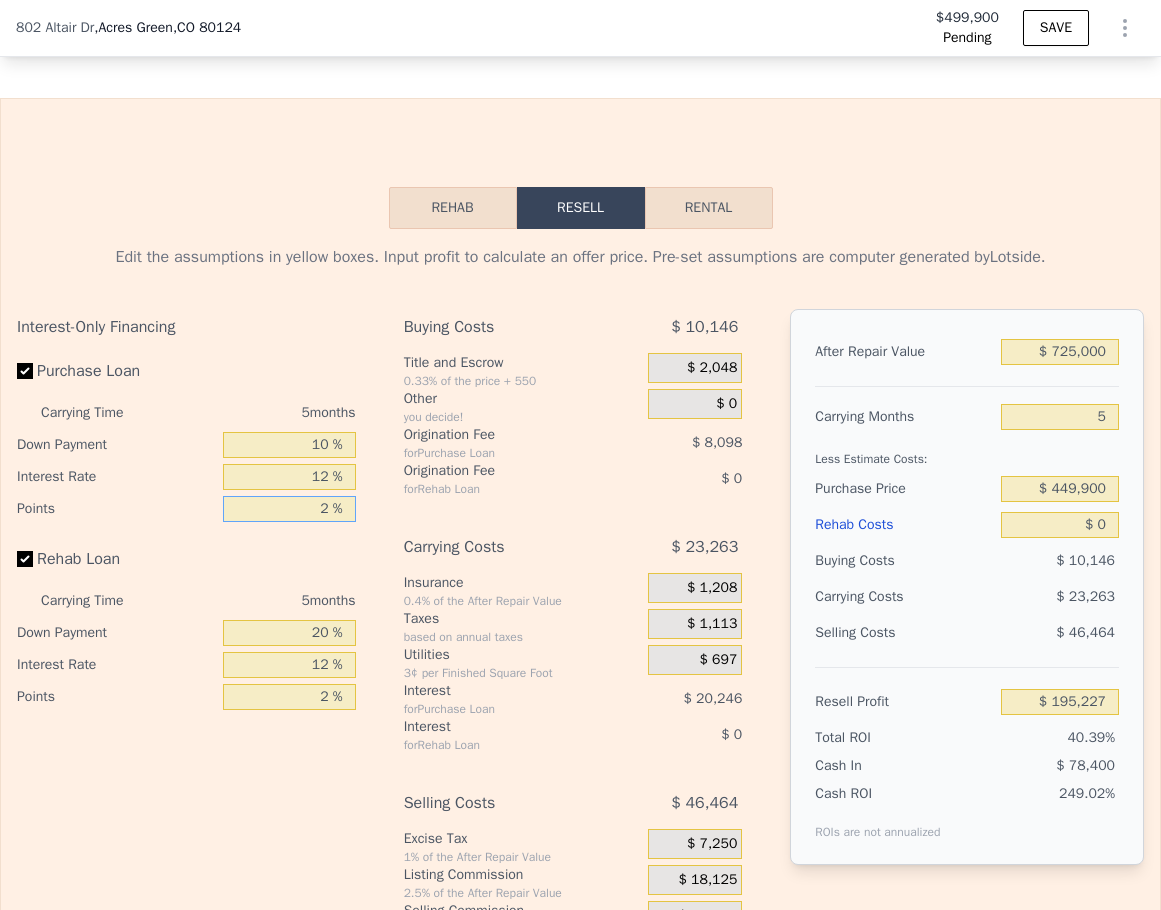 click on "2 %" at bounding box center [289, 509] 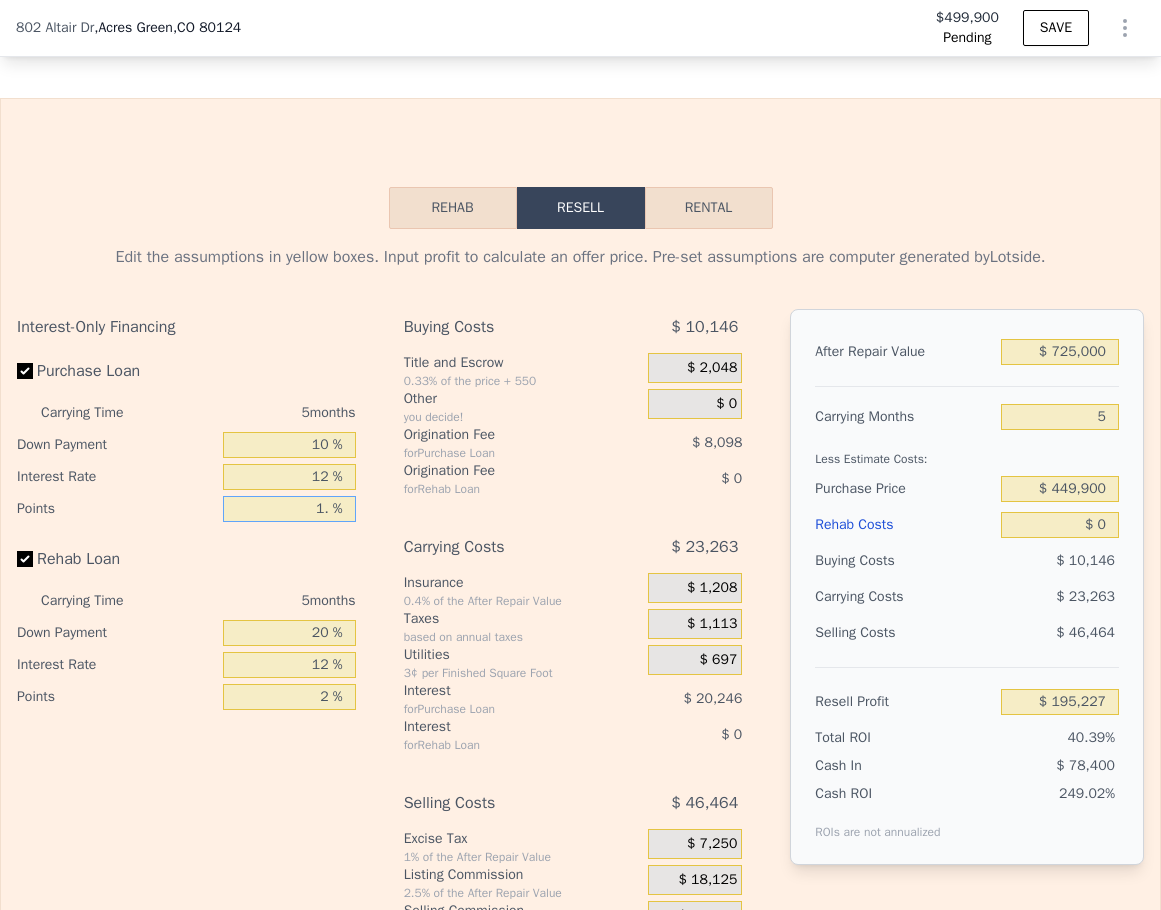 type on "1.5 %" 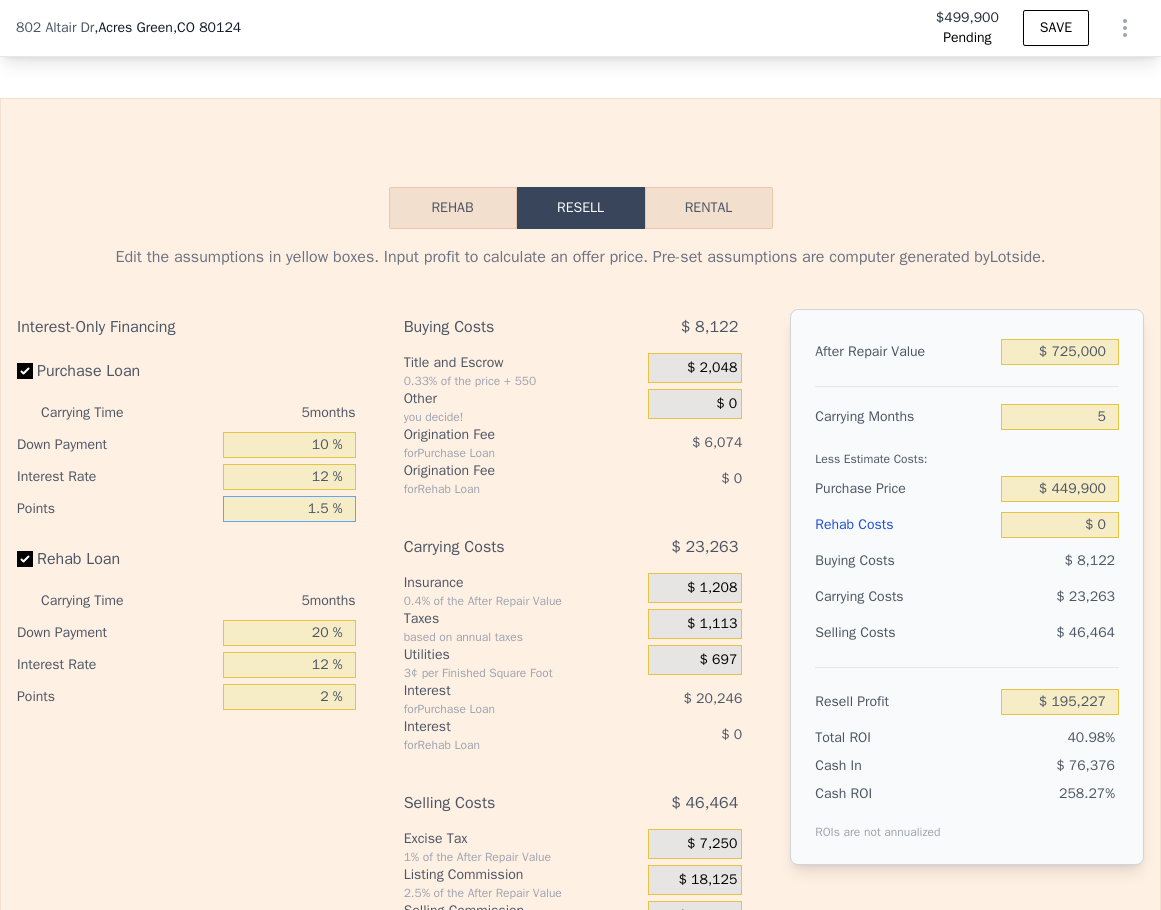 type on "$ 197,251" 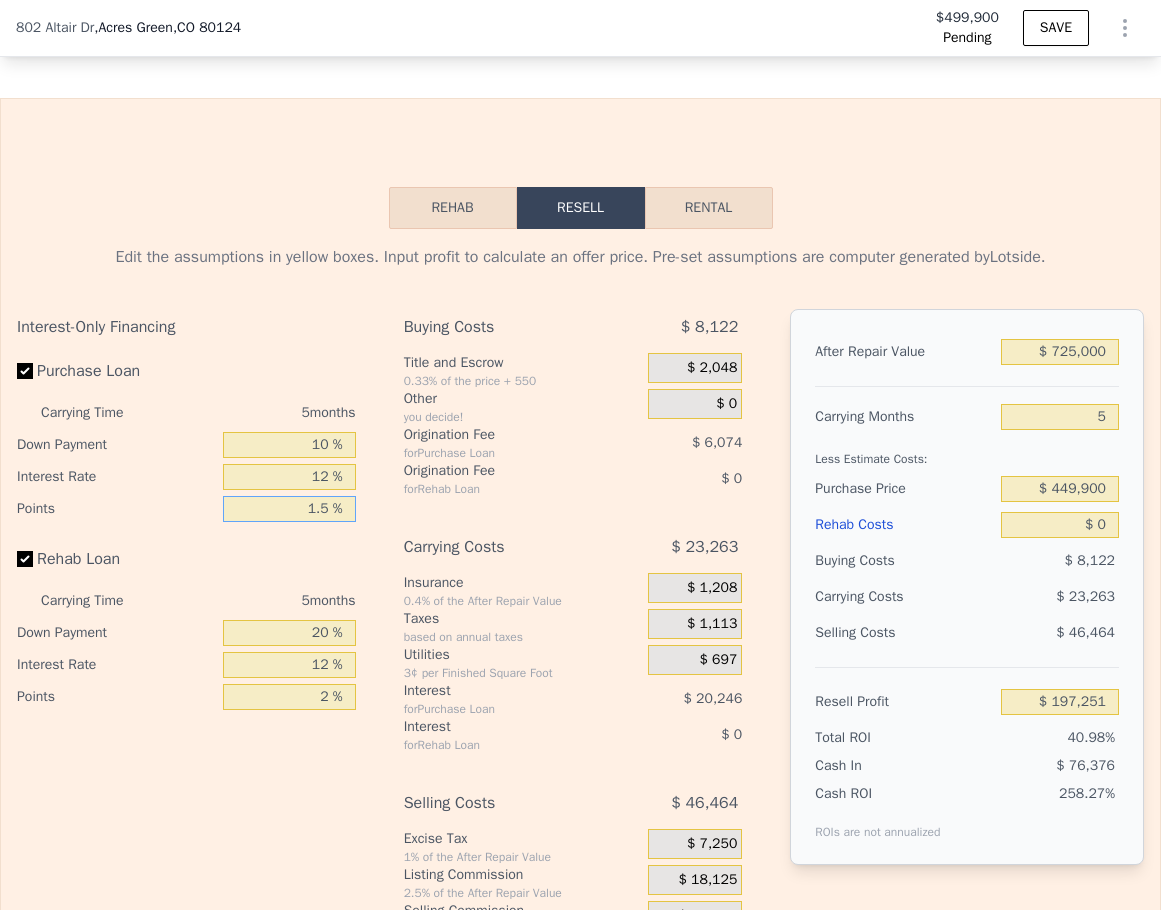 type on "1.5 %" 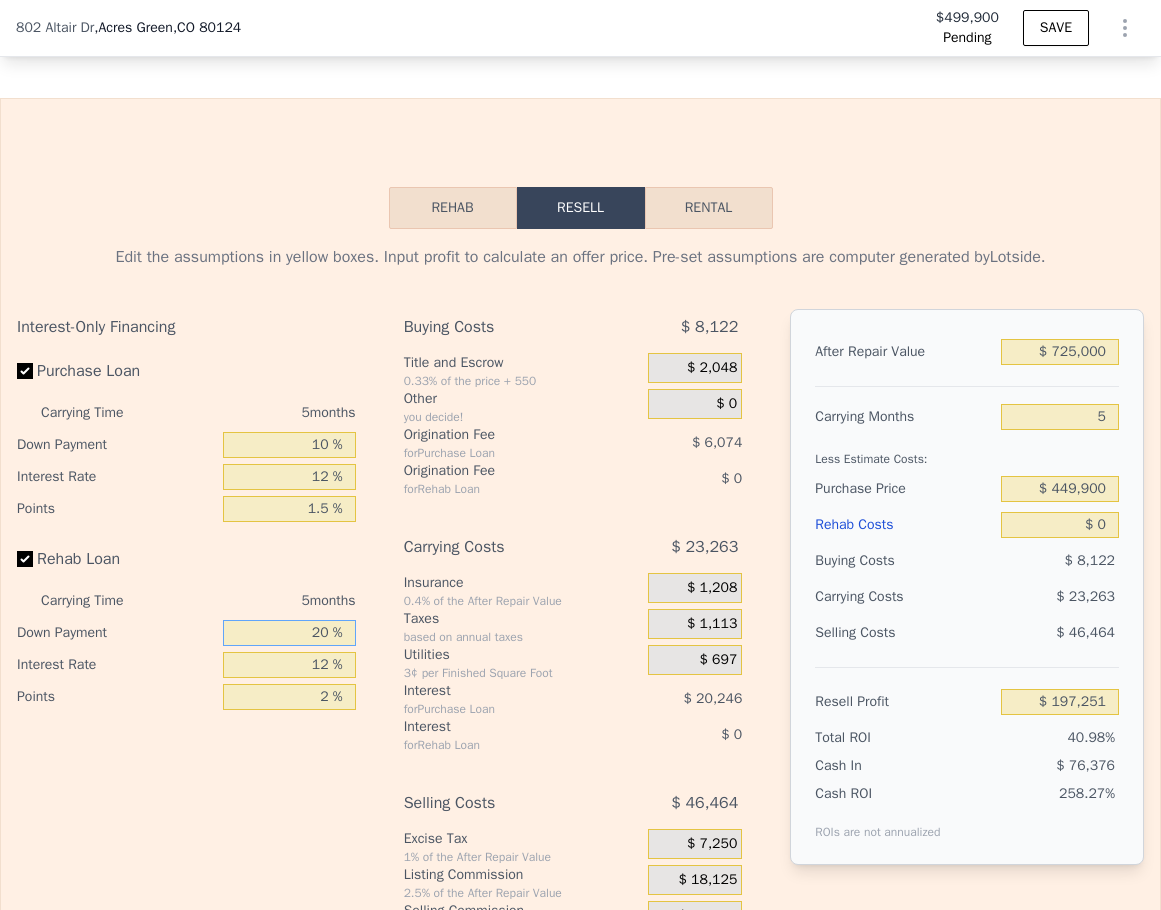 click on "20 %" at bounding box center (289, 633) 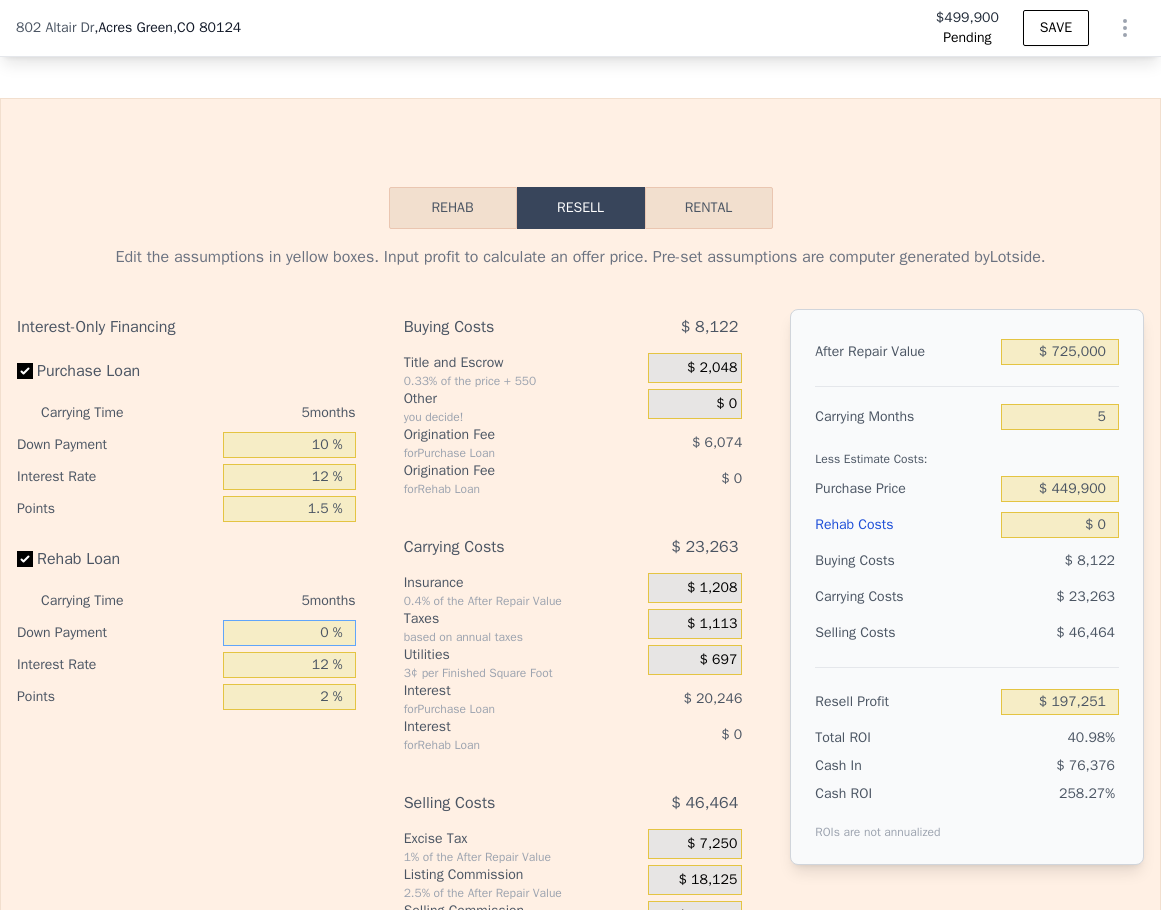 type on "0 %" 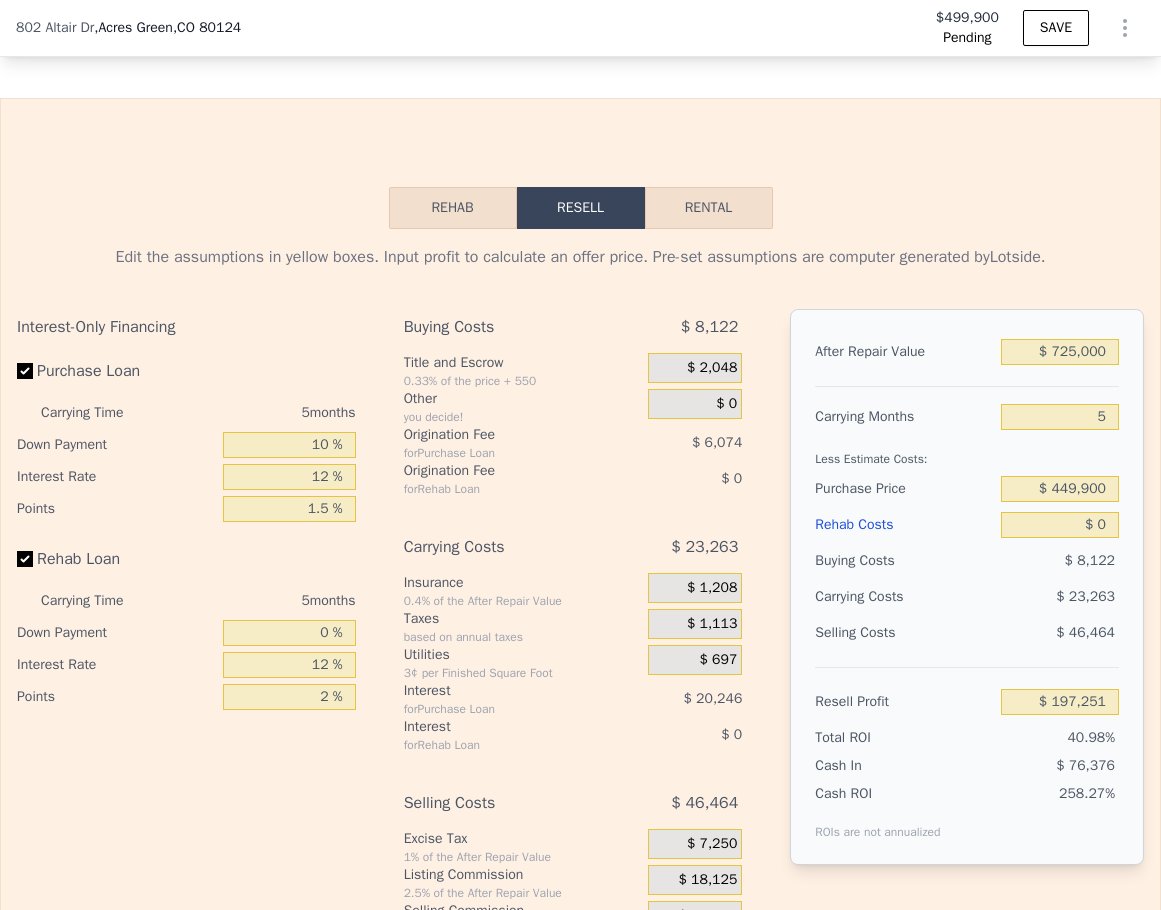 click on "$ 1,208" at bounding box center (695, 588) 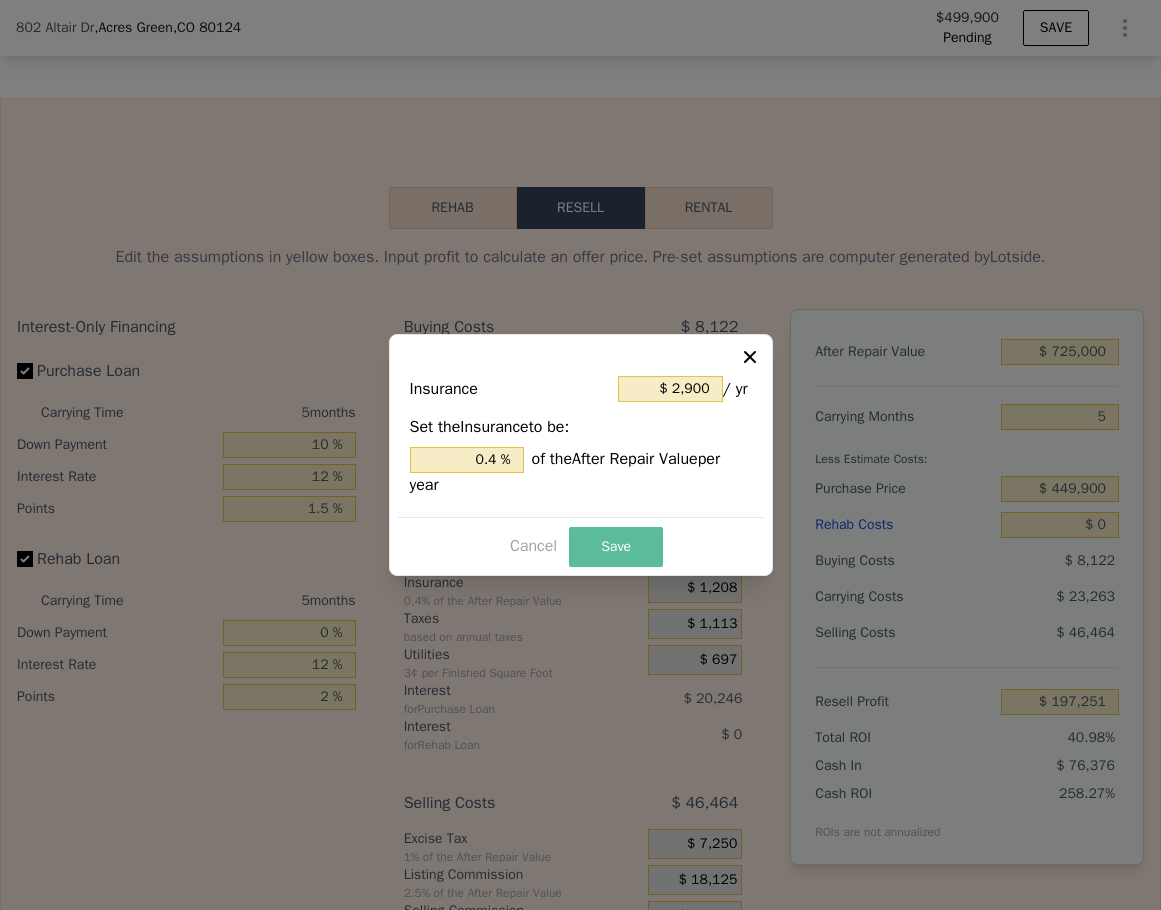 click on "Save" at bounding box center (616, 547) 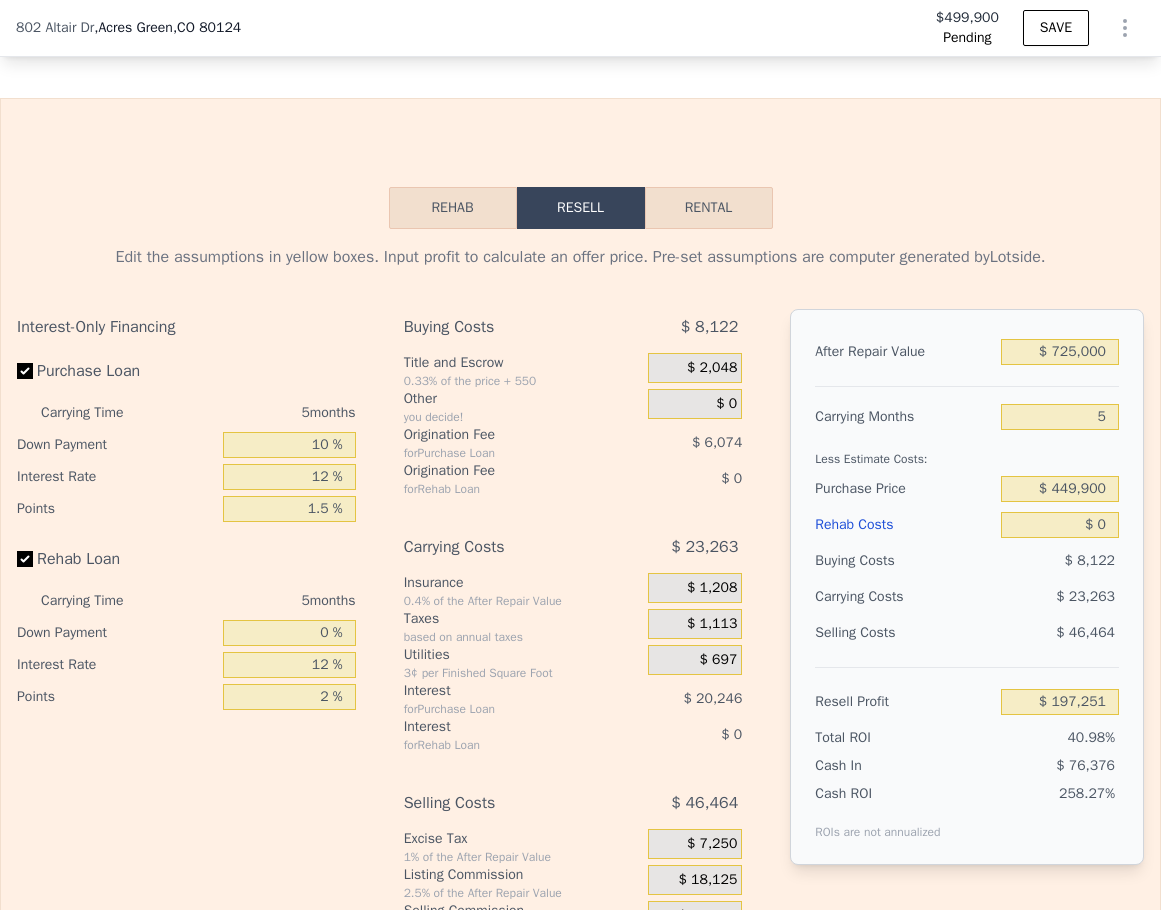 click on "Carrying Costs" at bounding box center [870, 597] 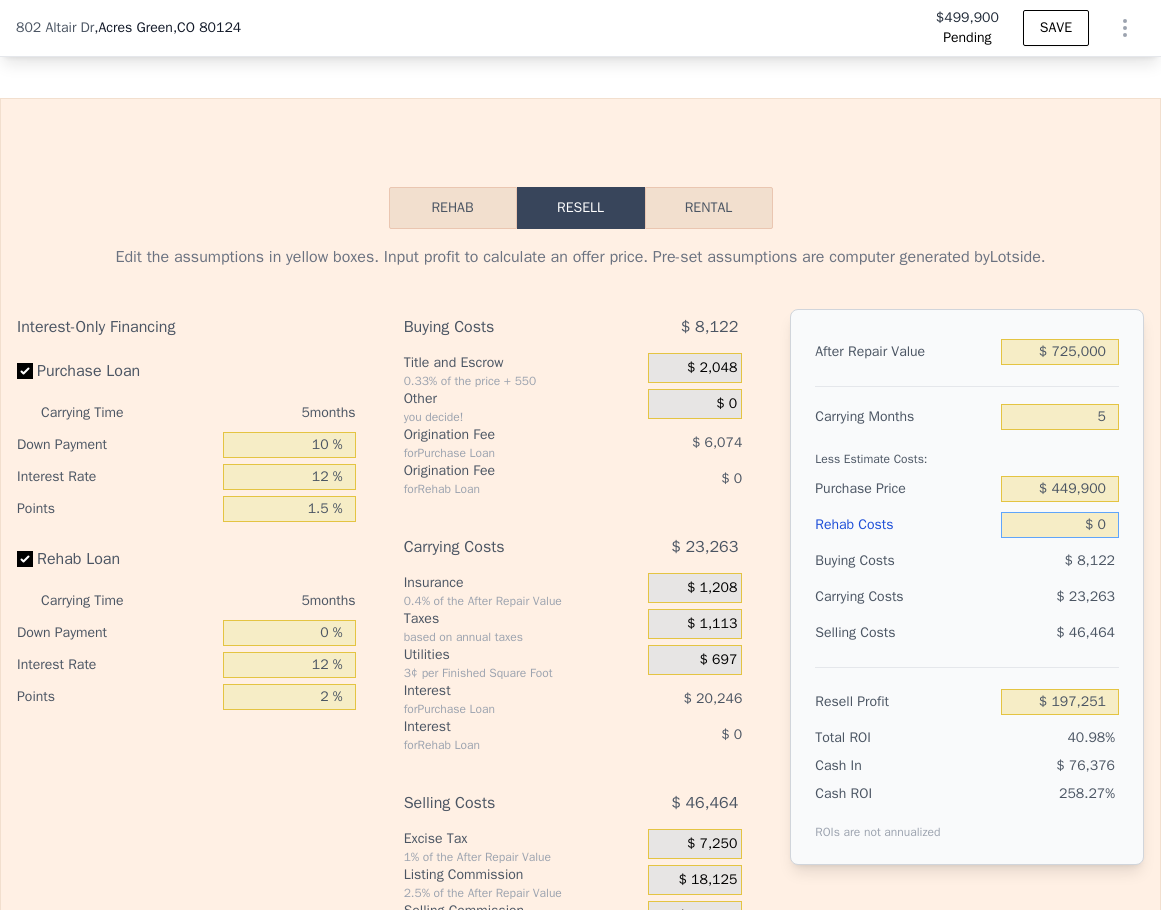 click on "$ 0" at bounding box center (1060, 525) 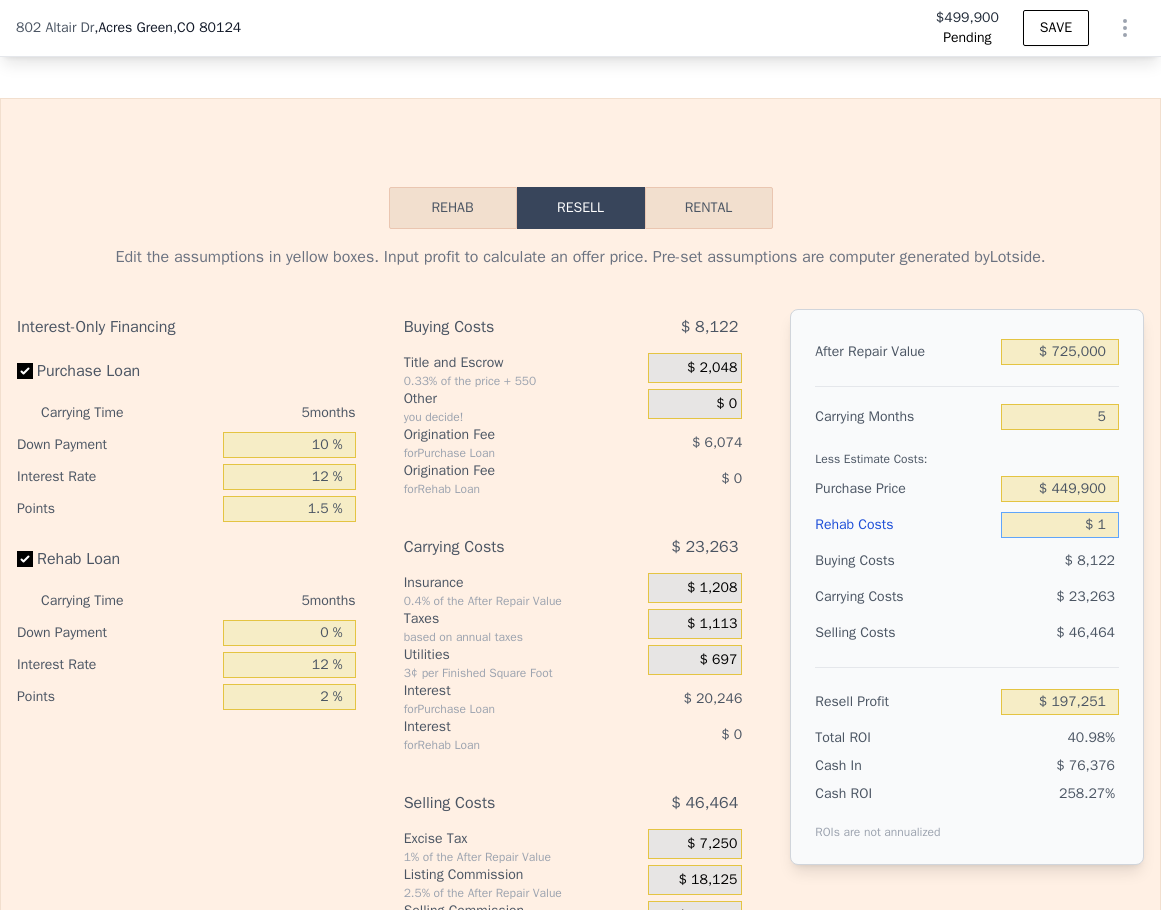 type on "$ 197,250" 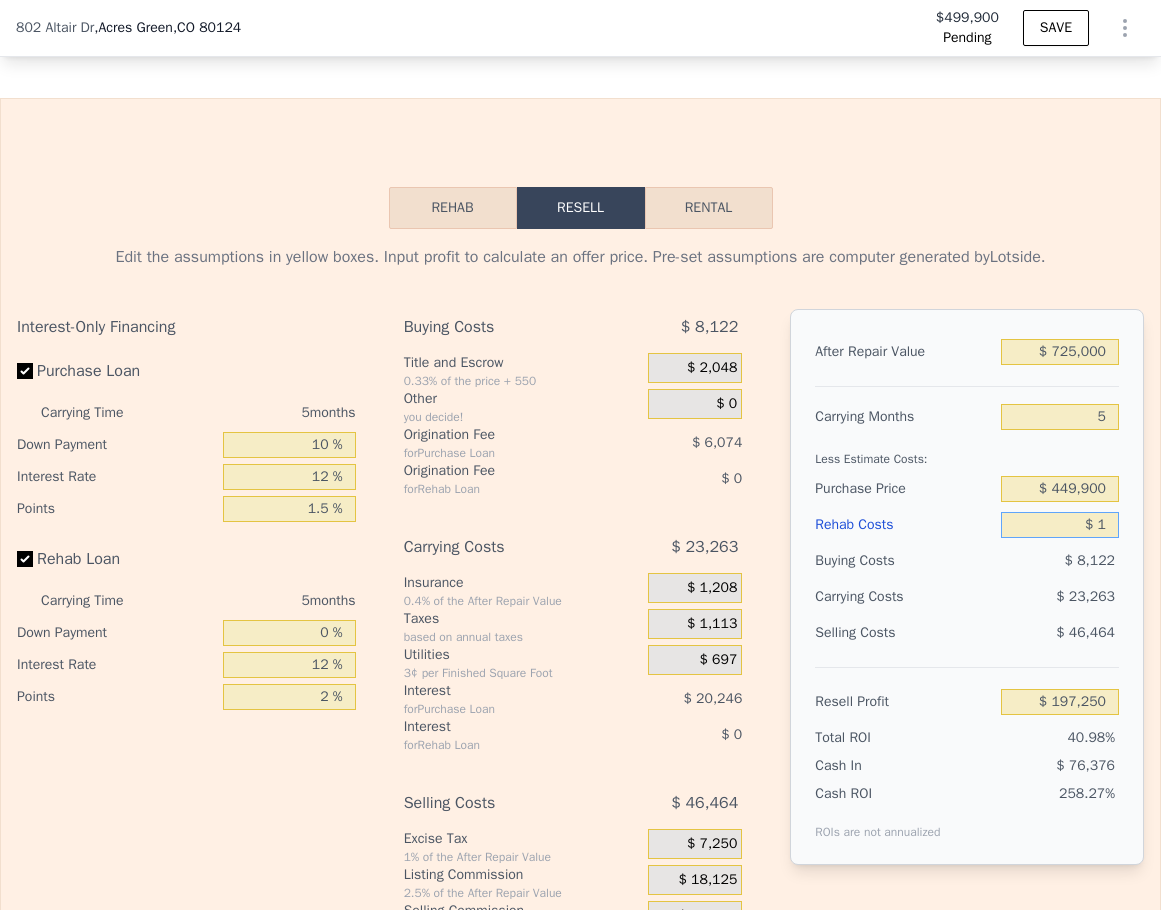 type on "$ 12" 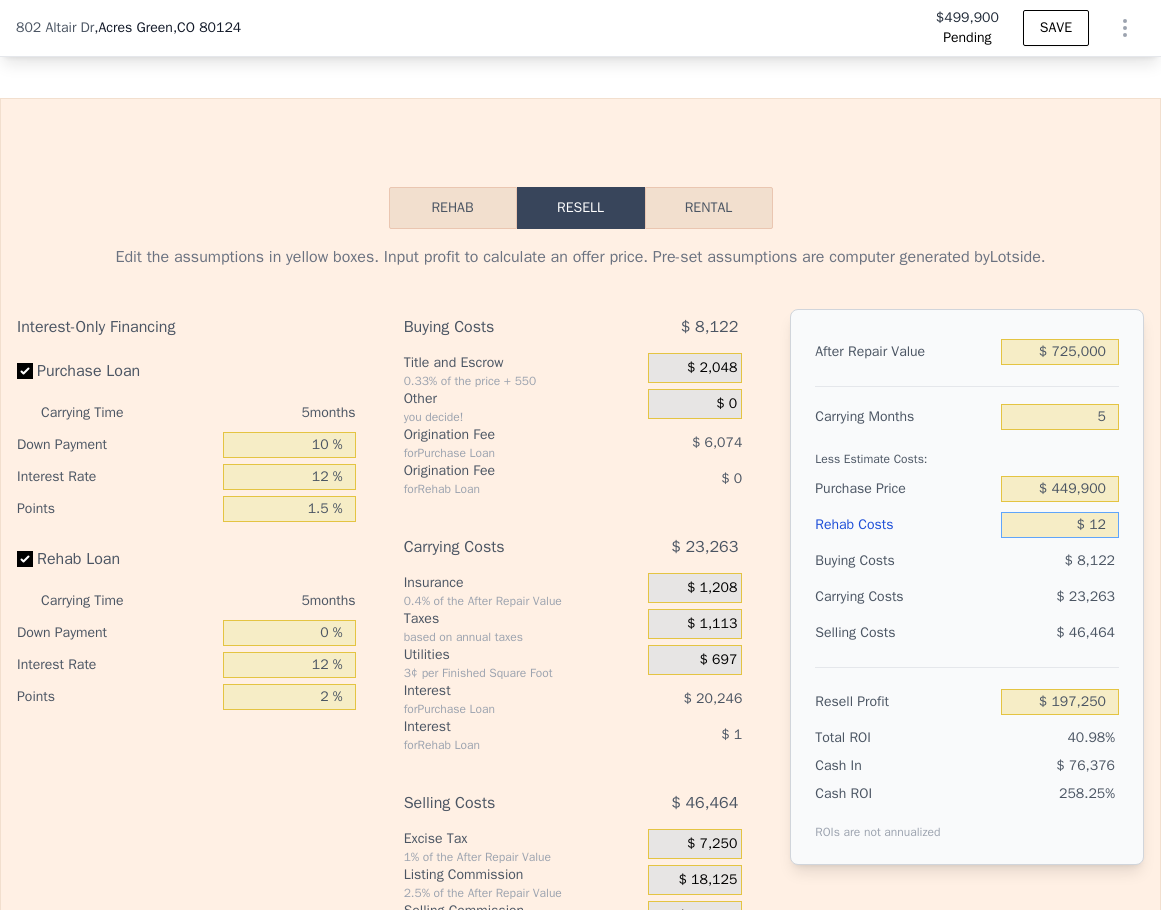 type on "$ 197,239" 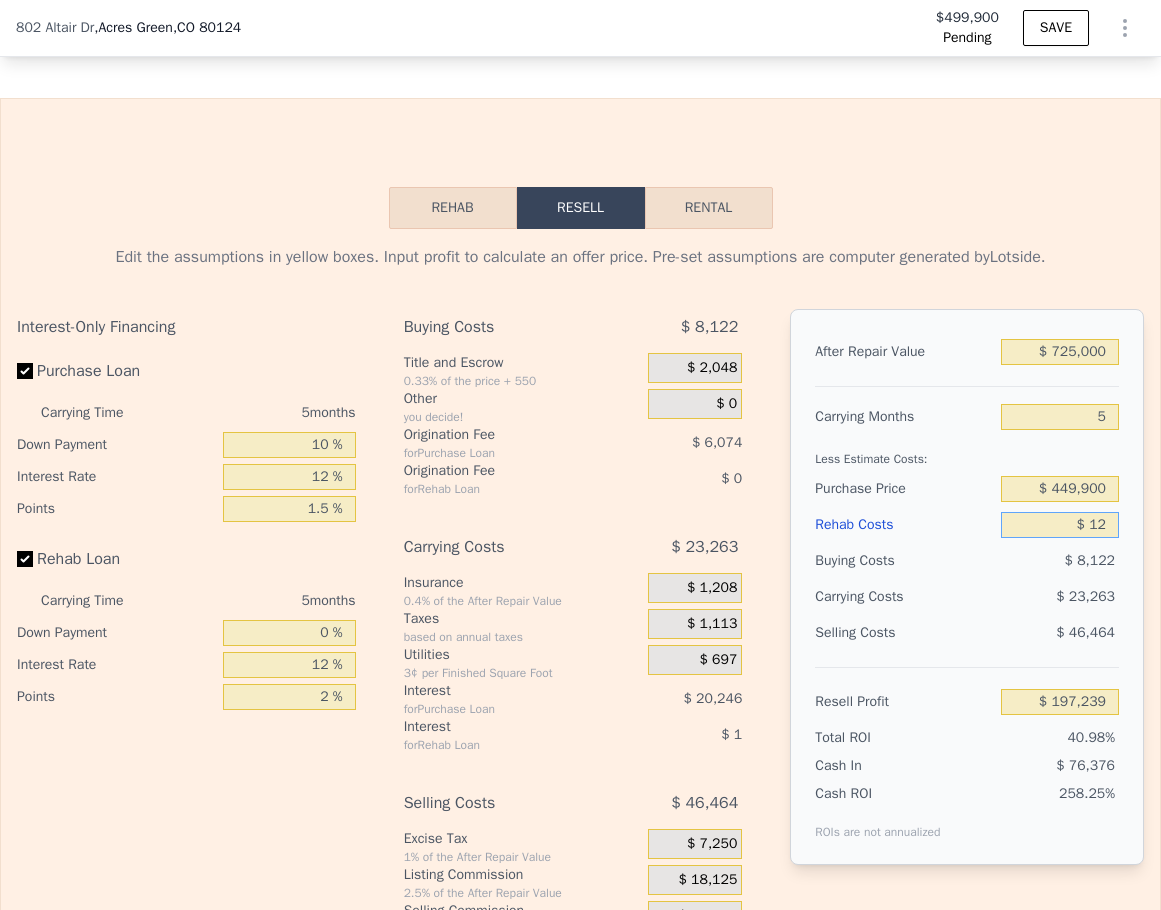 type on "$ 125" 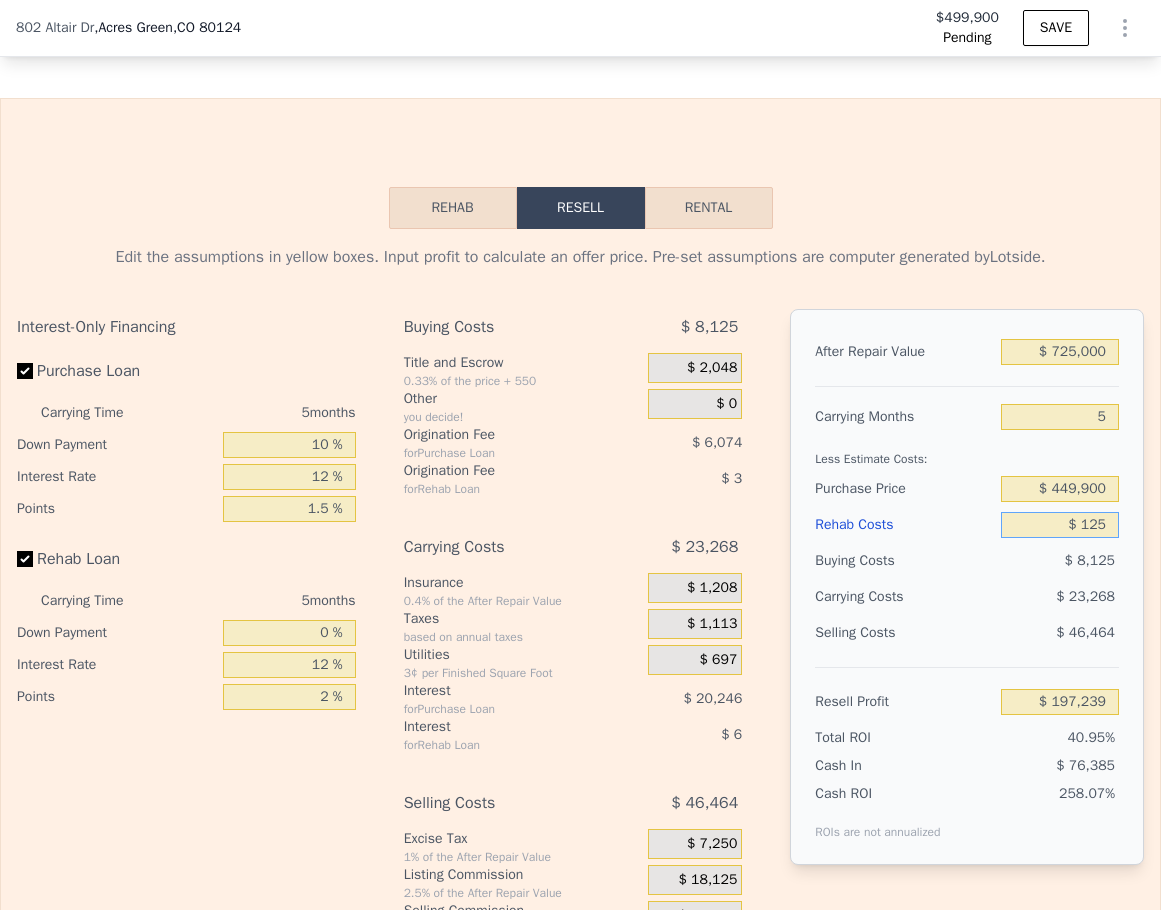 type on "$ 197,118" 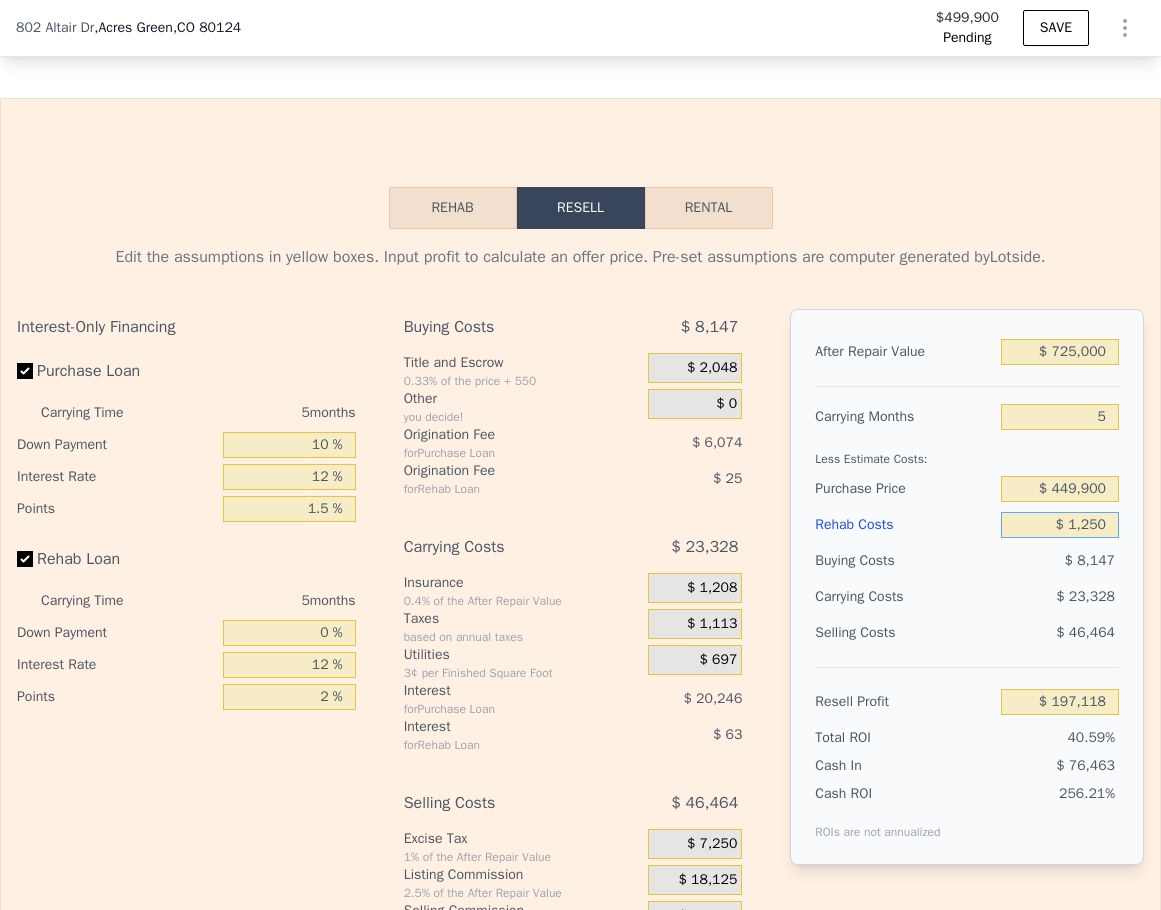 type on "$ 12,500" 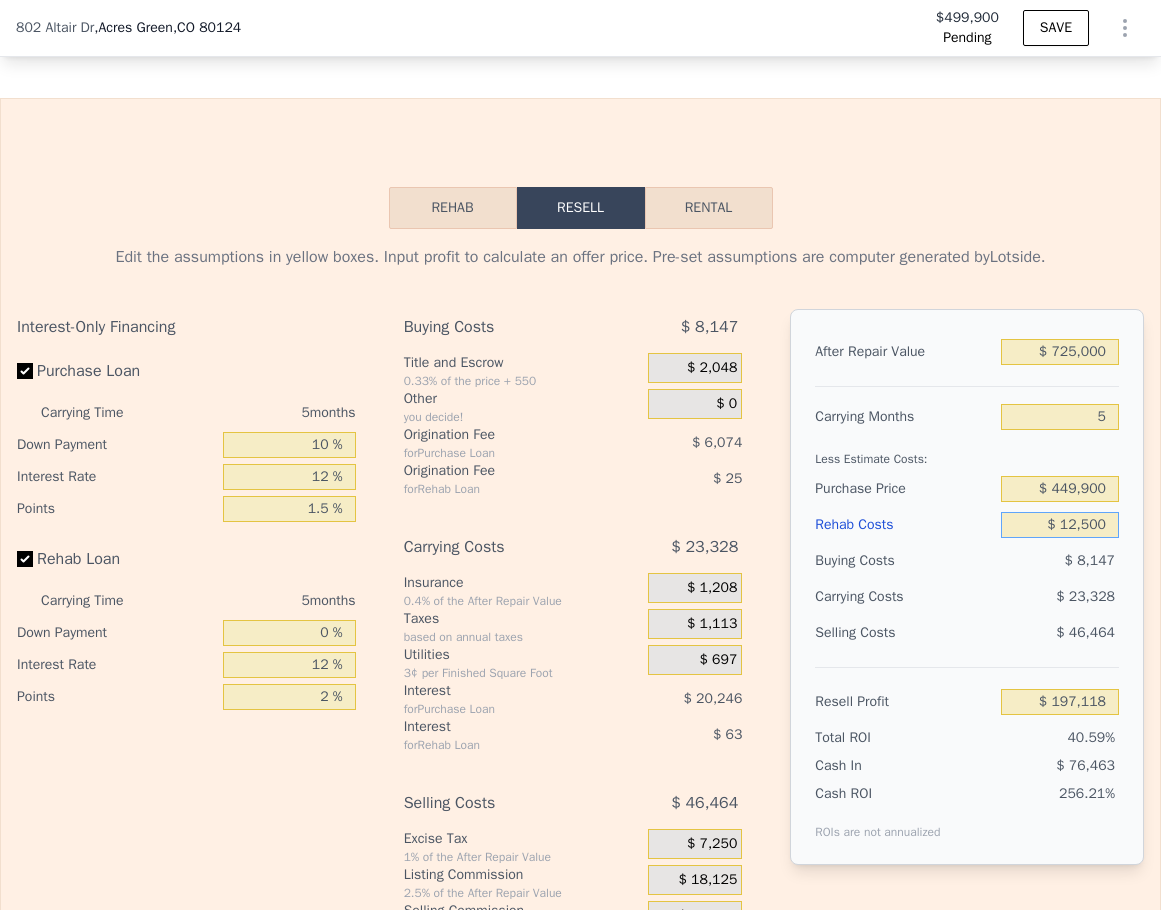 type on "$ 195,911" 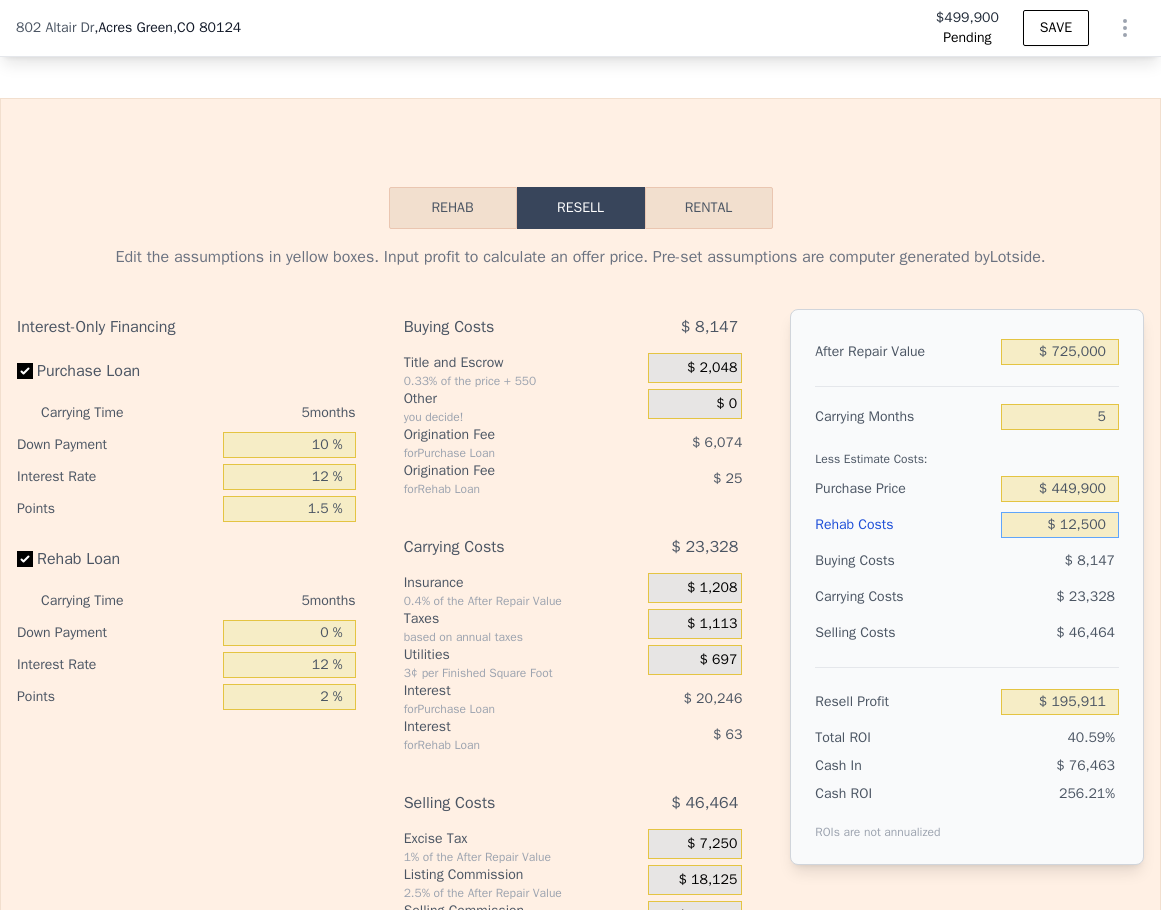 type on "$ 125,000" 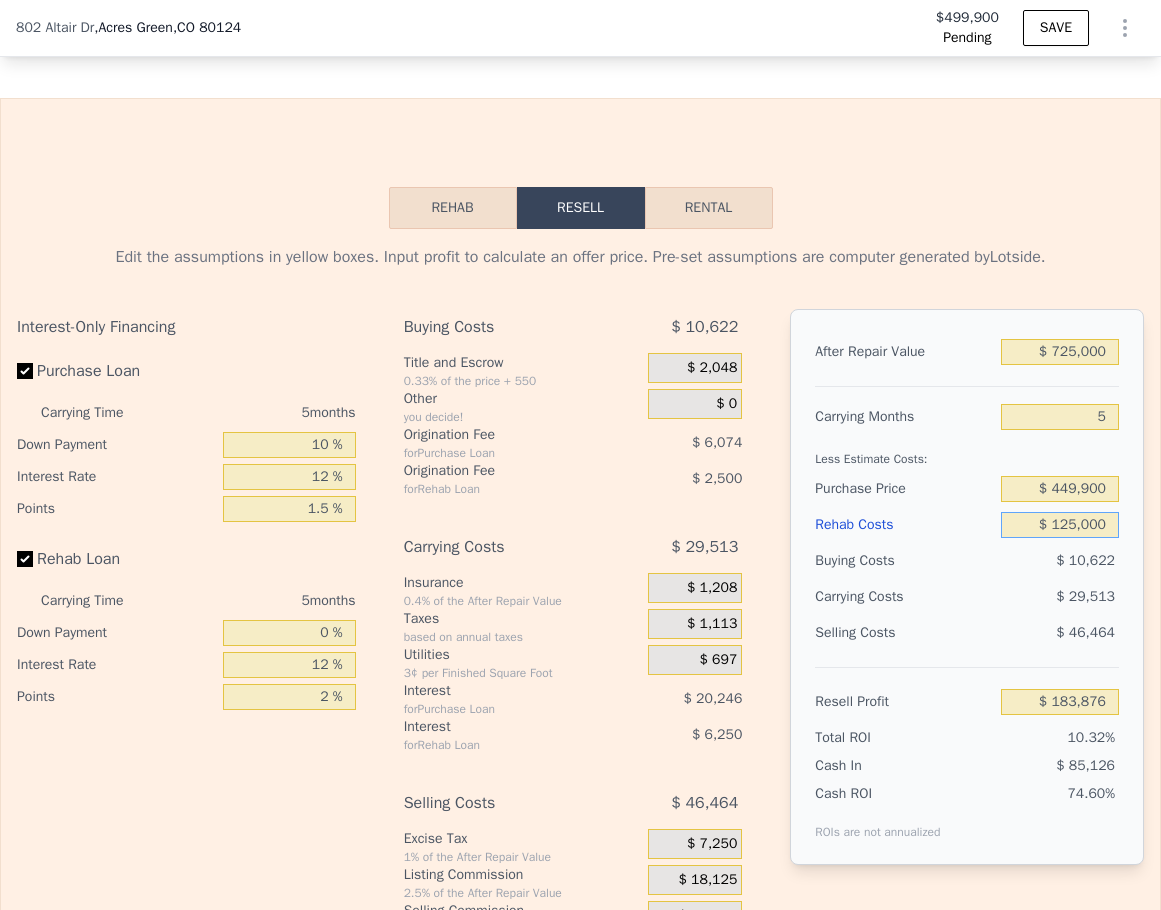 type on "$ 63,501" 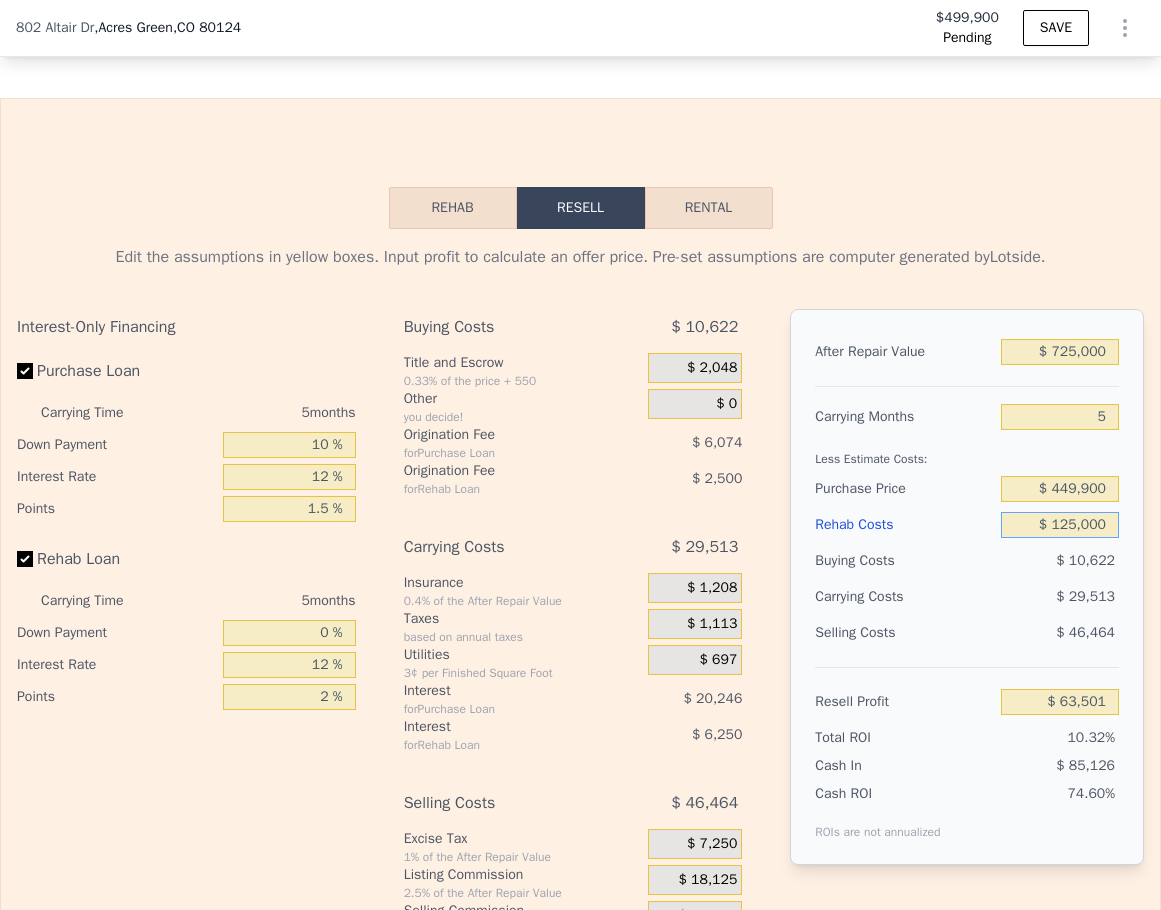 type on "$ 125,000" 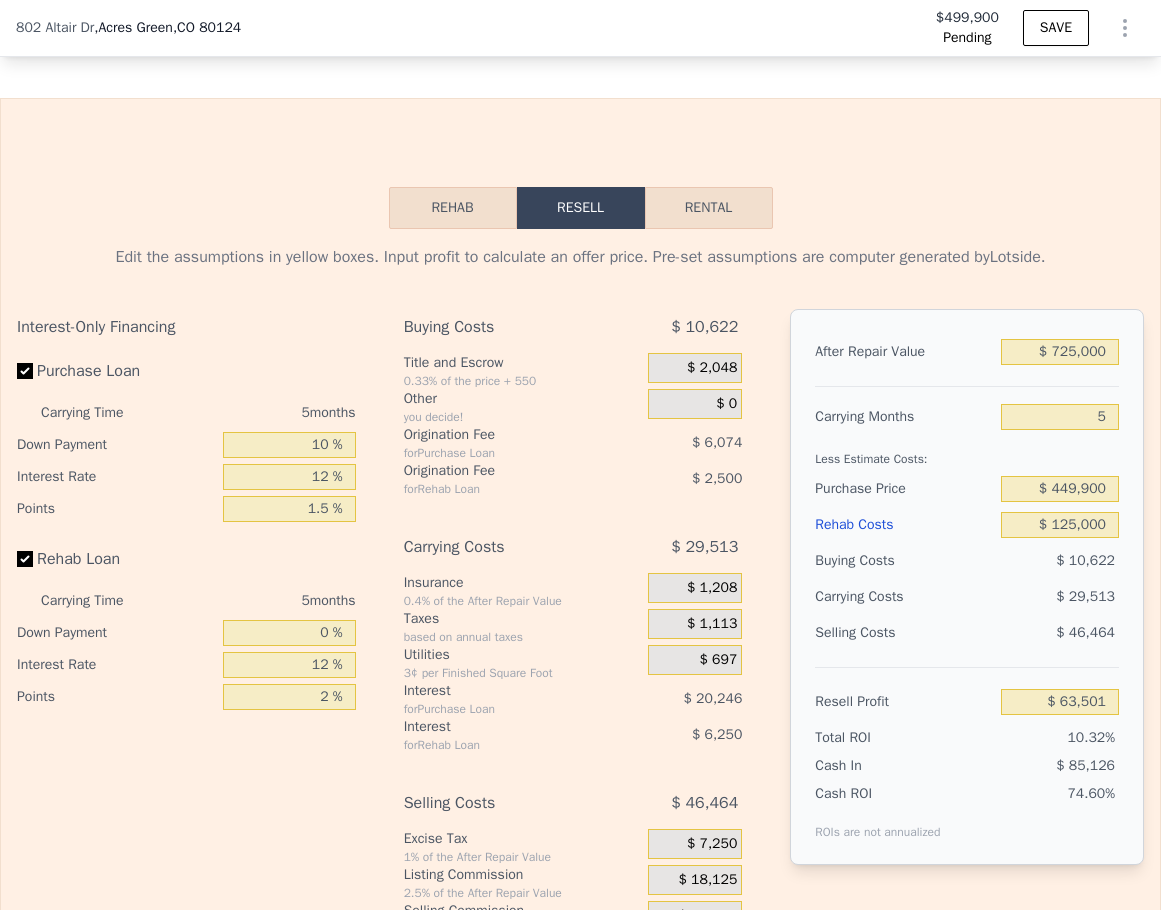 click on "Purchase Price" at bounding box center [903, 489] 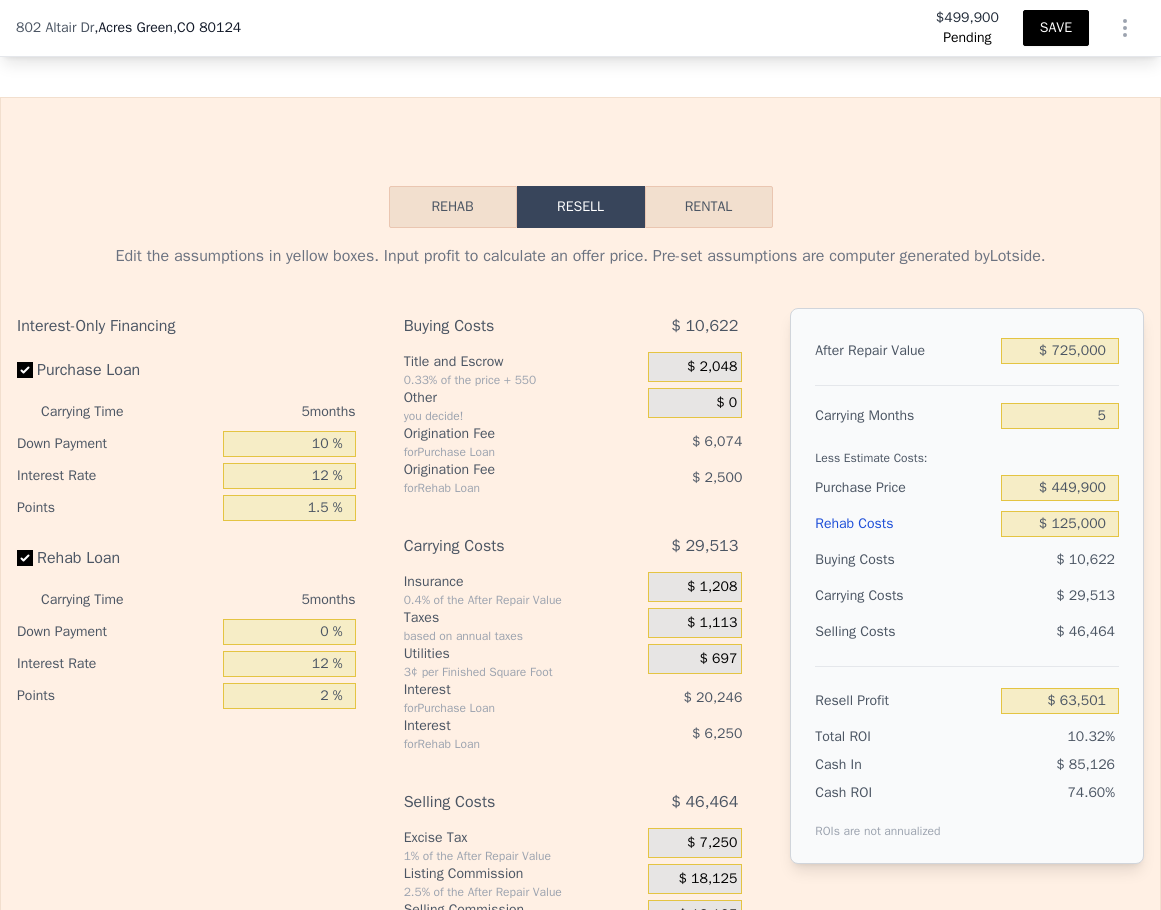 scroll, scrollTop: 2995, scrollLeft: 0, axis: vertical 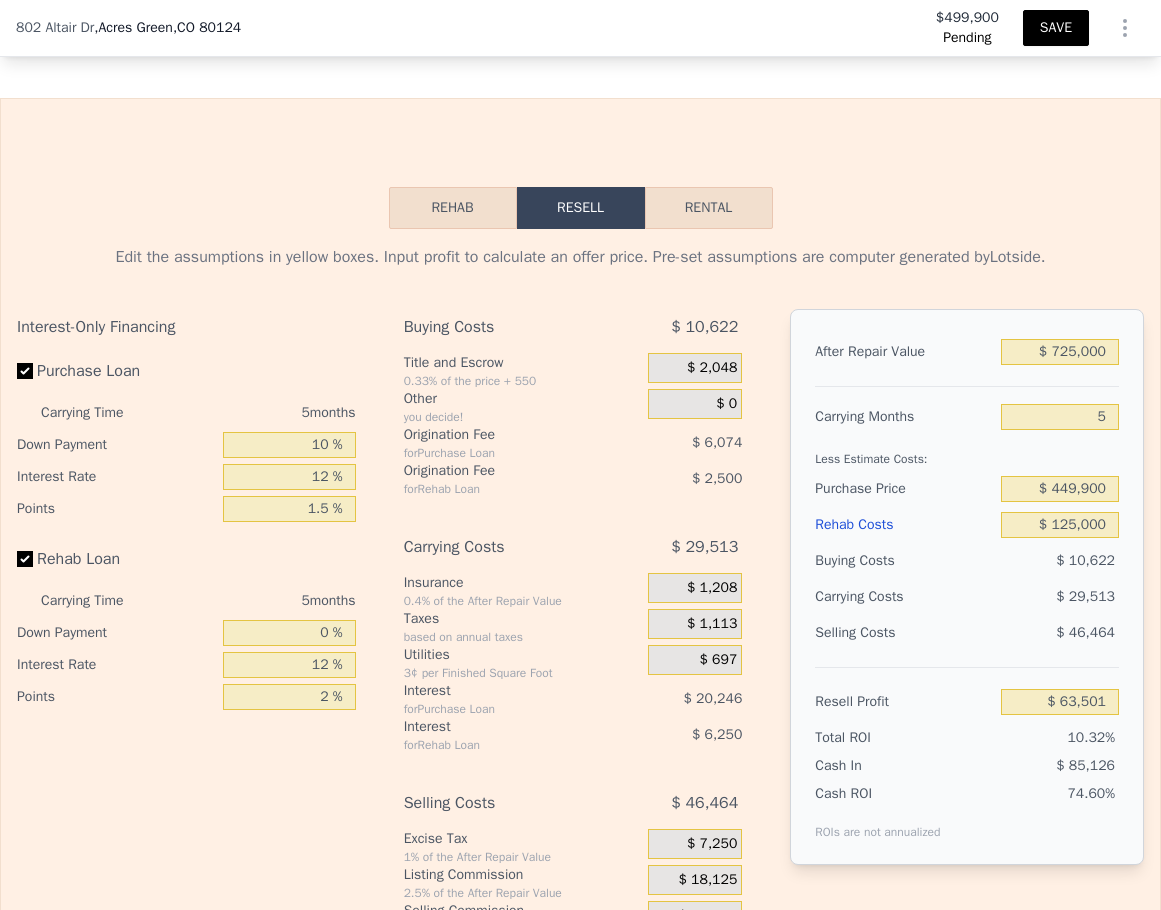click on "SAVE" at bounding box center (1056, 28) 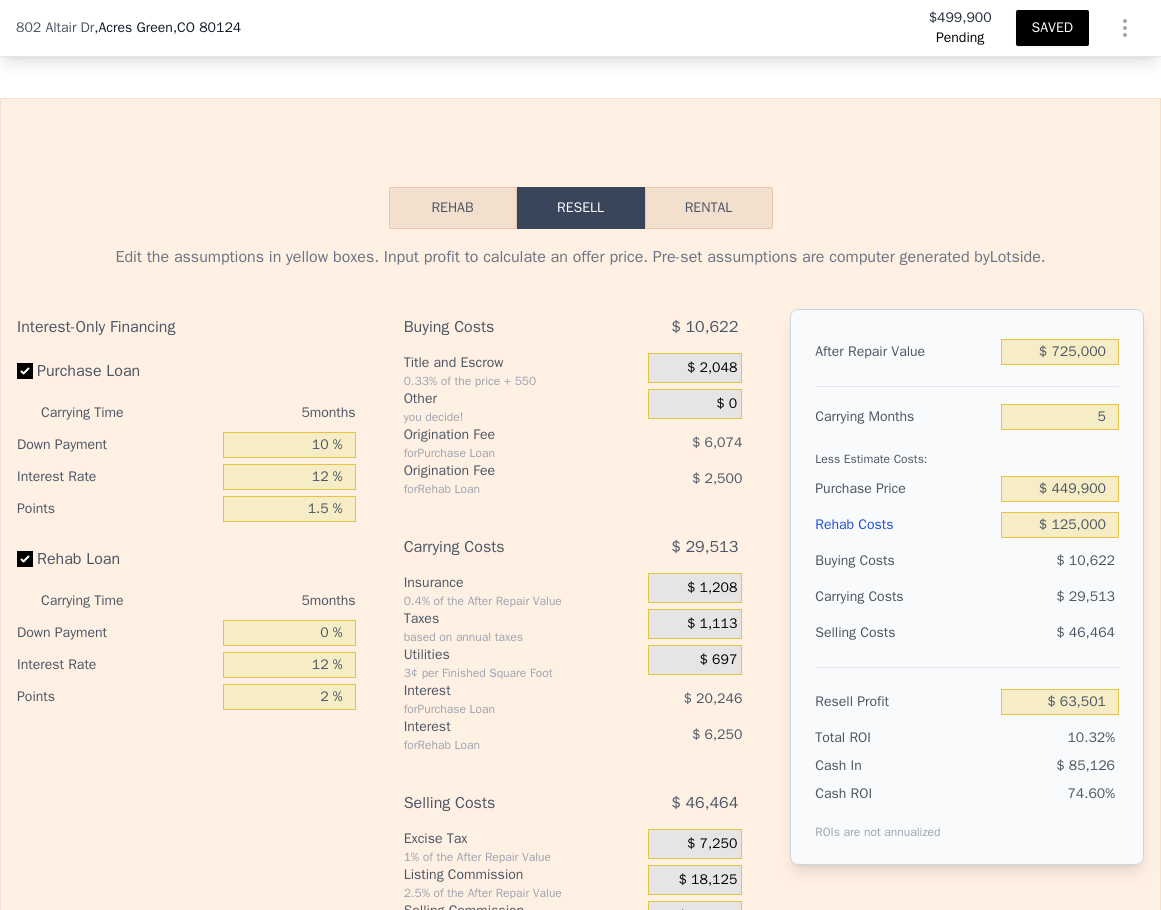 click 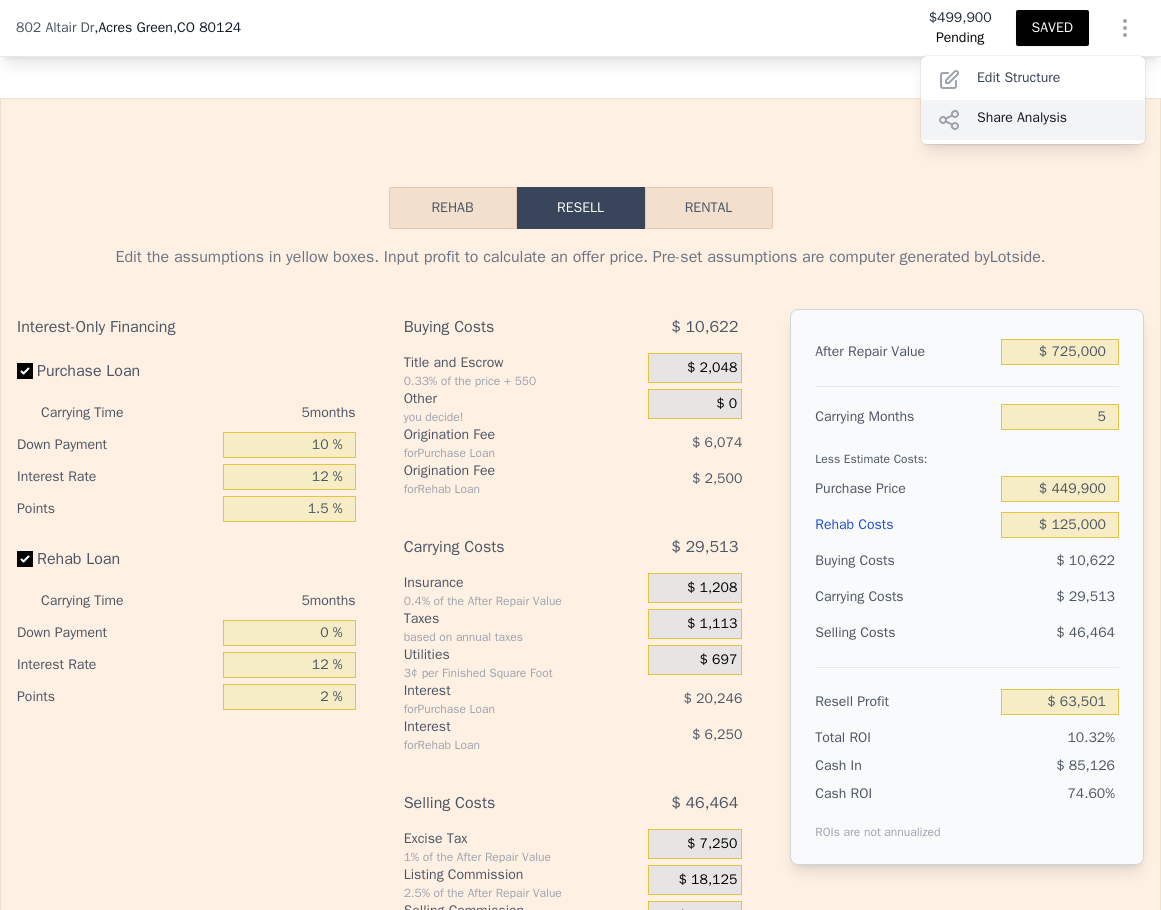 click on "Share Analysis" at bounding box center [1033, 120] 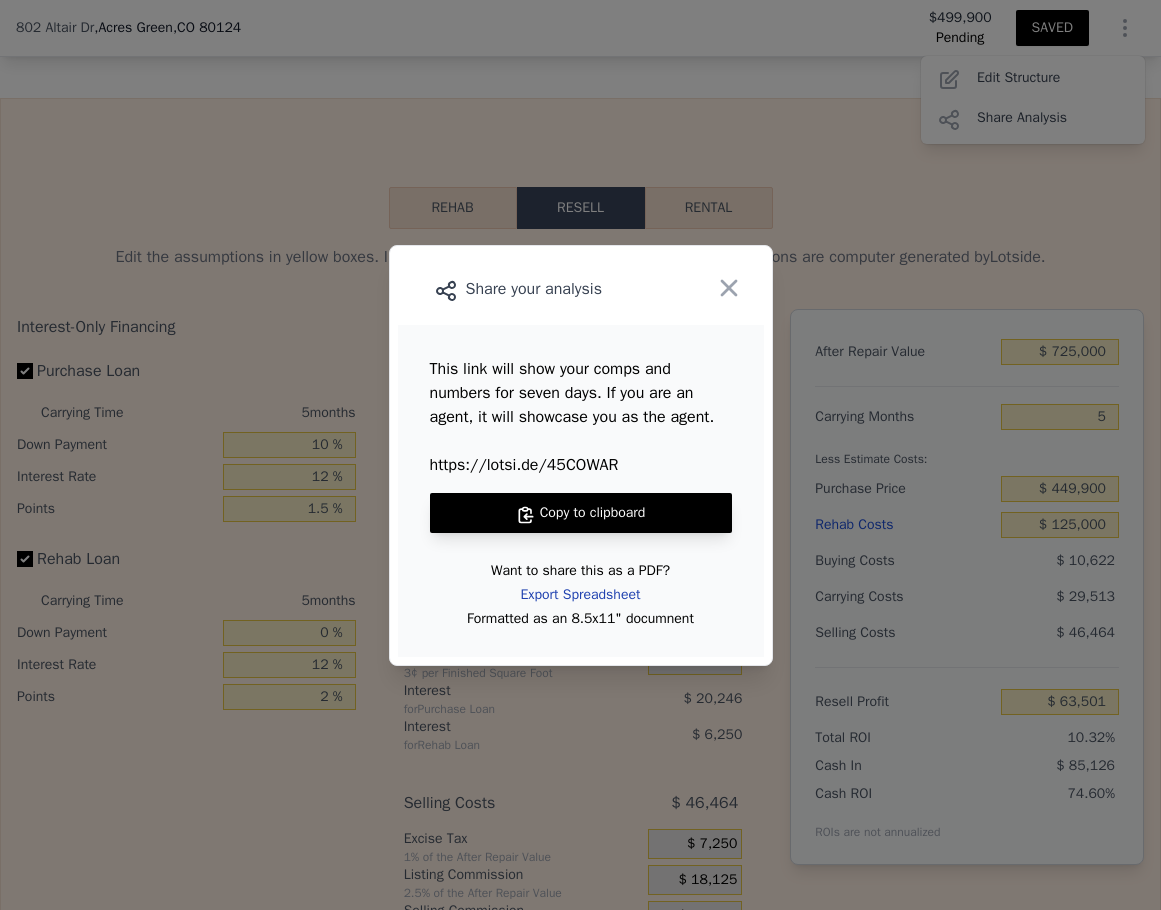 click on "Export Spreadsheet" at bounding box center (581, 595) 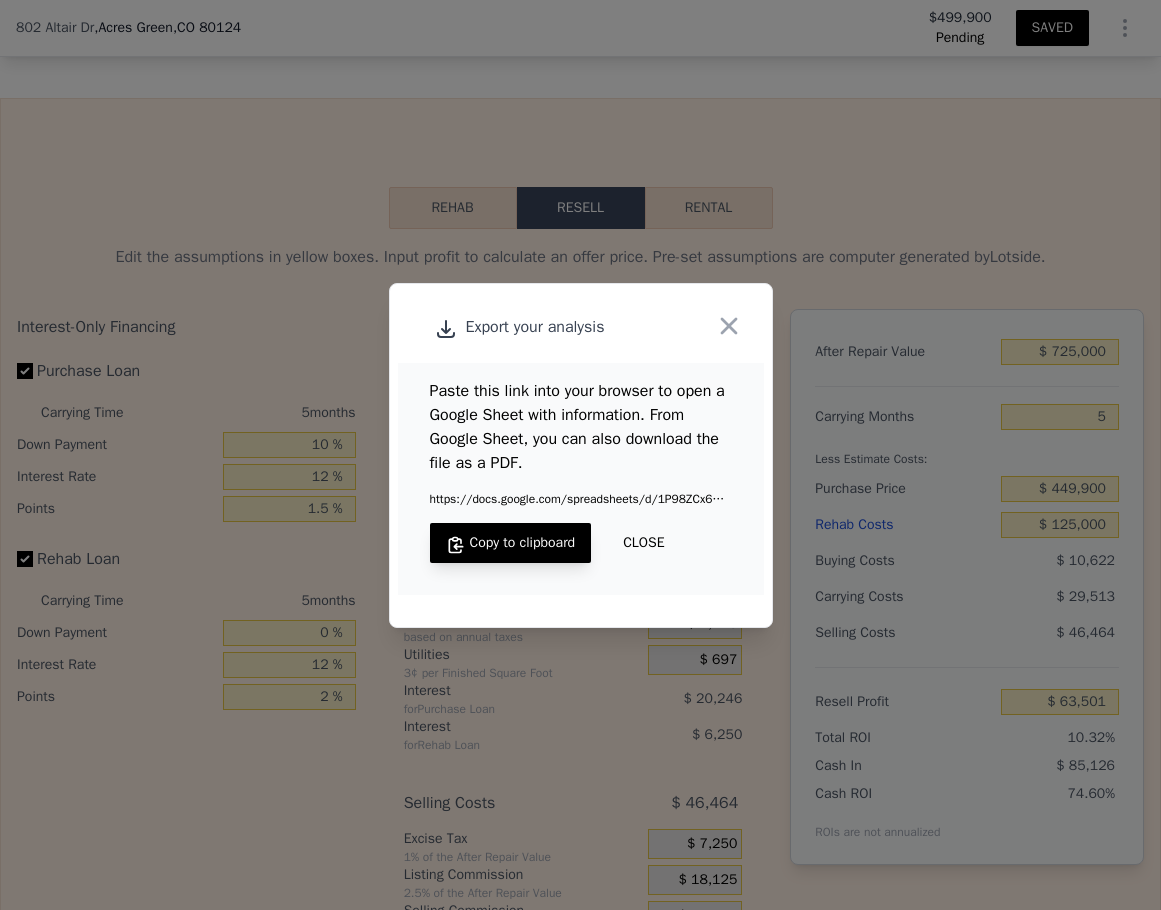click on "Copy to clipboard" at bounding box center (511, 543) 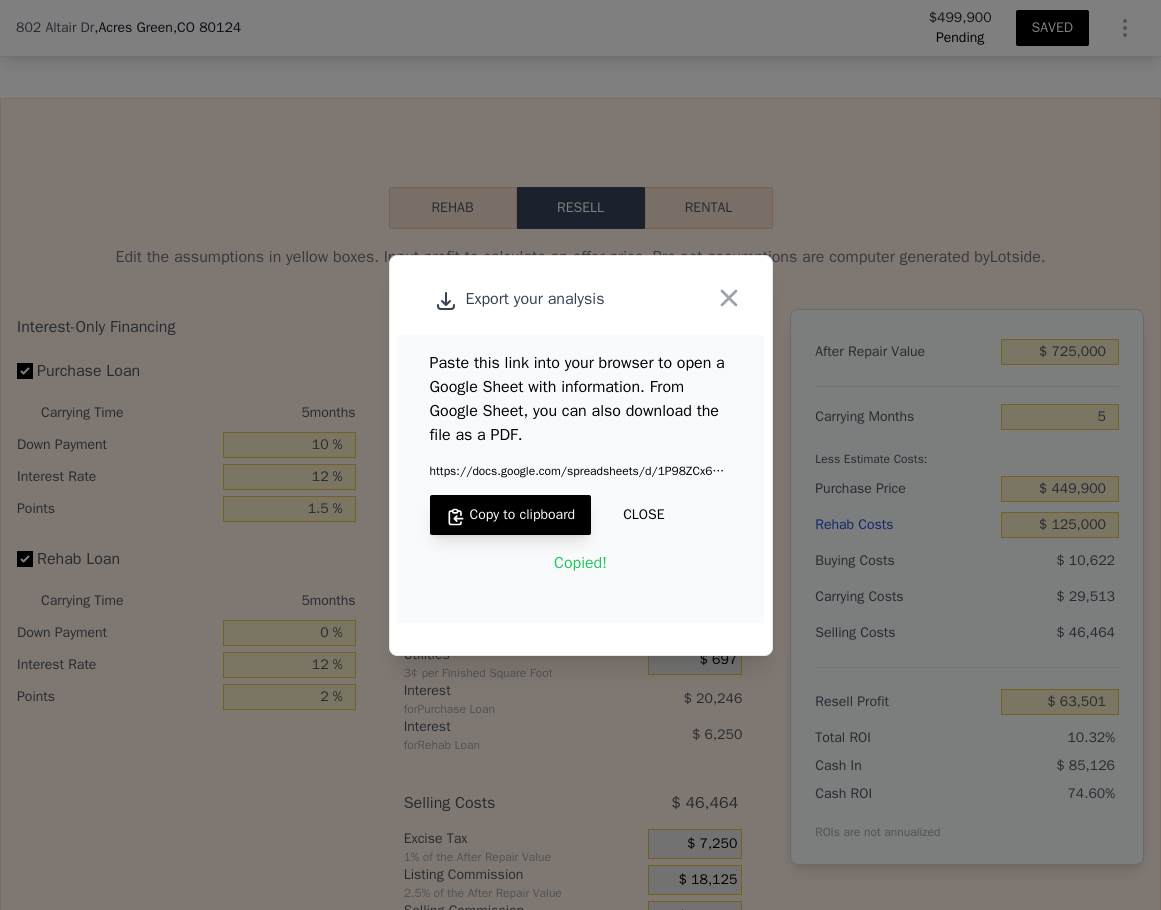 click on "CLOSE" at bounding box center [643, 515] 